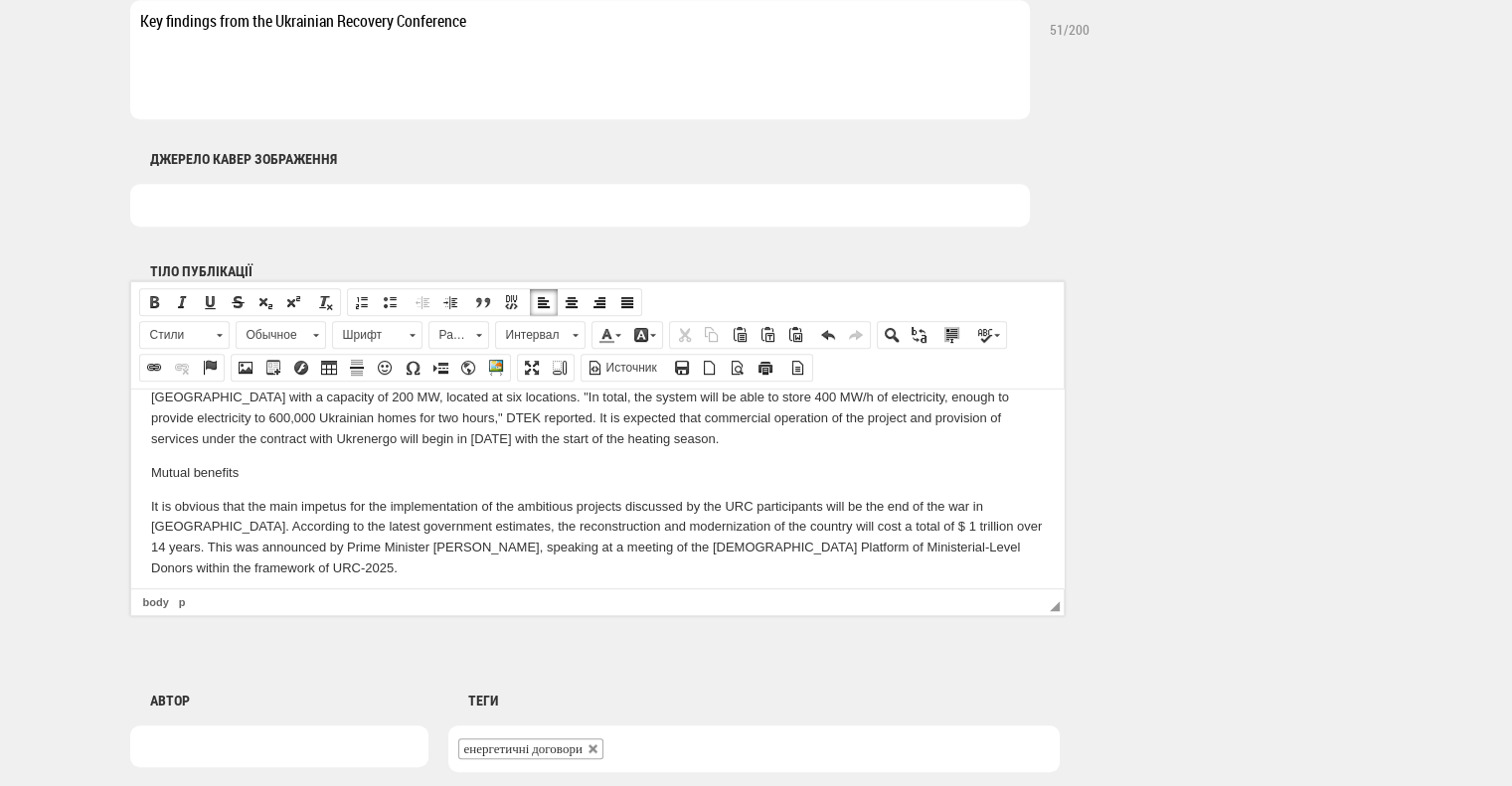 scroll, scrollTop: 1033, scrollLeft: 0, axis: vertical 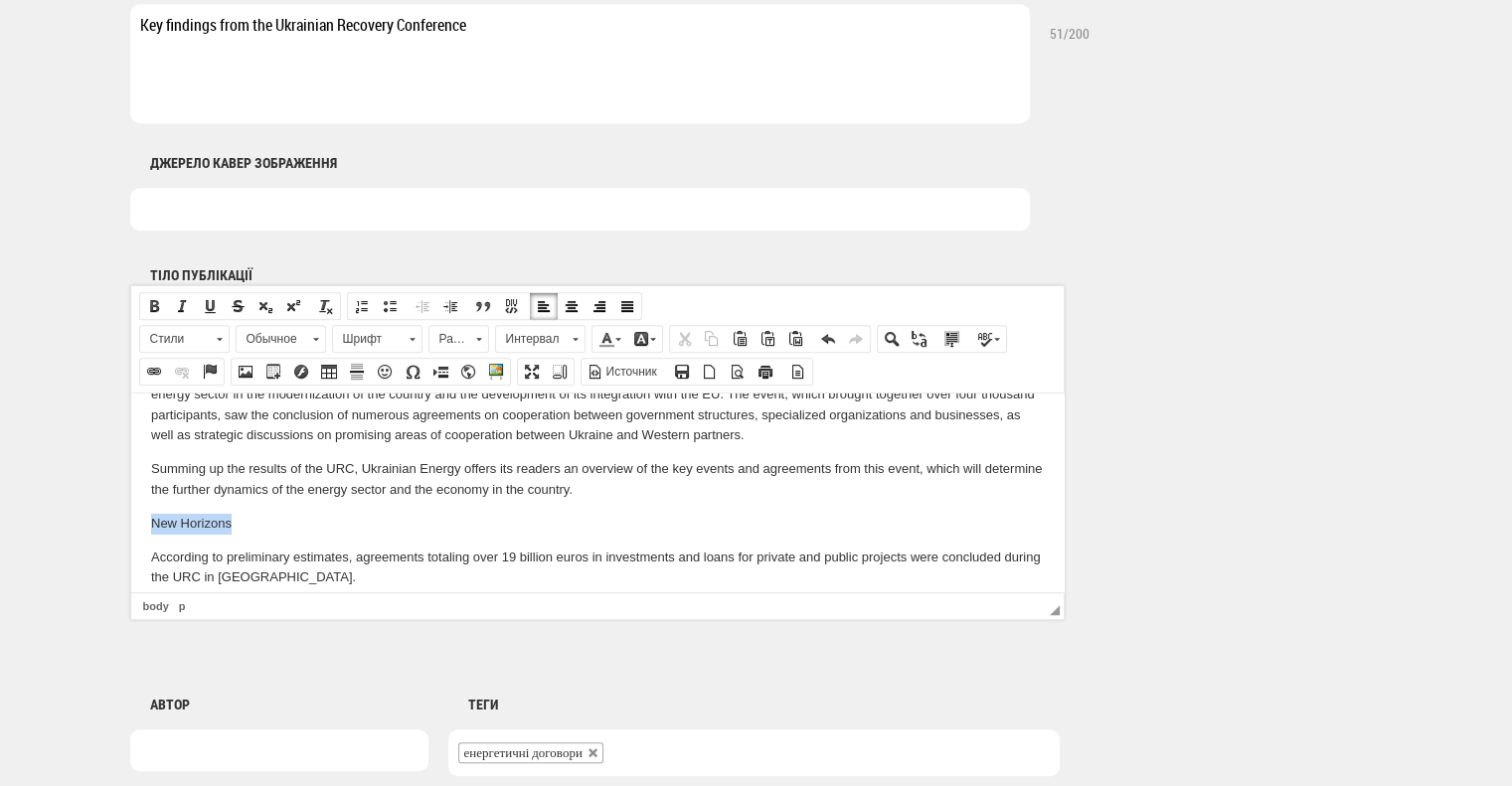 drag, startPoint x: 240, startPoint y: 529, endPoint x: 114, endPoint y: 527, distance: 126.01587 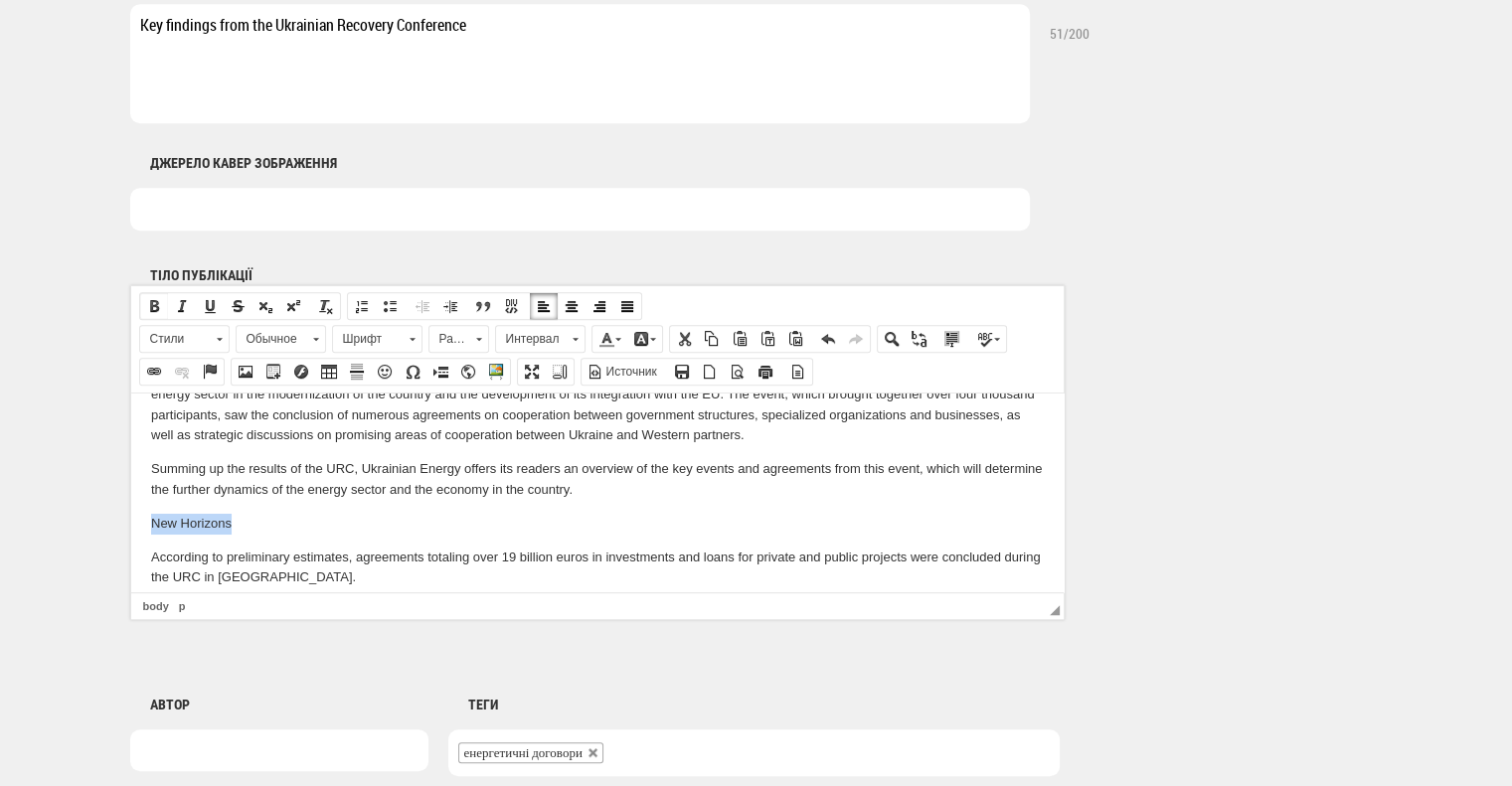 click at bounding box center [154, 306] 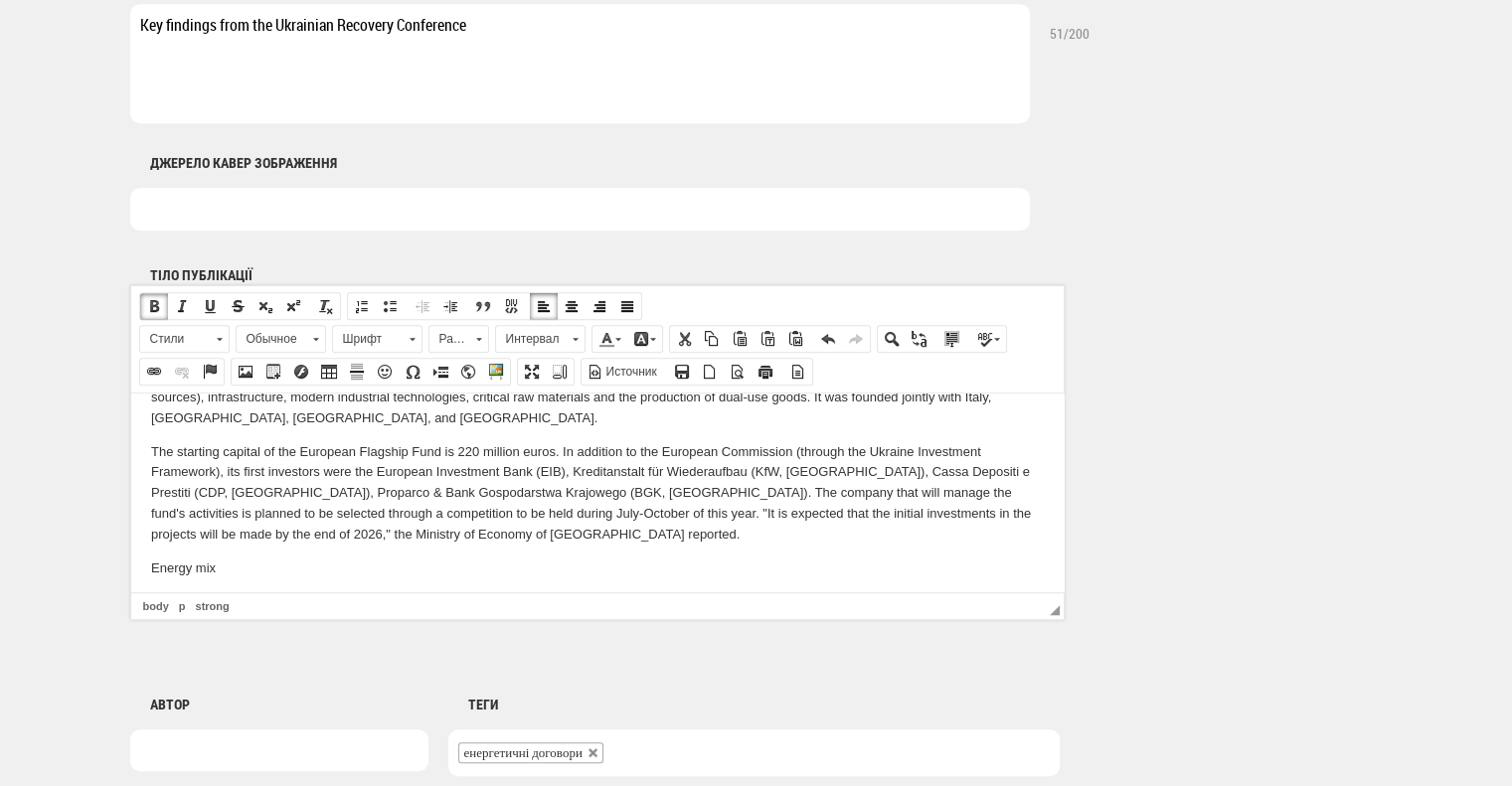scroll, scrollTop: 745, scrollLeft: 0, axis: vertical 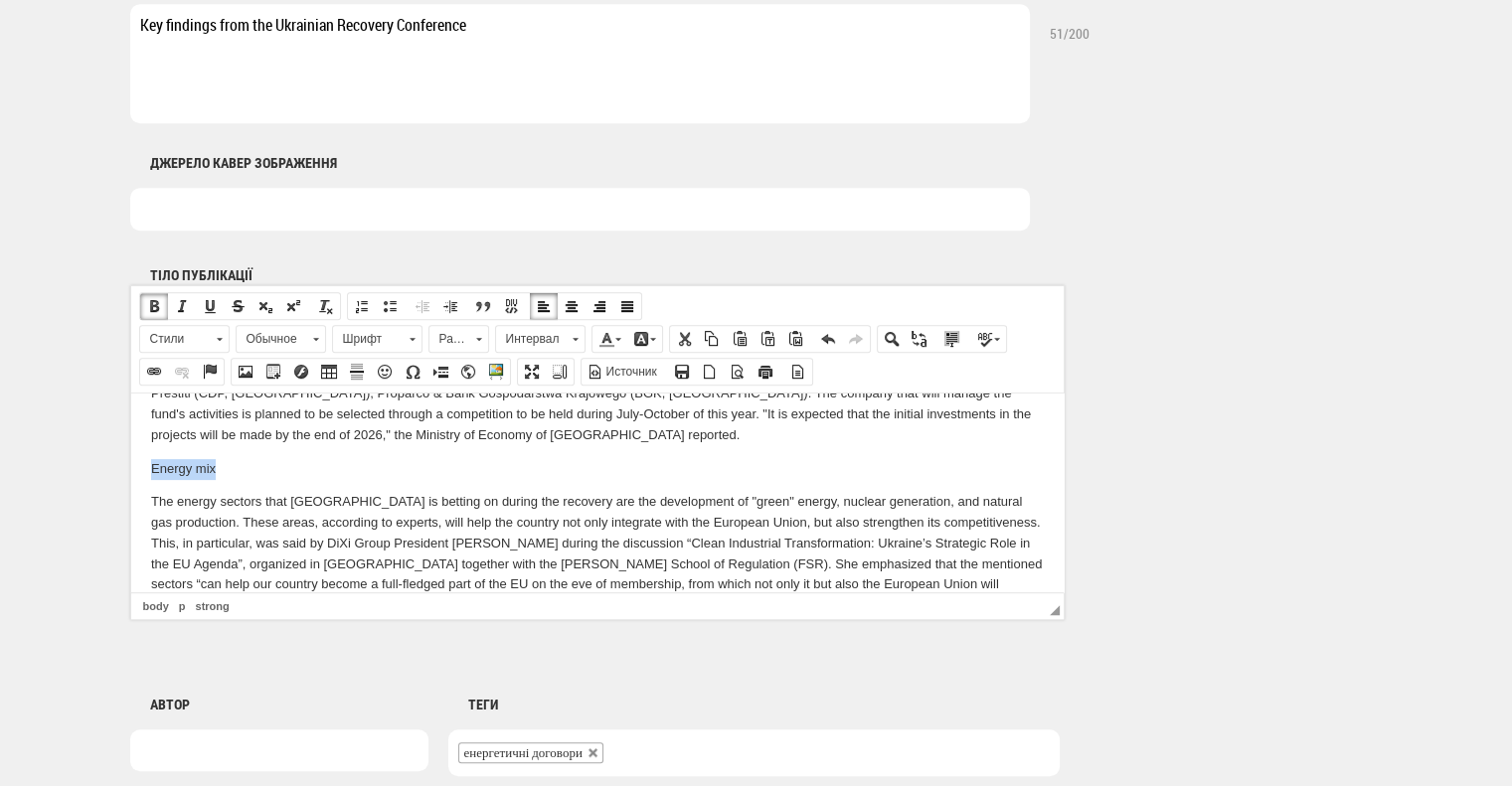 drag, startPoint x: 230, startPoint y: 452, endPoint x: 132, endPoint y: 440, distance: 98.73196 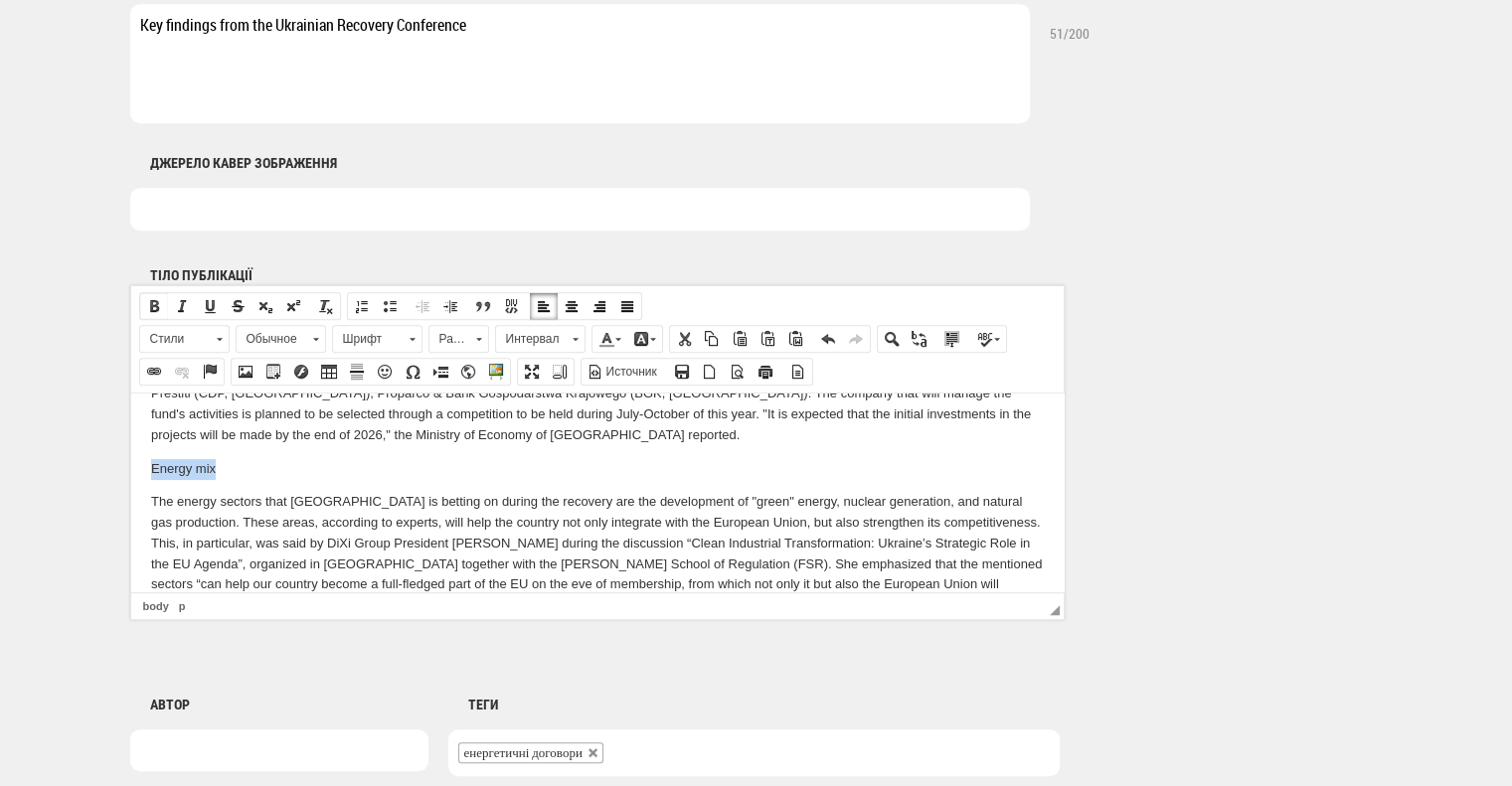 click at bounding box center [154, 306] 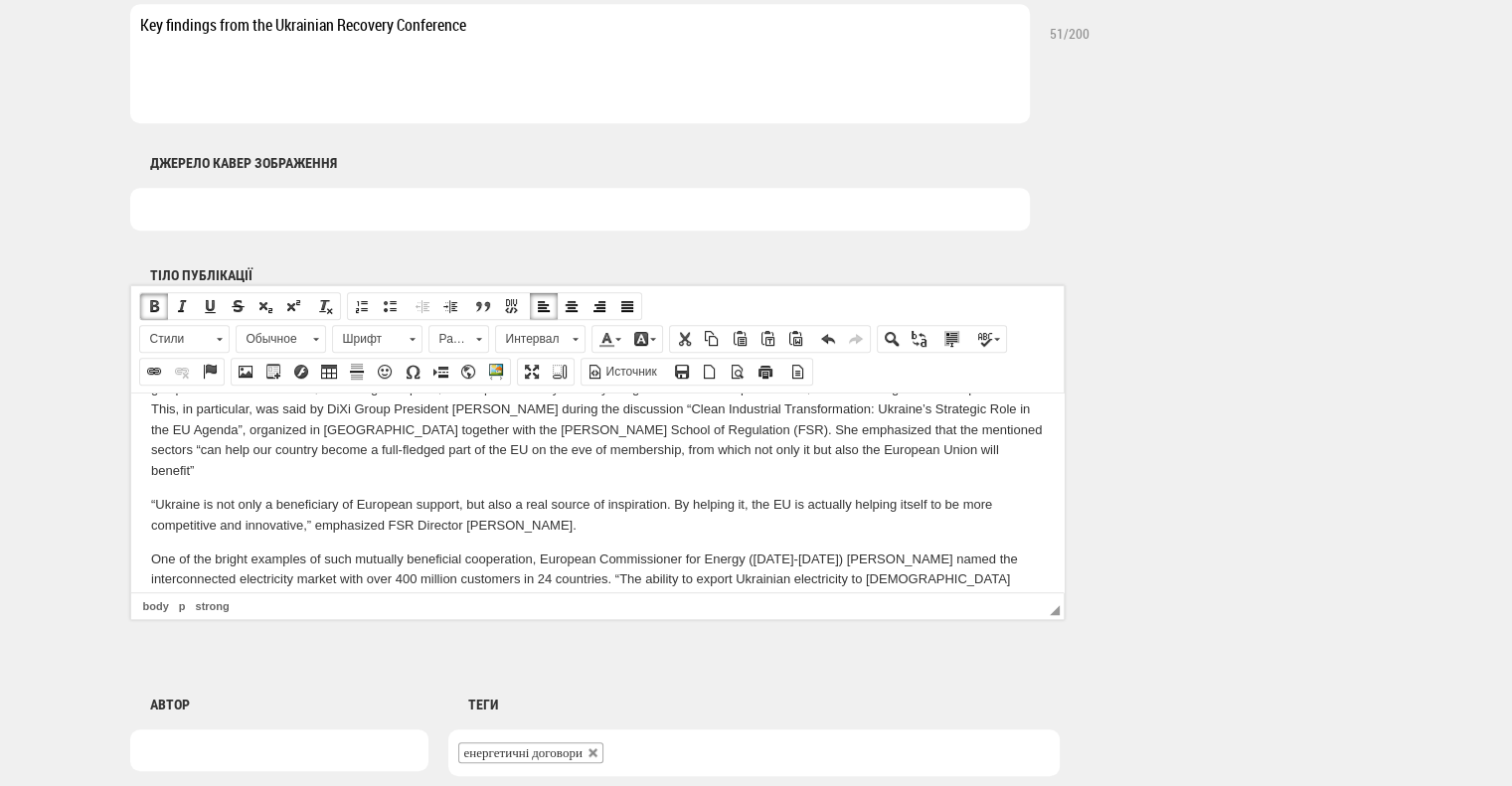 scroll, scrollTop: 845, scrollLeft: 0, axis: vertical 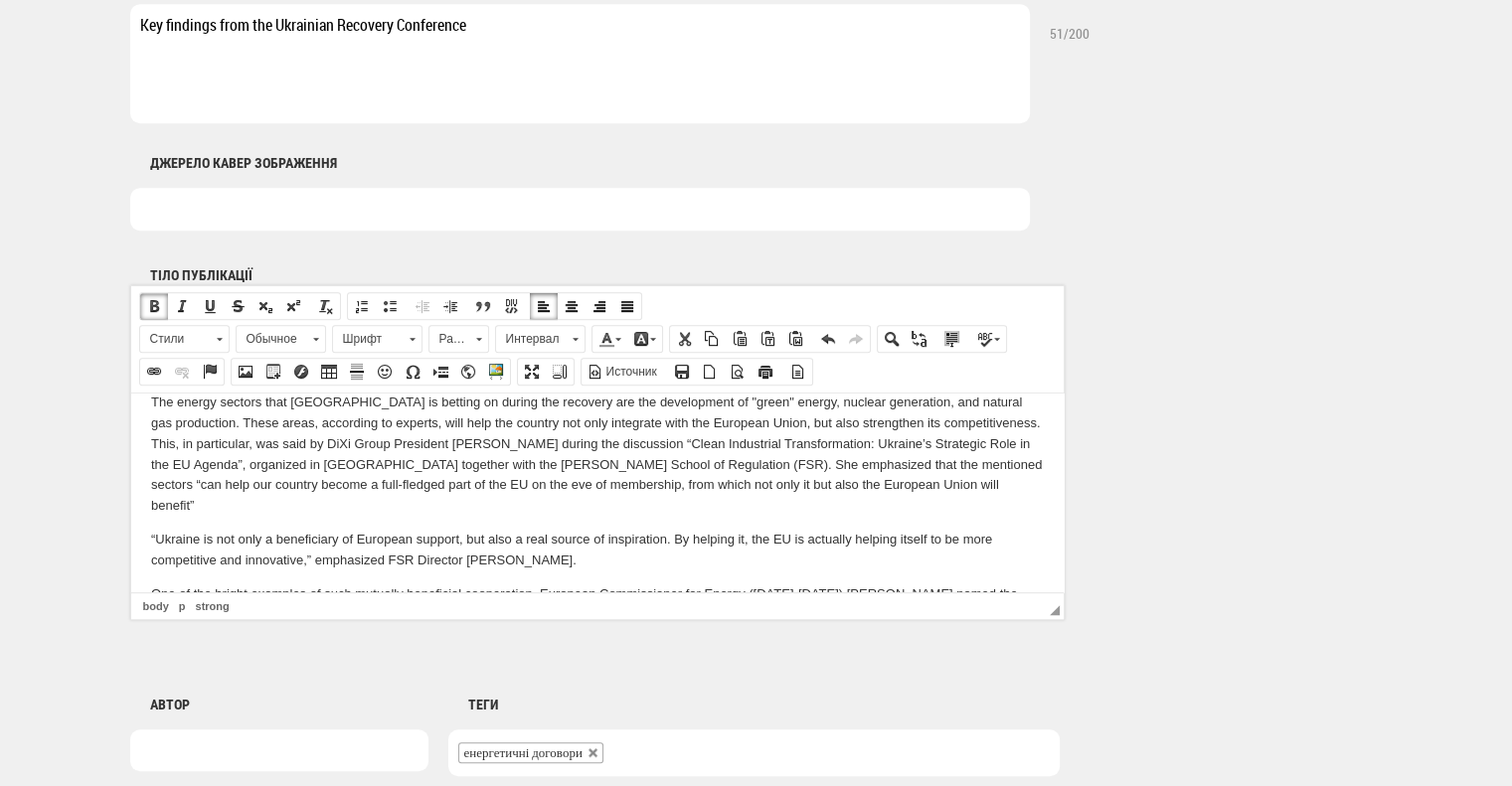 click on "“Ukraine is not only a beneficiary of European support, but also a real source of inspiration. By helping it, the EU is actually helping itself to be more competitive and innovative,” emphasized FSR Director Leonardo Meus." at bounding box center (596, 550) 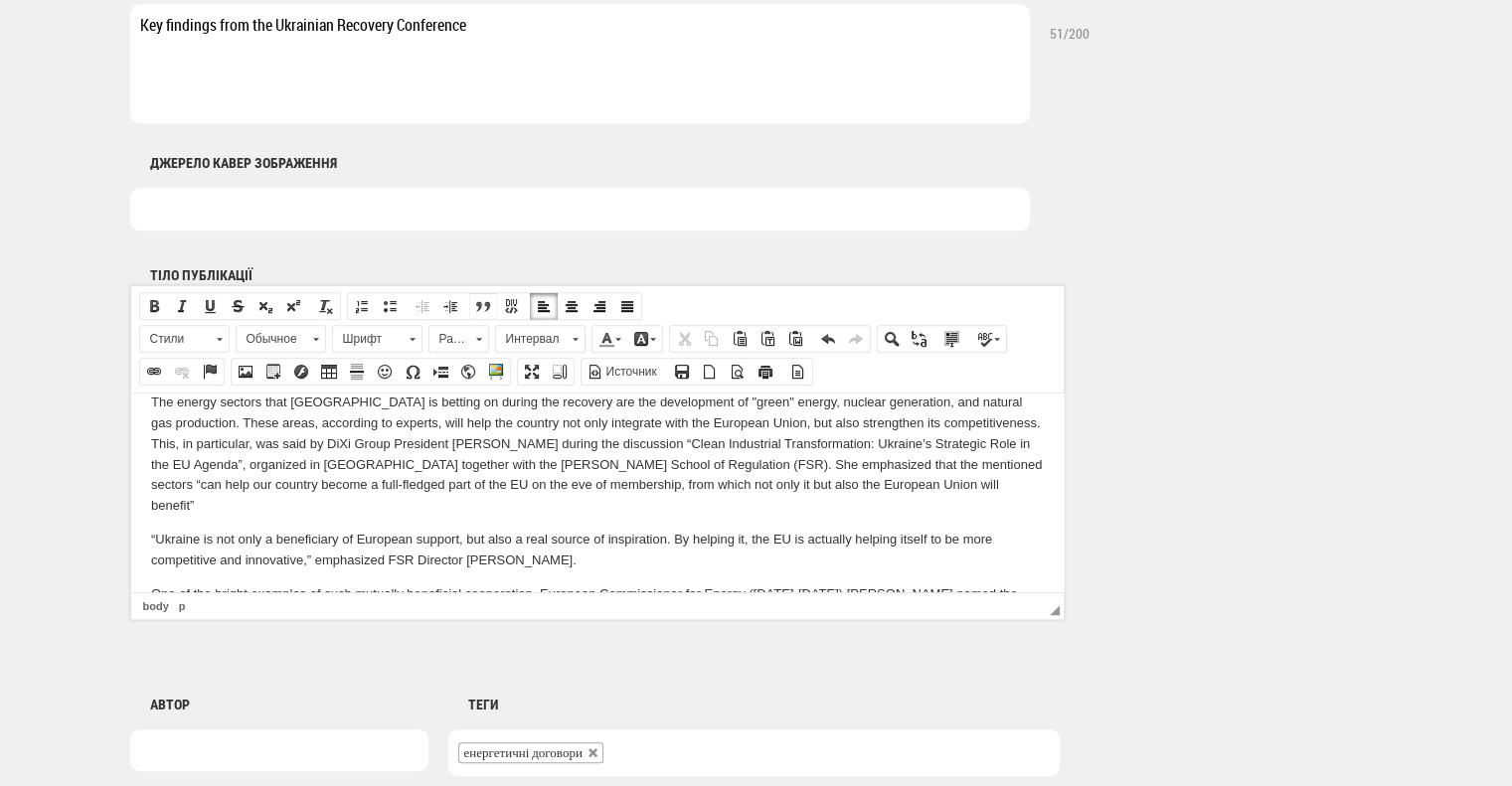 click at bounding box center (483, 306) 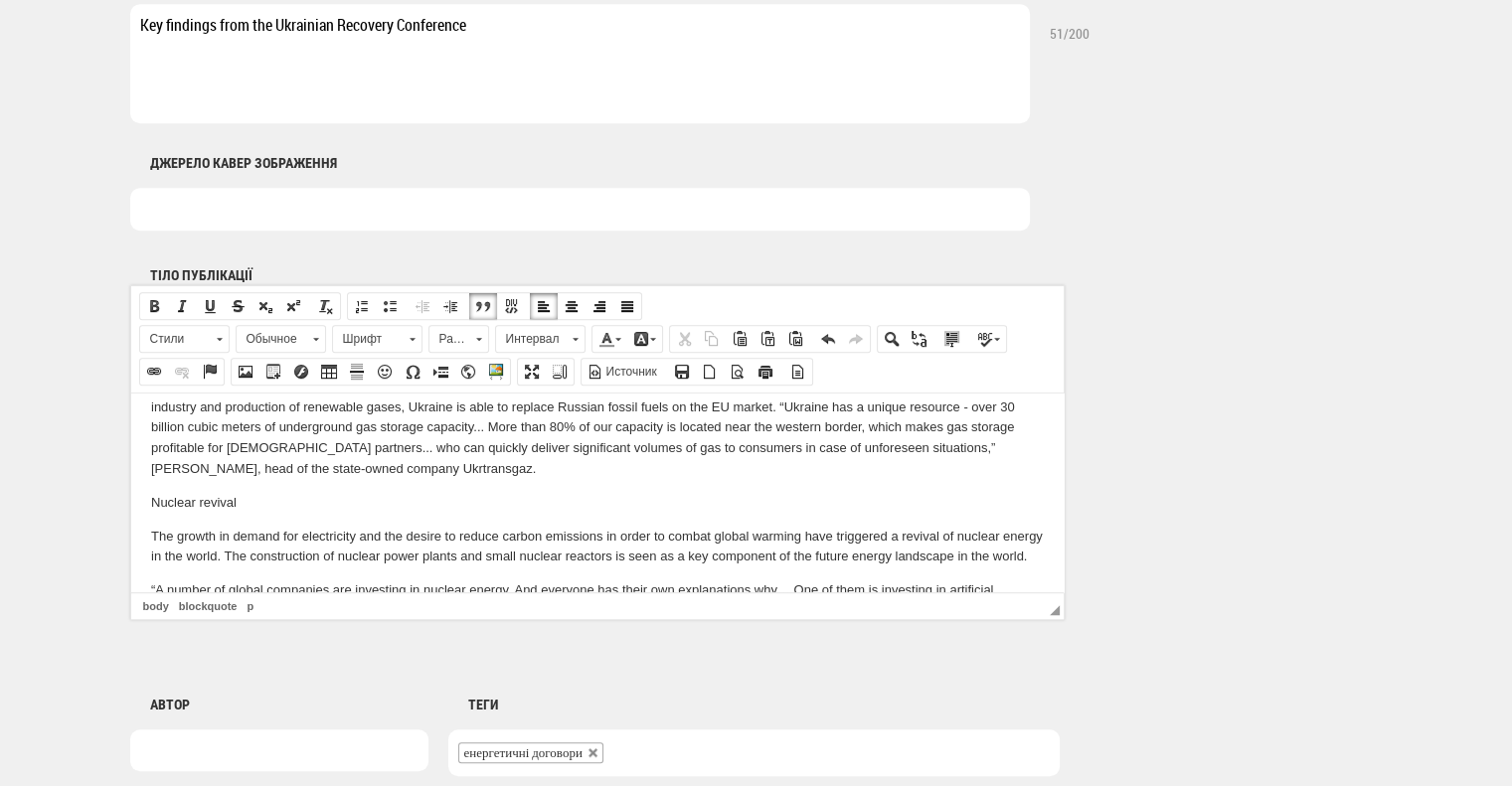 scroll, scrollTop: 1143, scrollLeft: 0, axis: vertical 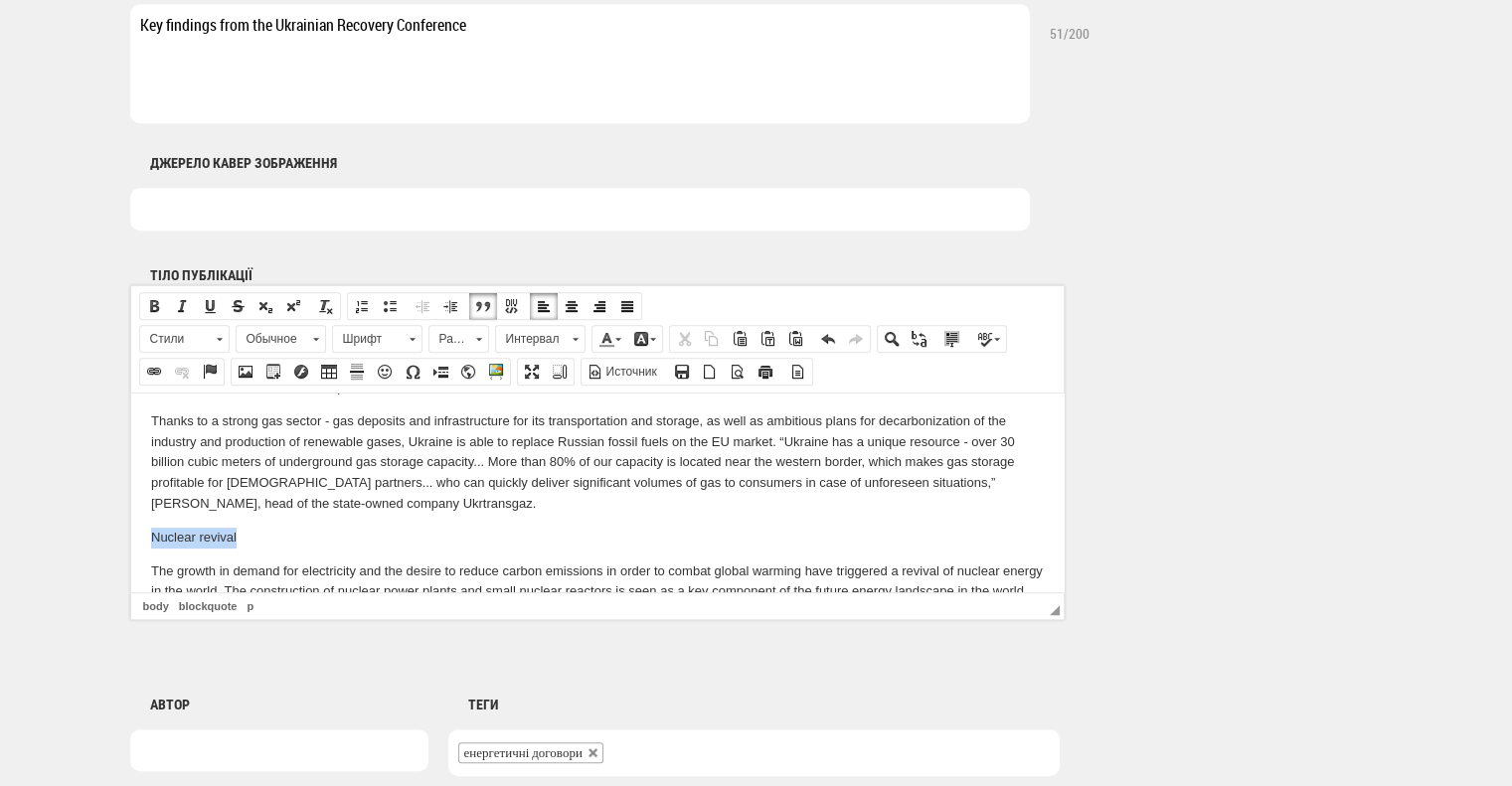 drag, startPoint x: 250, startPoint y: 488, endPoint x: 134, endPoint y: 496, distance: 116.275535 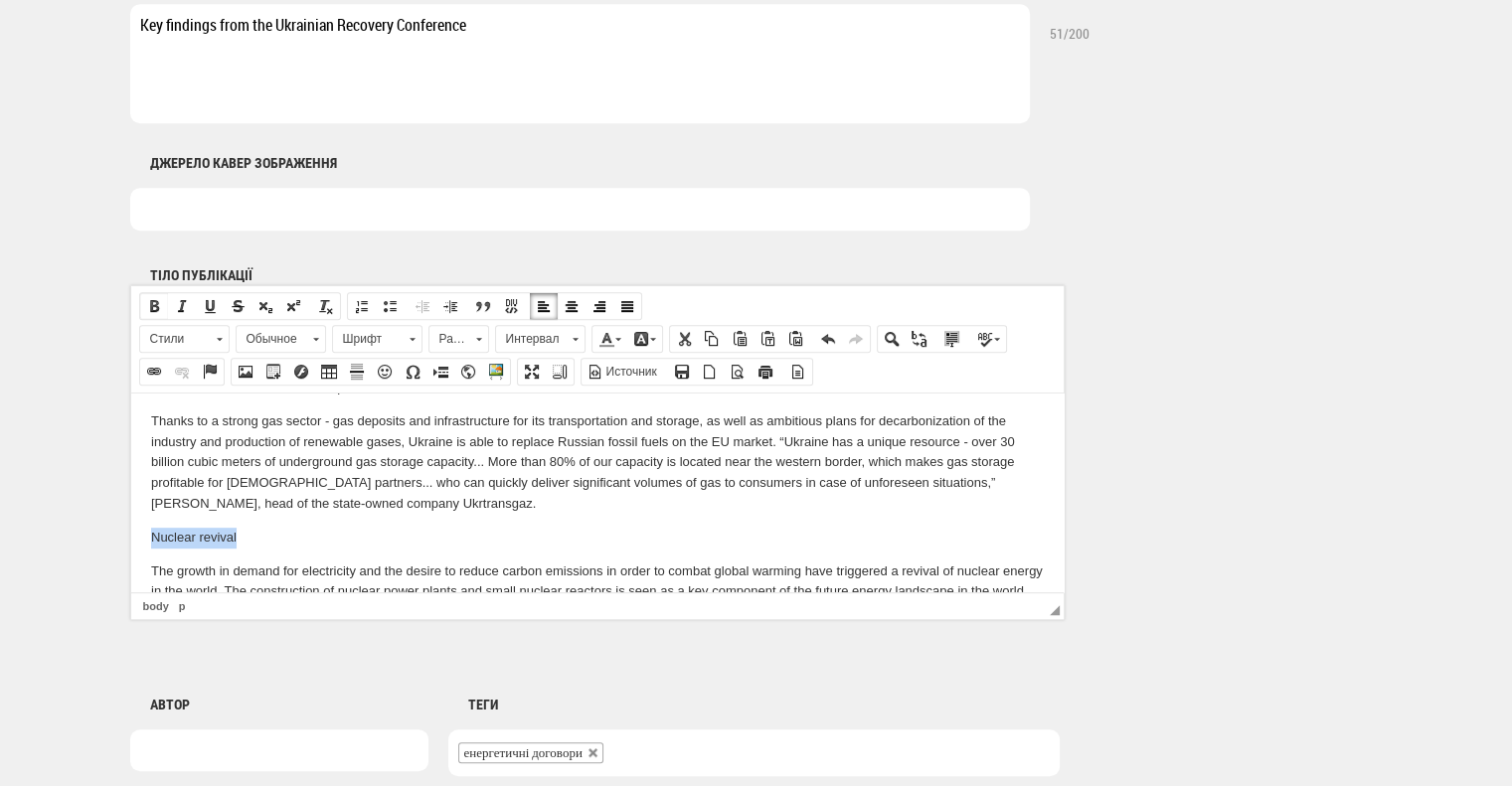 click at bounding box center [154, 306] 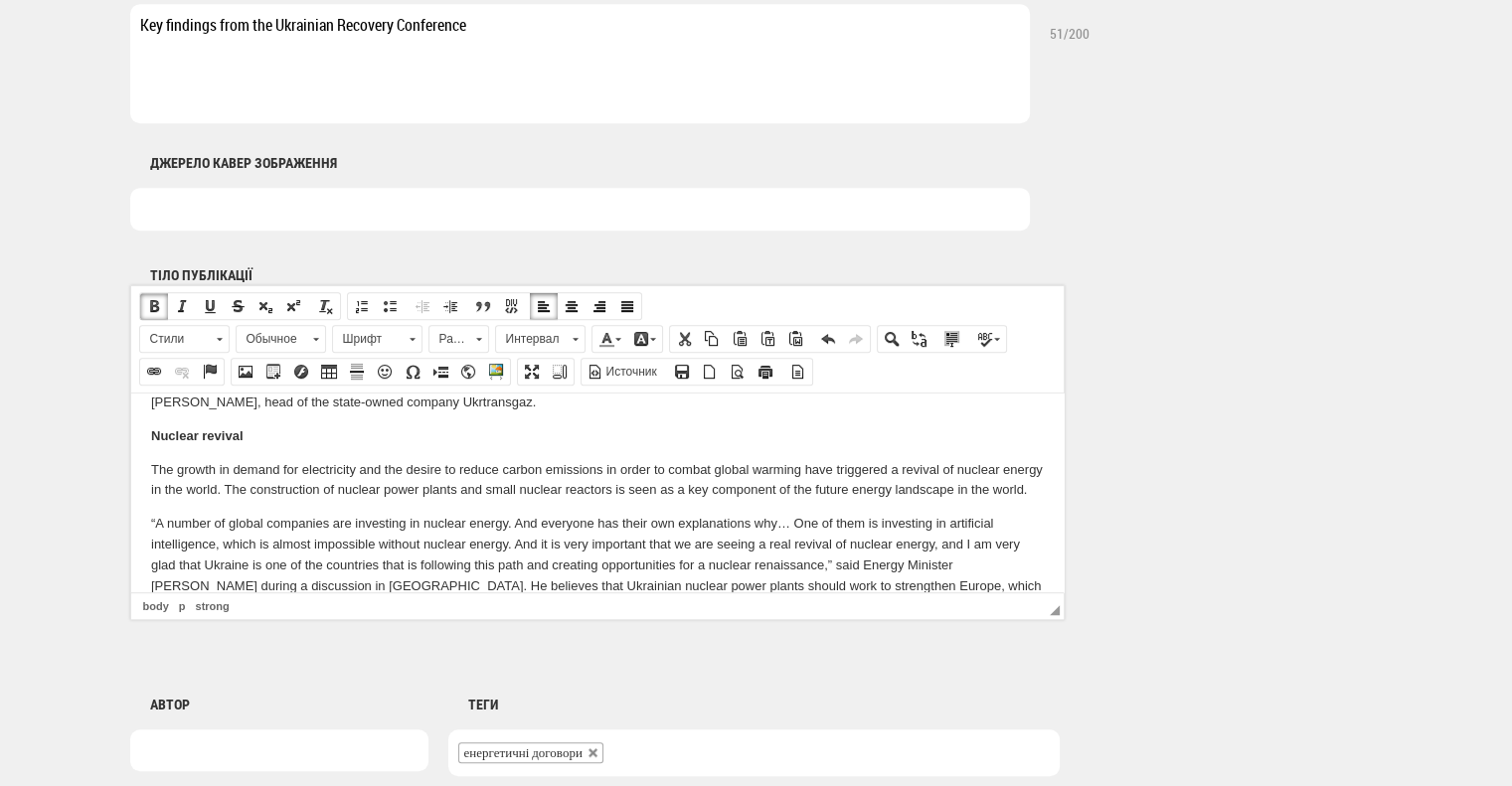 scroll, scrollTop: 1341, scrollLeft: 0, axis: vertical 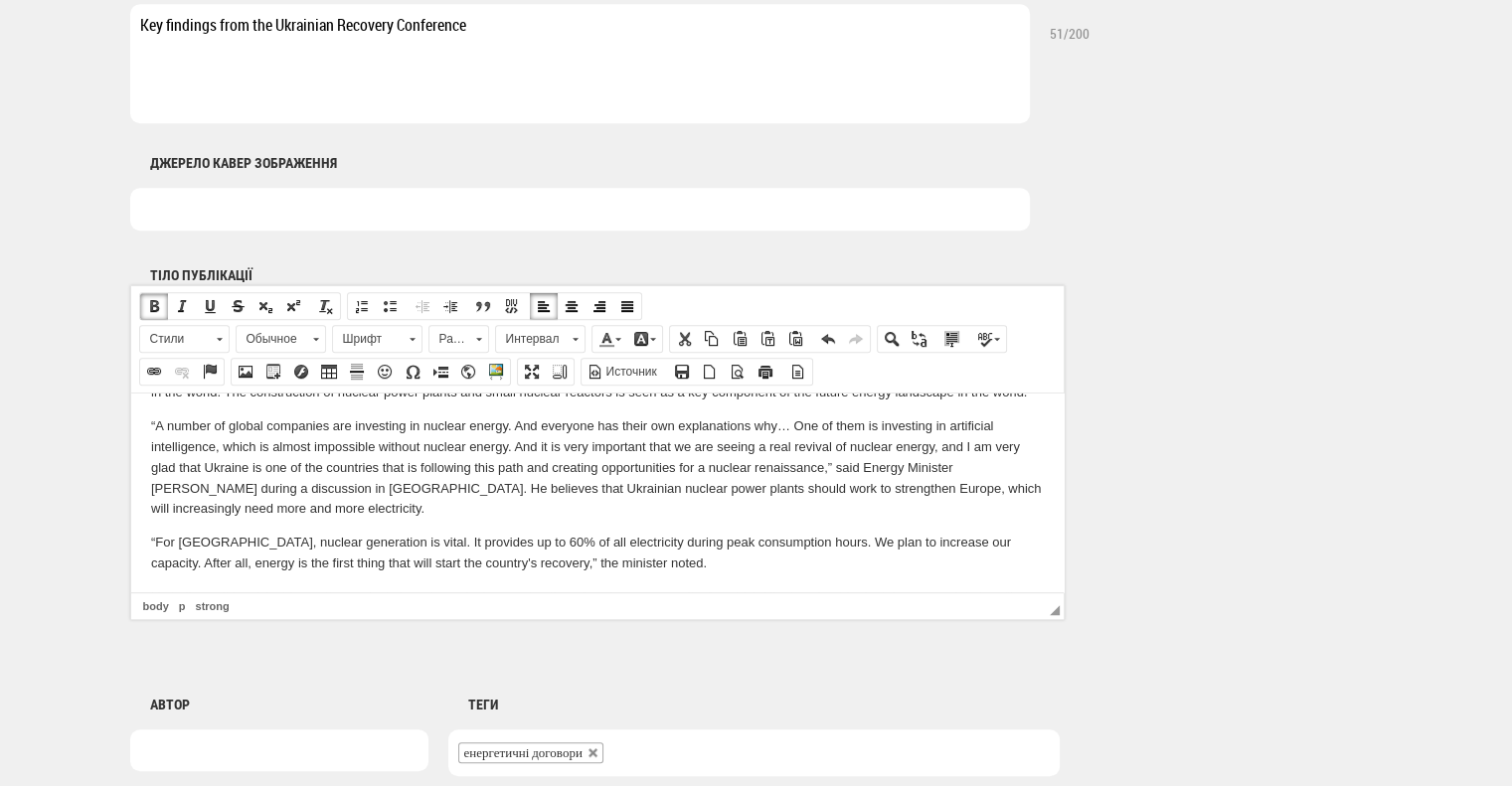 click on "“A number of global companies are investing in nuclear energy. And everyone has their own explanations why… One of them is investing in artificial intelligence, which is almost impossible without nuclear energy. And it is very important that we are seeing a real revival of nuclear energy, and I am very glad that Ukraine is one of the countries that is following this path and creating opportunities for a nuclear renaissance,” said Energy Minister Herman Galushchenko during a discussion in Rome. He believes that Ukrainian nuclear power plants should work to strengthen Europe, which will increasingly need more and more electricity." at bounding box center [596, 467] 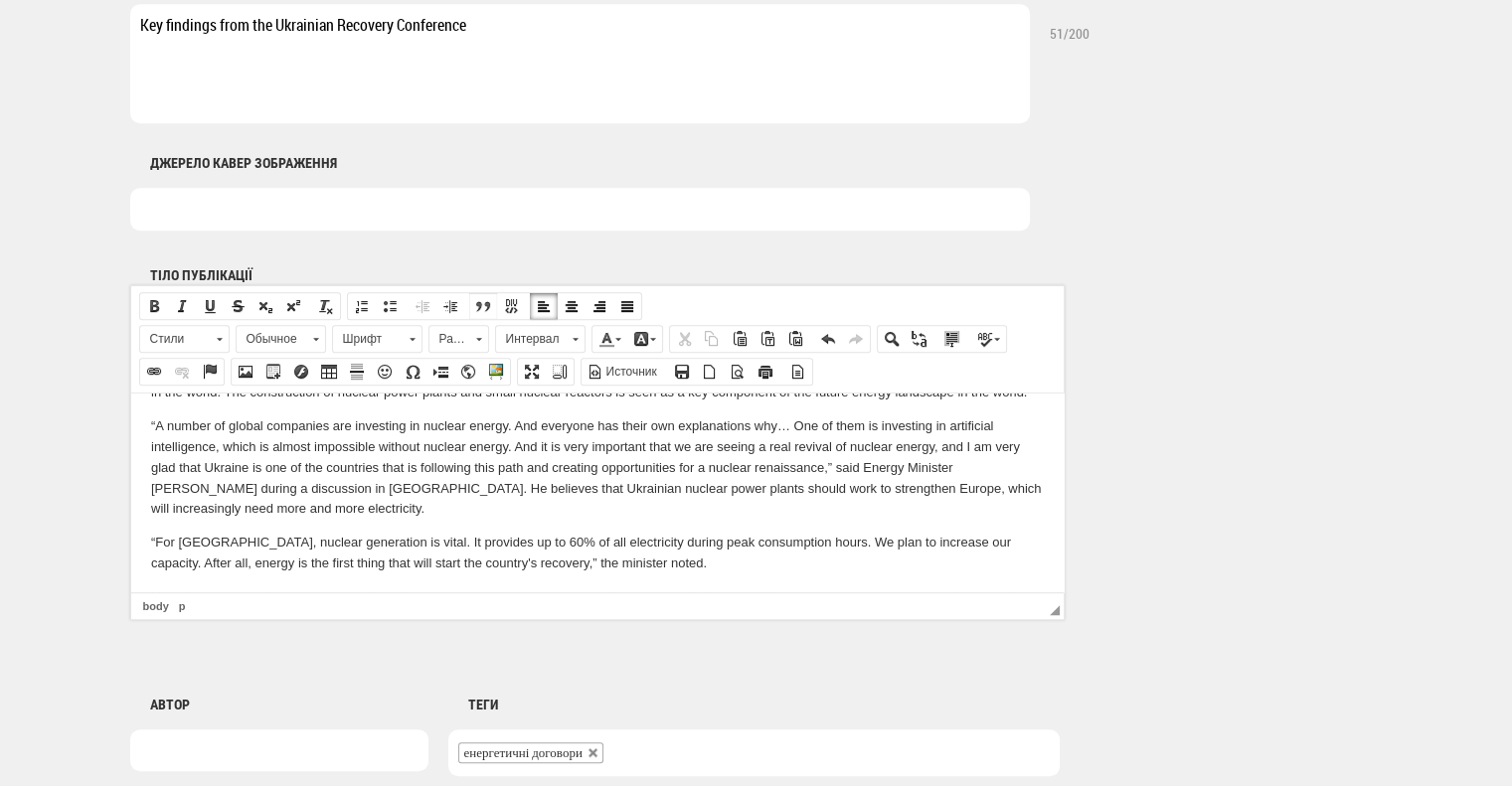 click at bounding box center (483, 306) 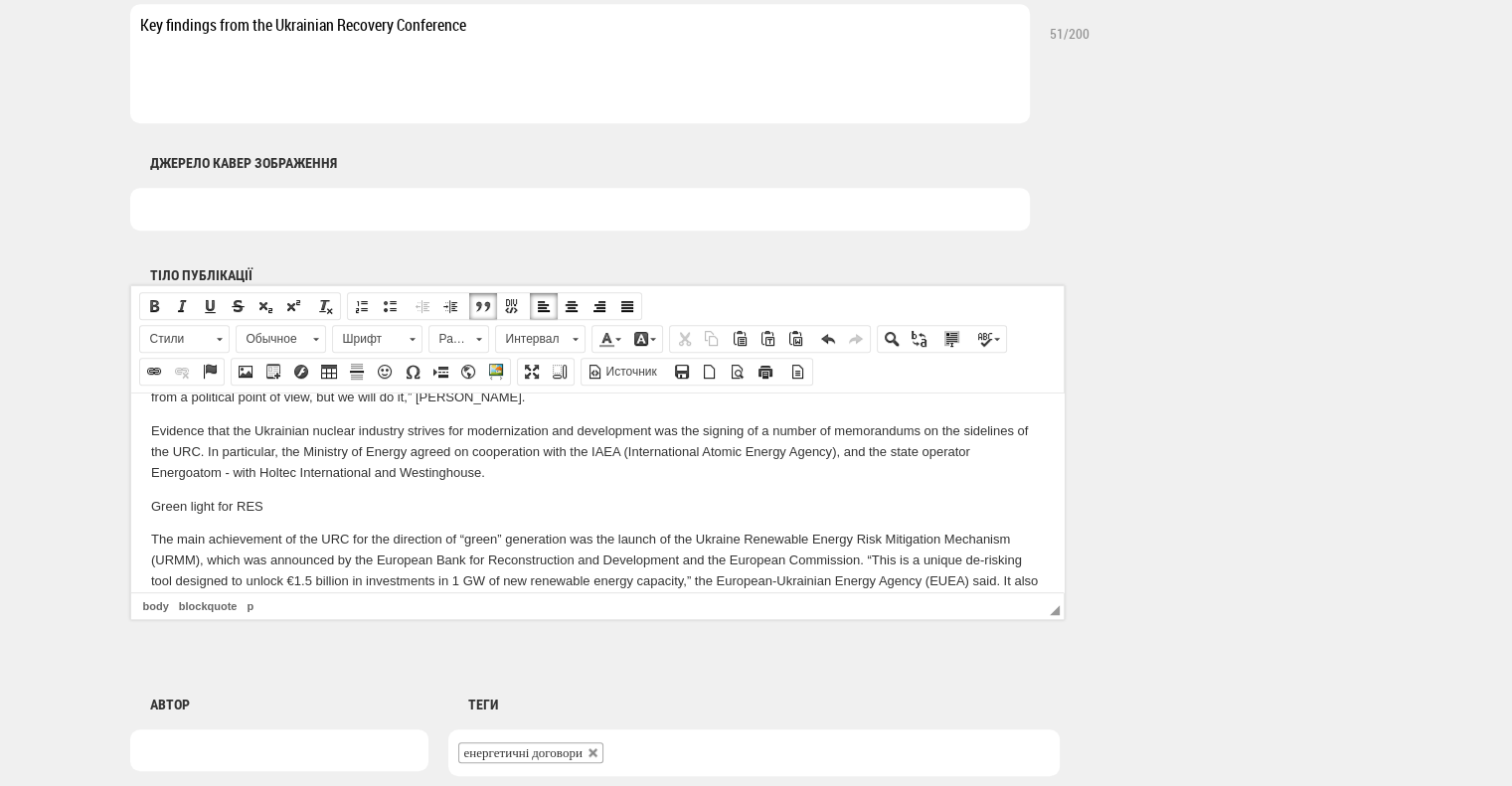 scroll, scrollTop: 1640, scrollLeft: 0, axis: vertical 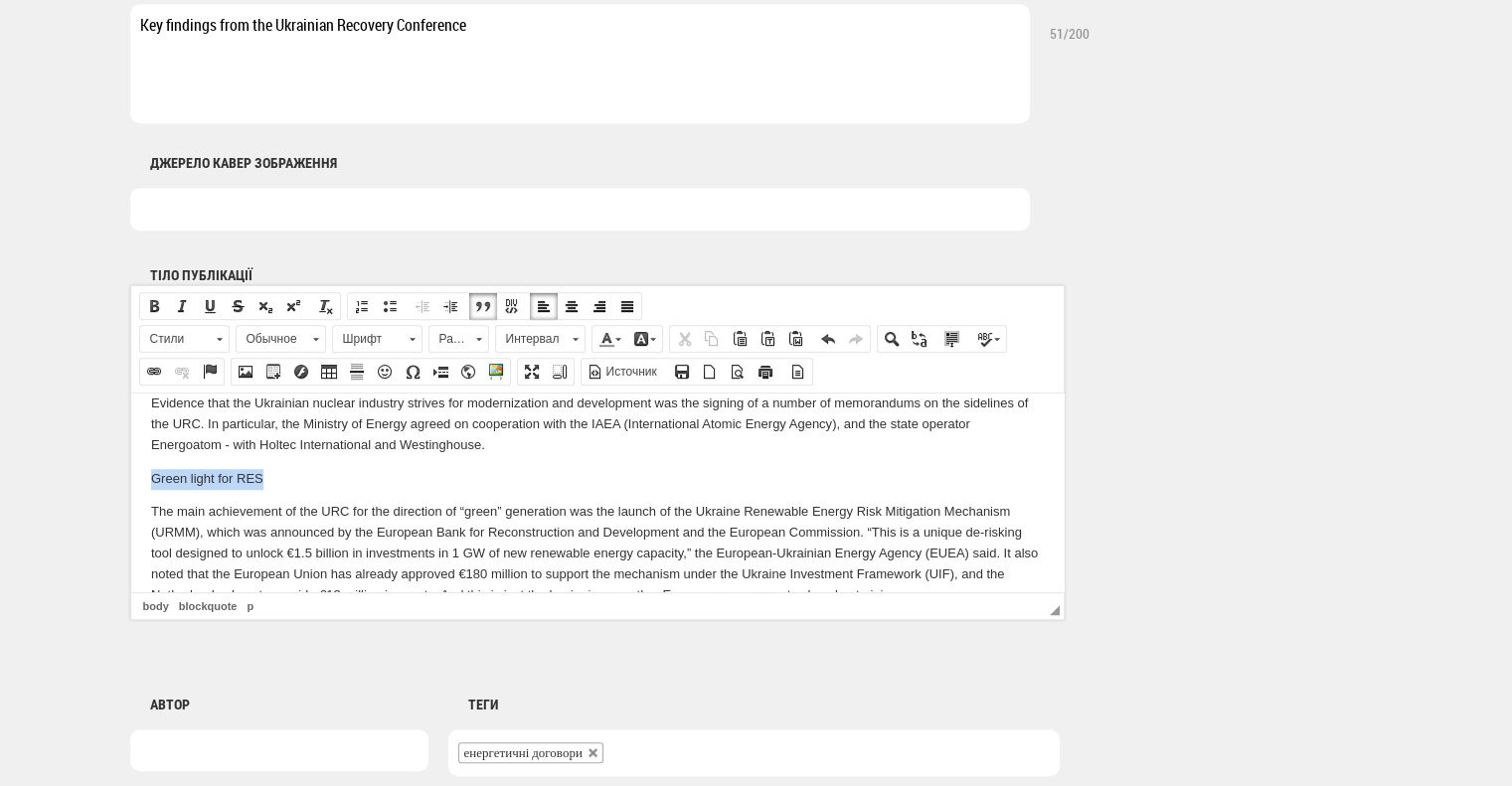 drag, startPoint x: 284, startPoint y: 456, endPoint x: 215, endPoint y: 842, distance: 392.1186 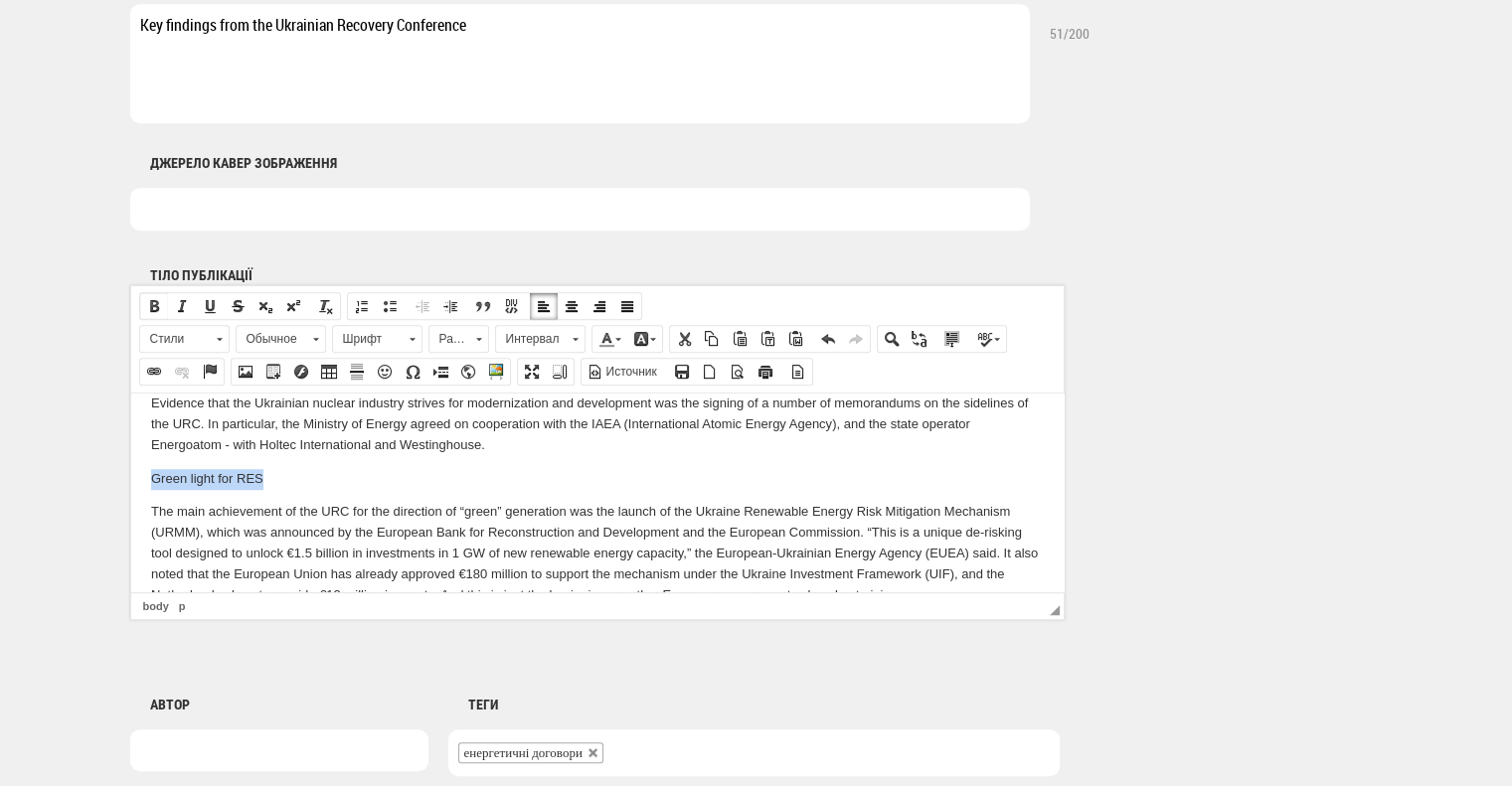 click at bounding box center (154, 306) 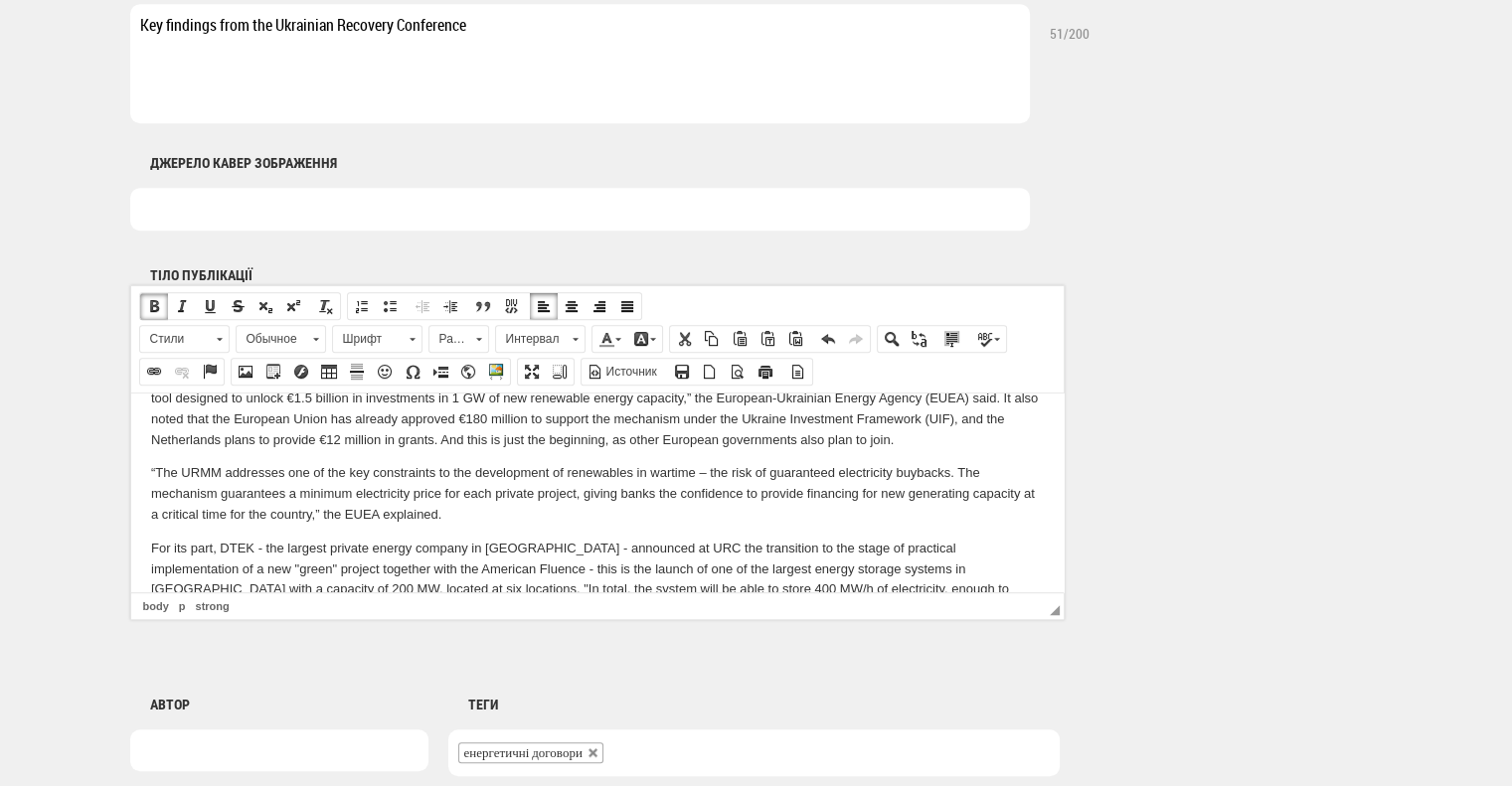 scroll, scrollTop: 1838, scrollLeft: 0, axis: vertical 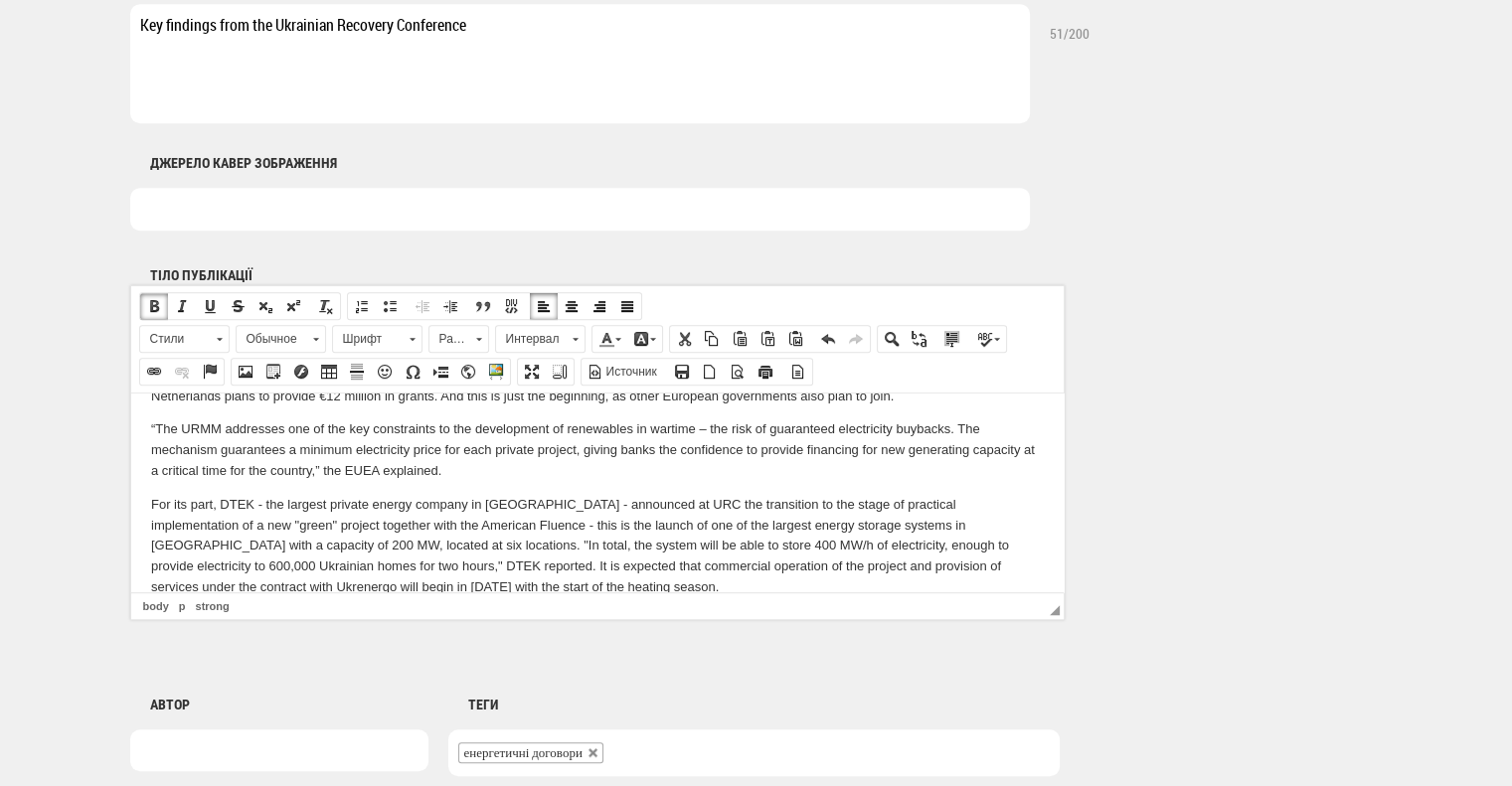 click on "“The URMM addresses one of the key constraints to the development of renewables in wartime – the risk of guaranteed electricity buybacks. The mechanism guarantees a minimum electricity price for each private project, giving banks the confidence to provide financing for new generating capacity at a critical time for the country,” the EUEA explained." at bounding box center [596, 449] 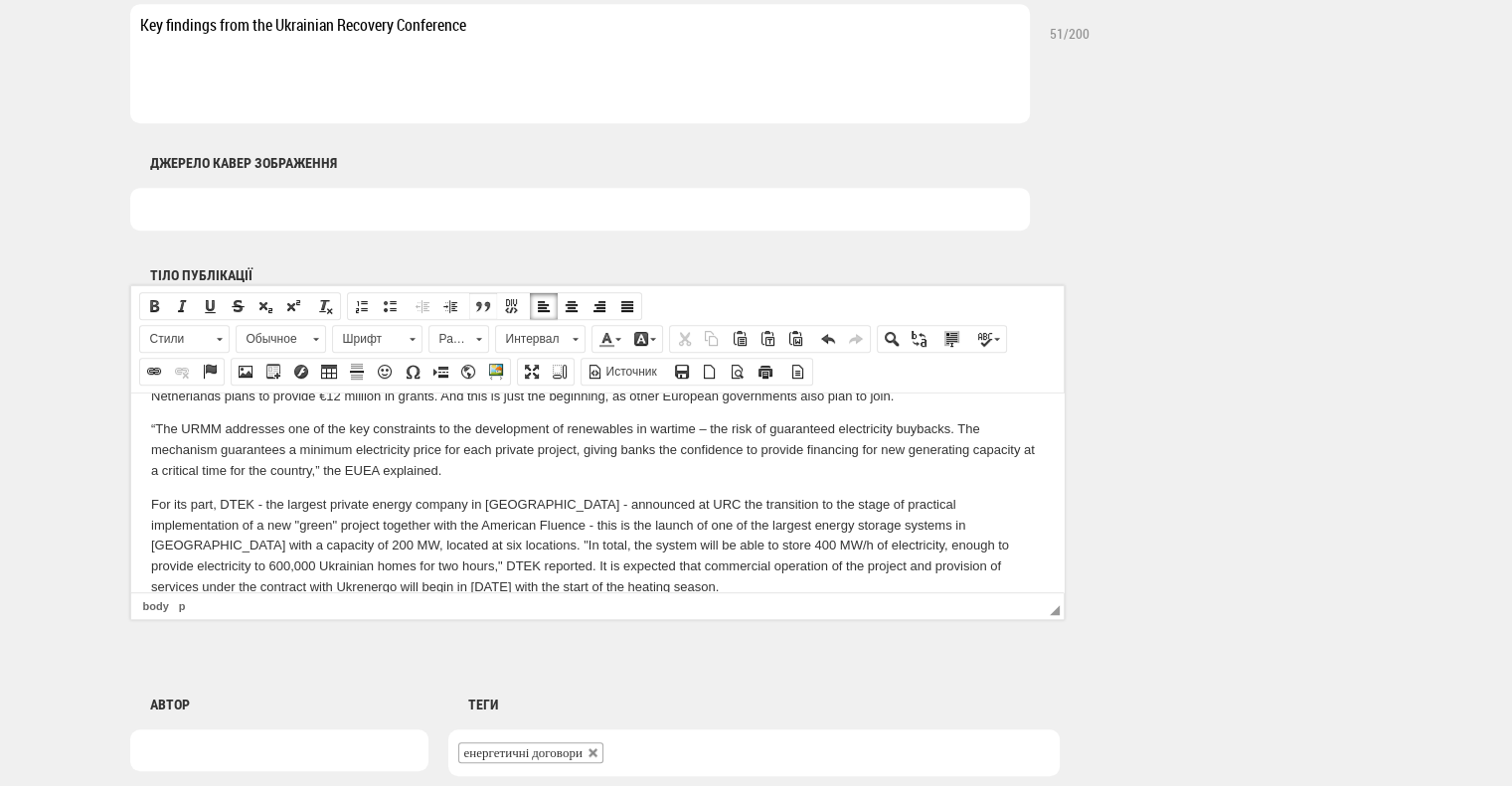 click at bounding box center [483, 306] 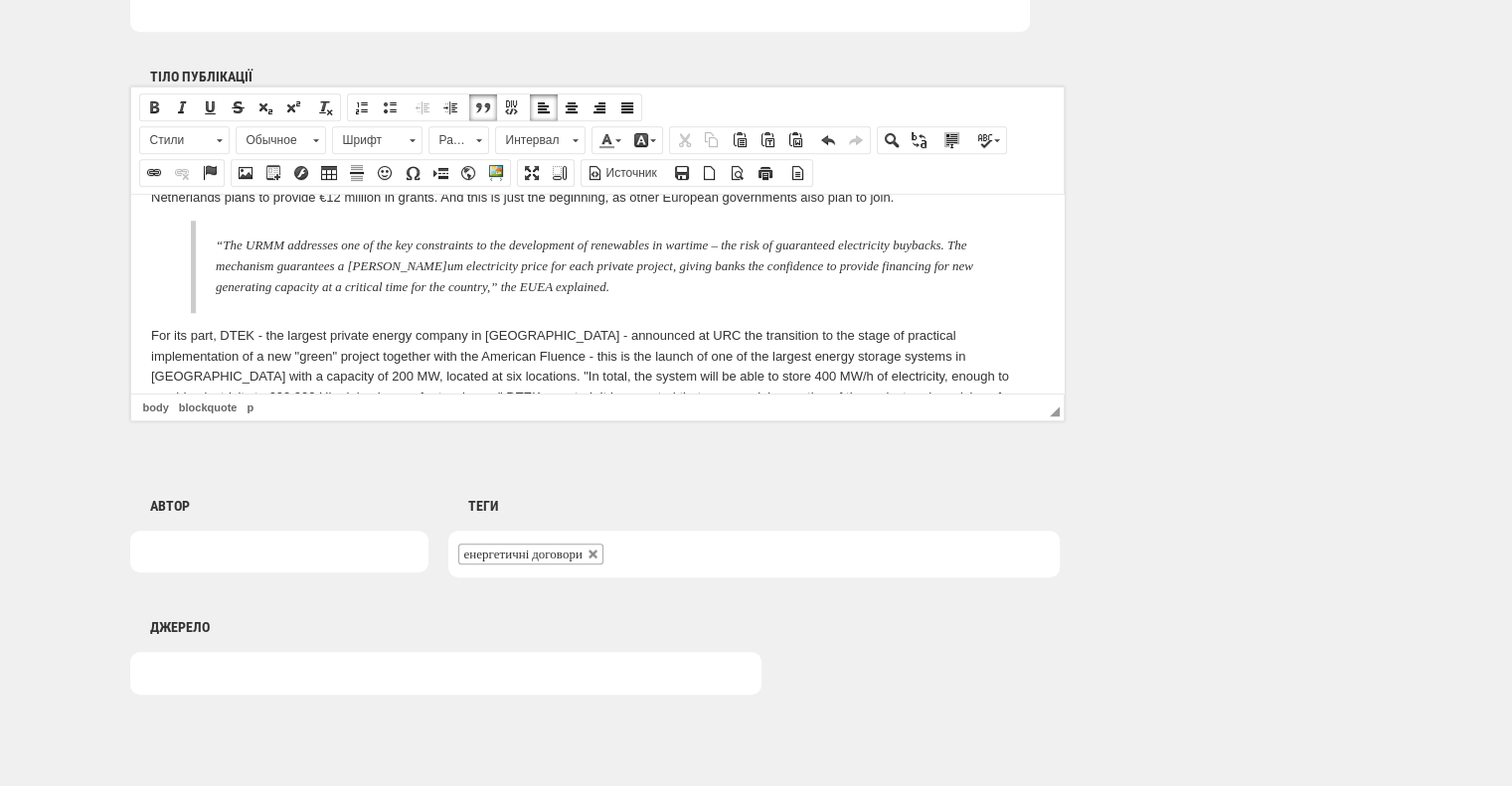 scroll, scrollTop: 1938, scrollLeft: 0, axis: vertical 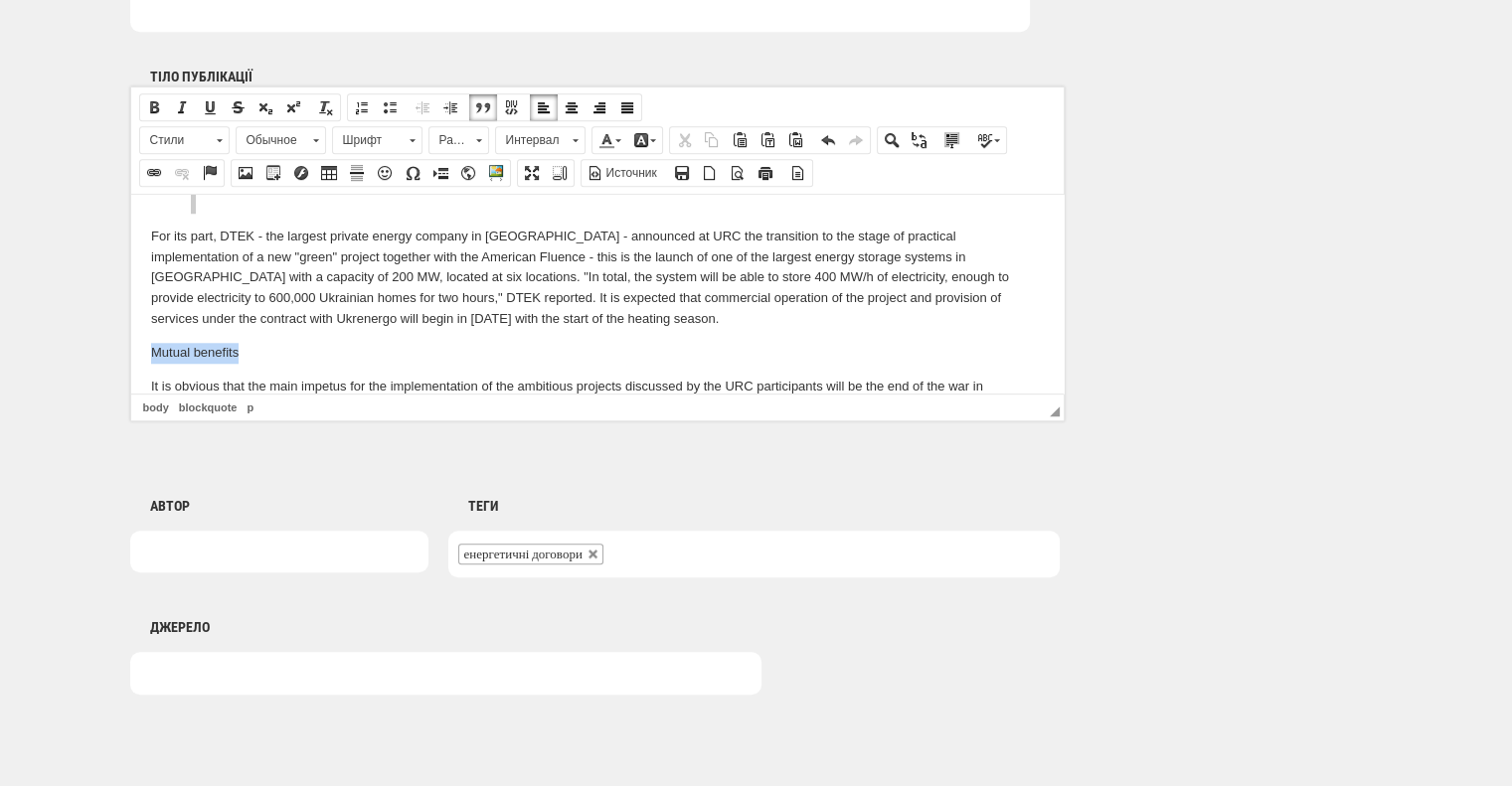 drag, startPoint x: 275, startPoint y: 338, endPoint x: 62, endPoint y: 333, distance: 213.05868 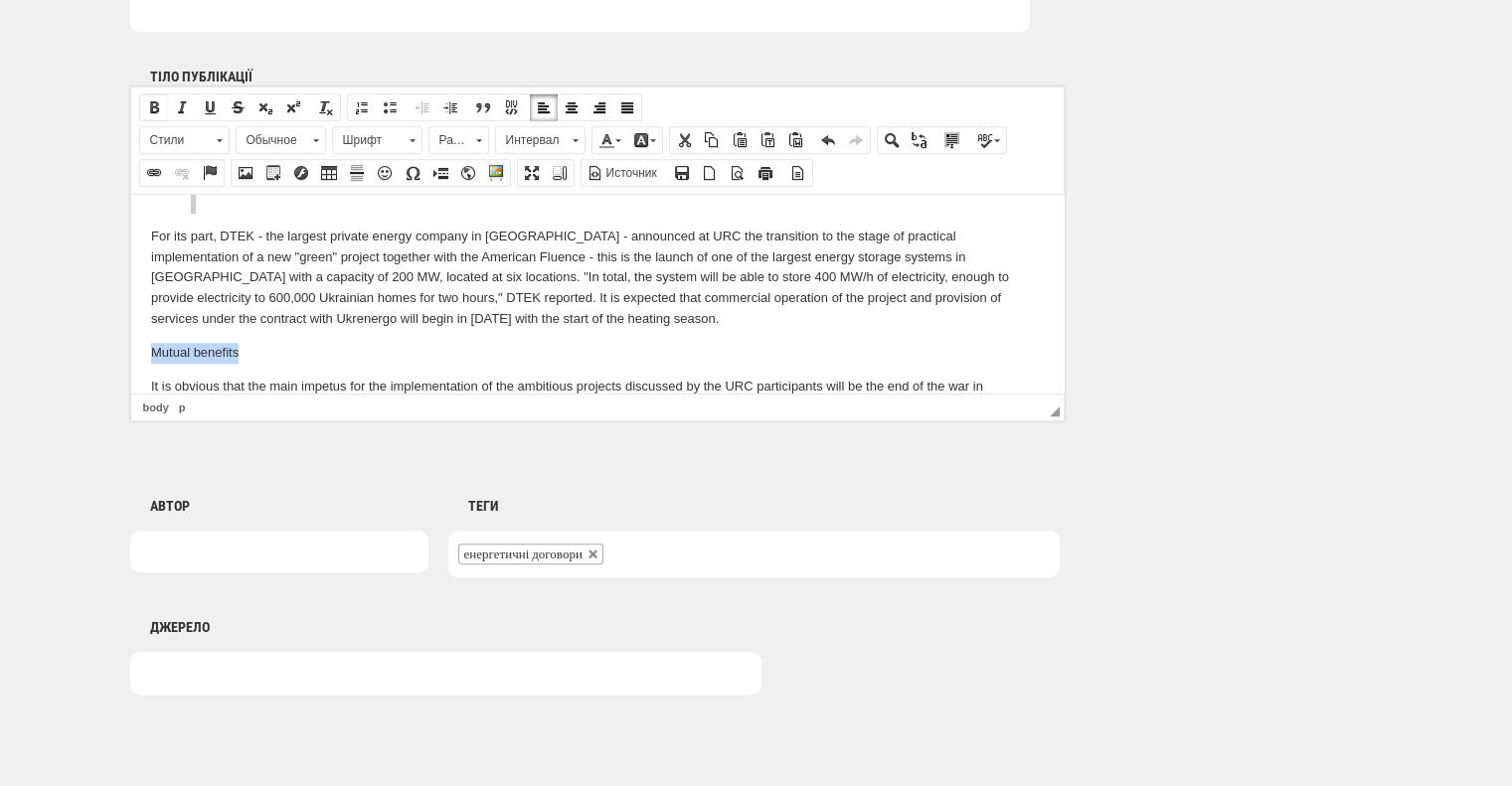 click on "Полужирный" at bounding box center (154, 107) 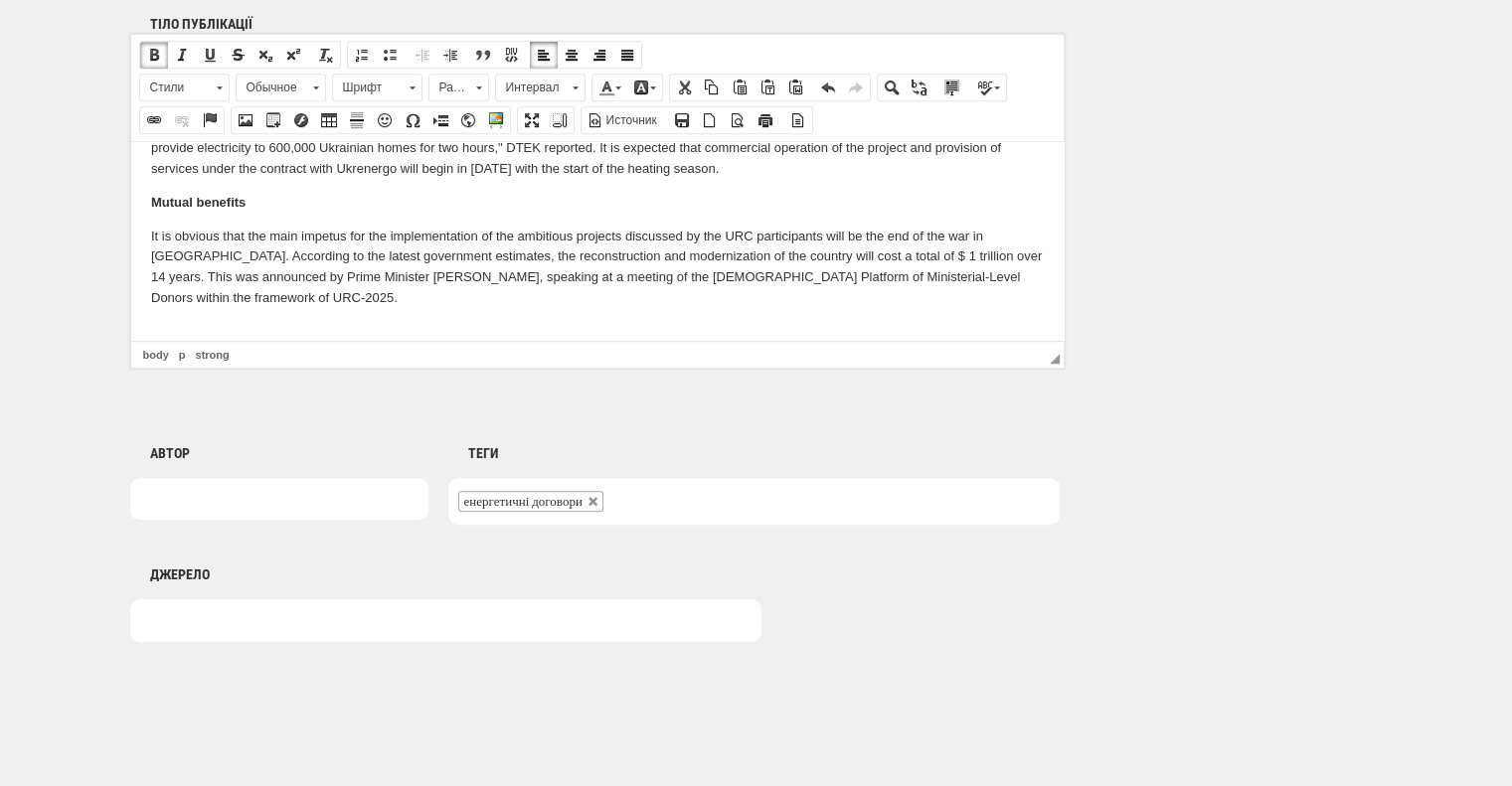 scroll, scrollTop: 1332, scrollLeft: 0, axis: vertical 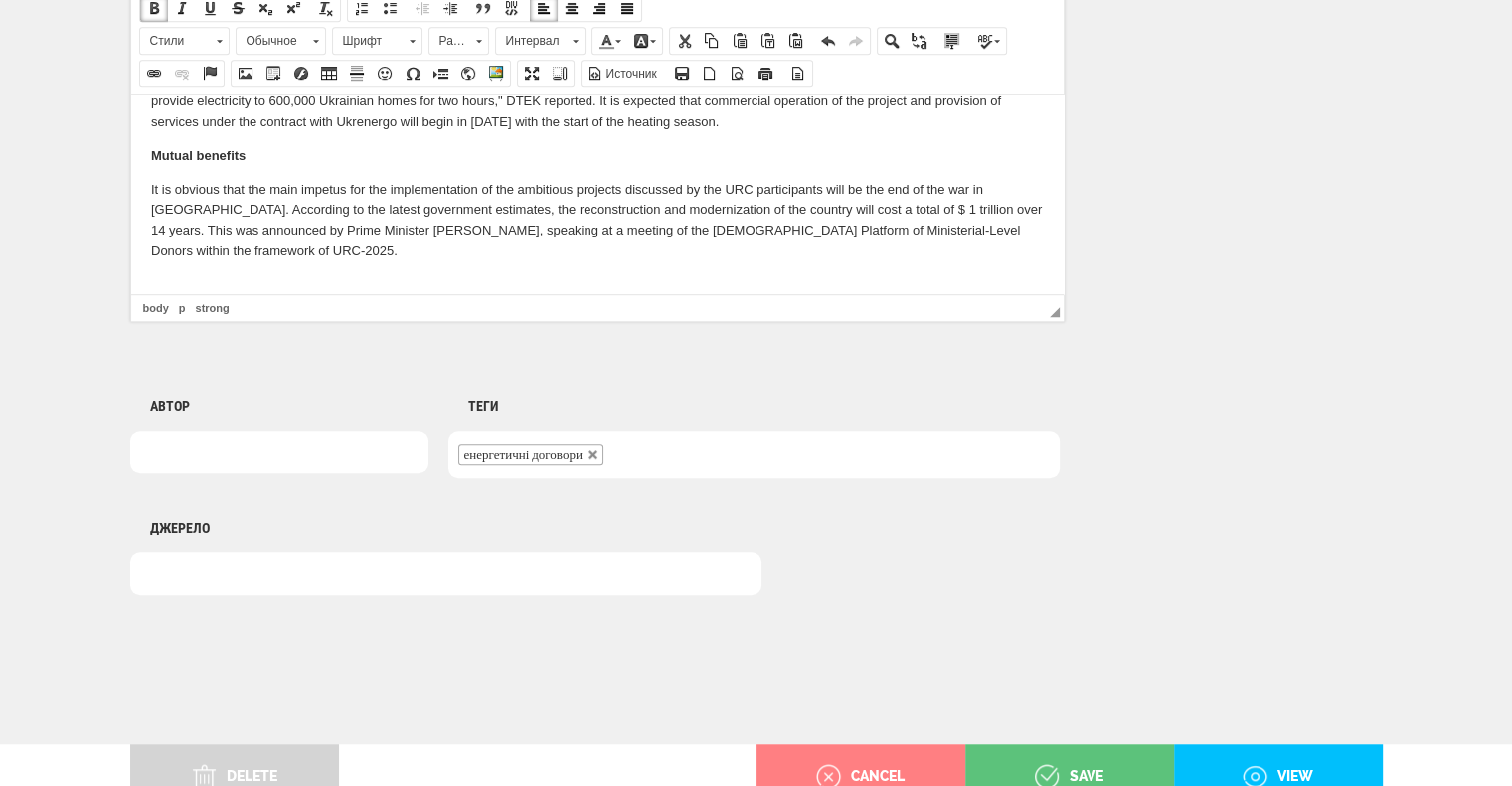 click on "The International Conference on the Recovery of Ukraine (URC), which took place this week in Rome, confirmed the key role of the energy sector in the modernization of the country and the development of its integration with the EU. The event, which brought together over four thousand participants, saw the conclusion of numerous agreements on cooperation between government structures, specialized organizations and businesses, as well as strategic discussions on promising areas of cooperation between Ukraine and Western partners. Summing up the results of the URC, Ukrainian Energy offers its readers an overview of the key events and agreements from this event, which will determine the further dynamics of the energy sector and the economy in the country. New Horizons According to preliminary estimates, agreements totaling over 19 billion euros in investments and loans for private and public projects were concluded during the URC in Rome. Energy mix “Ukraine is not only a b Nuclear revival Green light for RES" at bounding box center [596, -813] 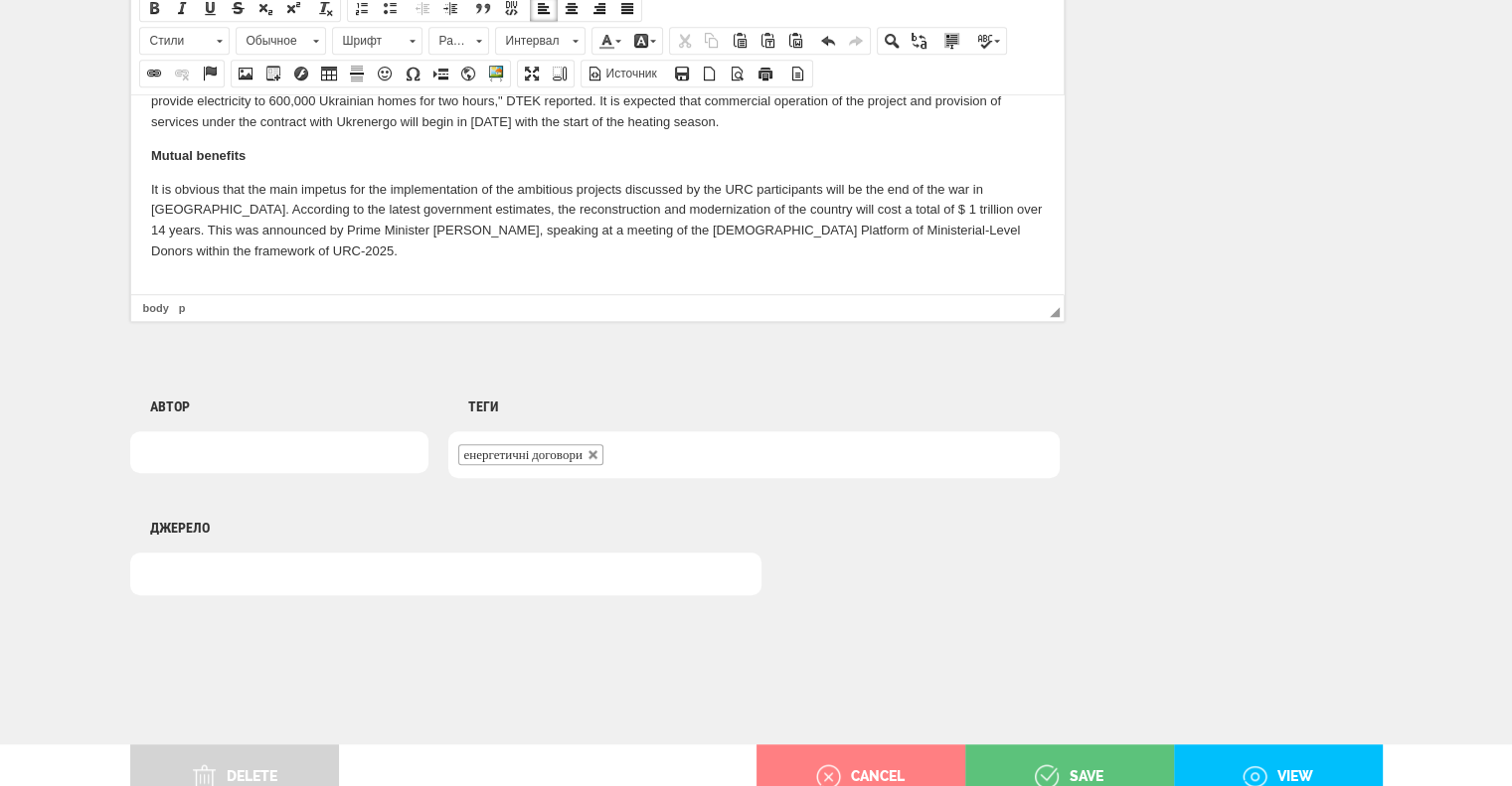 click on "It is obvious that the main impetus for the implementation of the ambitious projects discussed by the URC participants will be the end of the war in Ukraine. According to the latest government estimates, the reconstruction and modernization of the country will cost a total of $ 1 trillion over 14 years. This was announced by Prime Minister Denys Shmyhal, speaking at a meeting of the Ukrainian Platform of Ministerial-Level Donors within the framework of URC-2025." at bounding box center (596, 220) 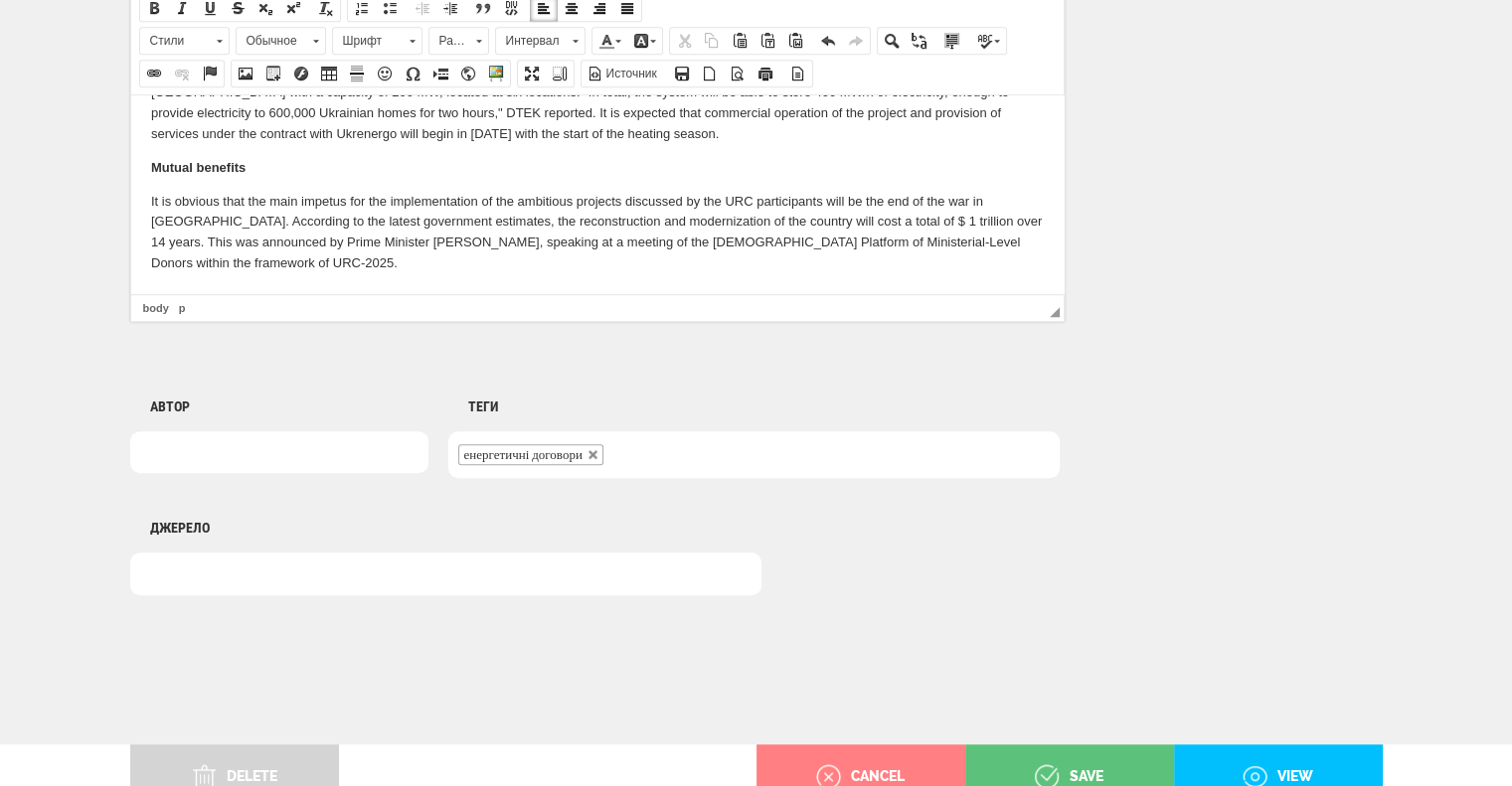 scroll, scrollTop: 2002, scrollLeft: 0, axis: vertical 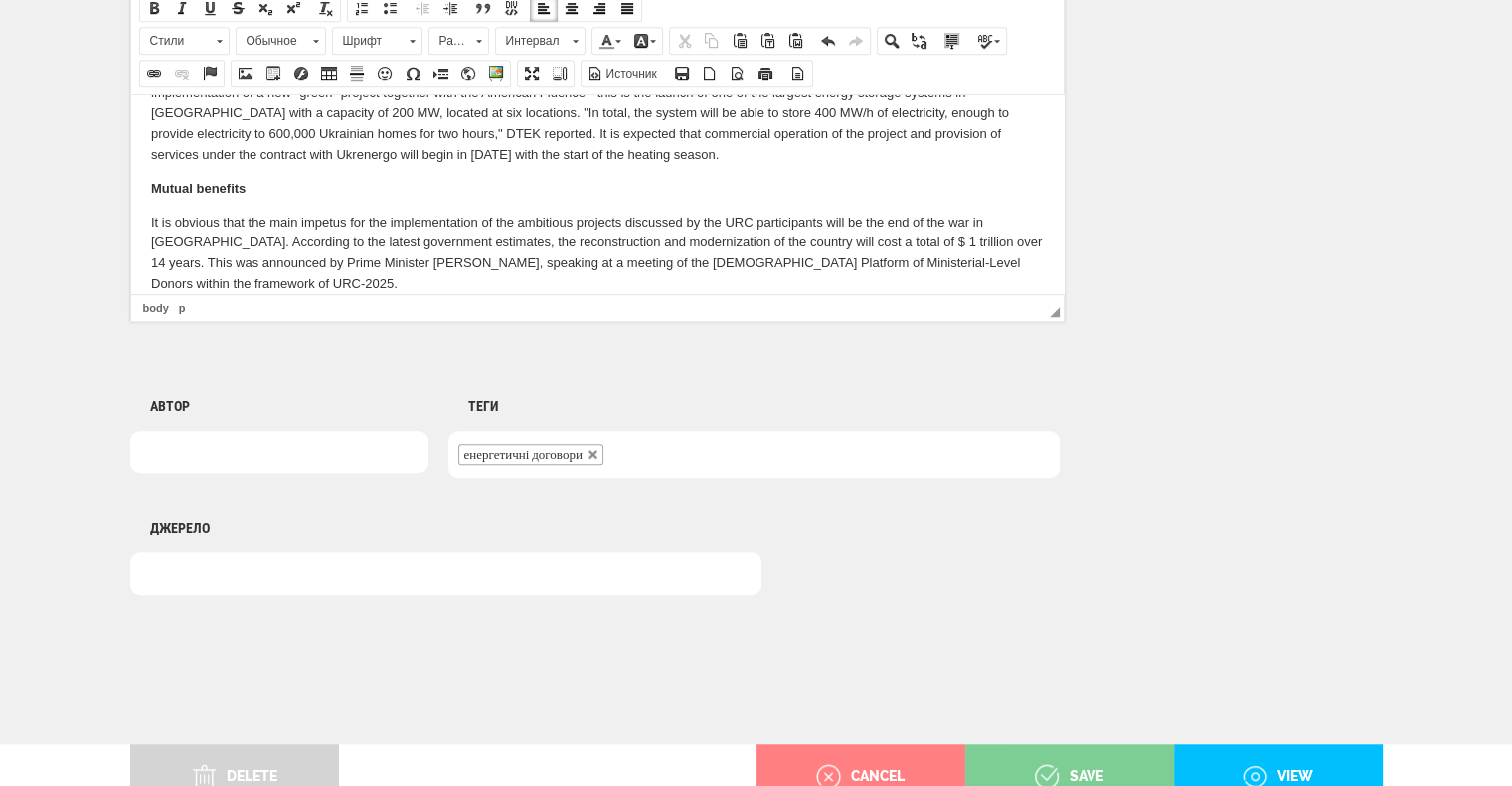 click on "save" at bounding box center (1070, 777) 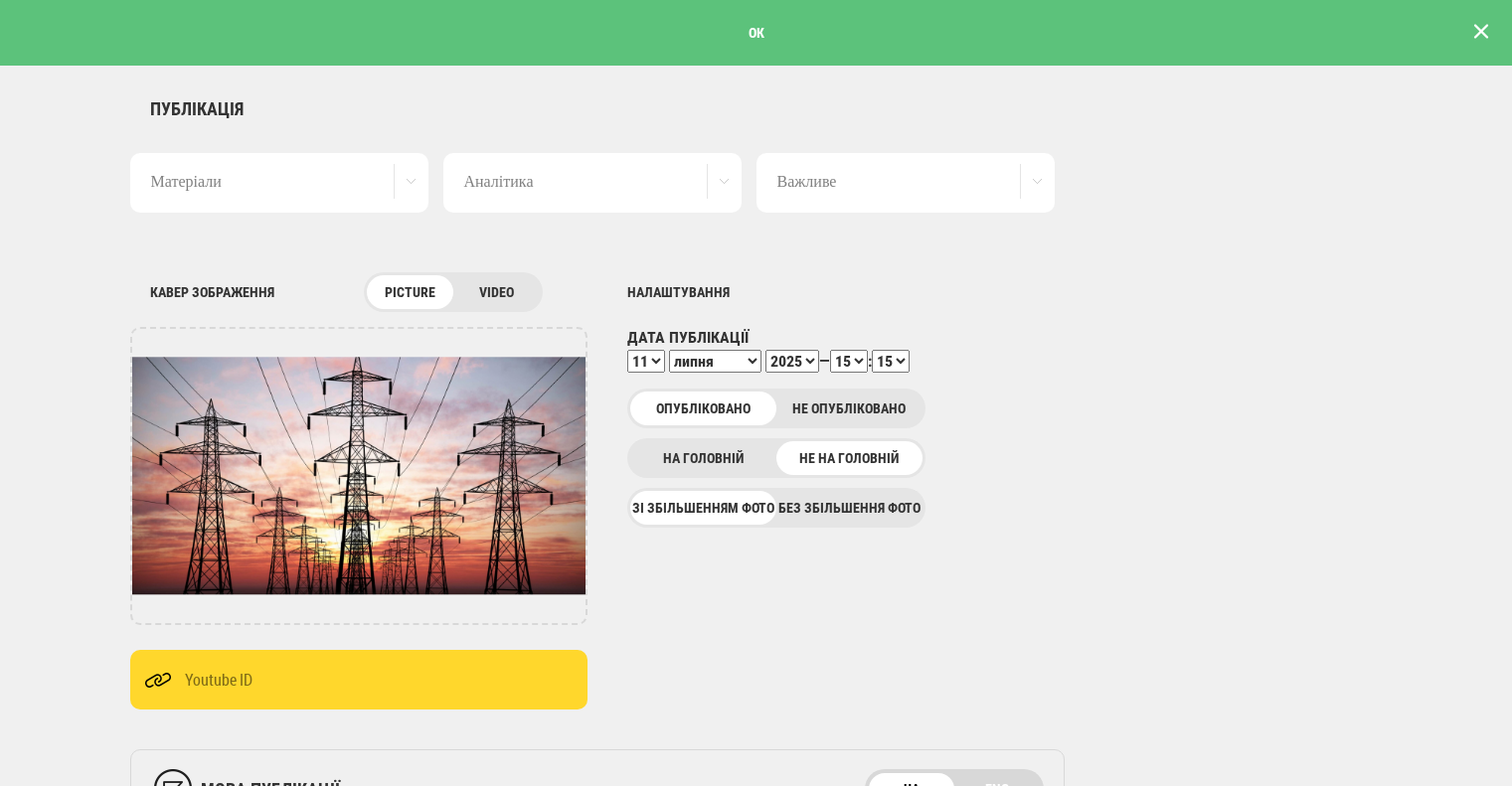 scroll, scrollTop: 0, scrollLeft: 0, axis: both 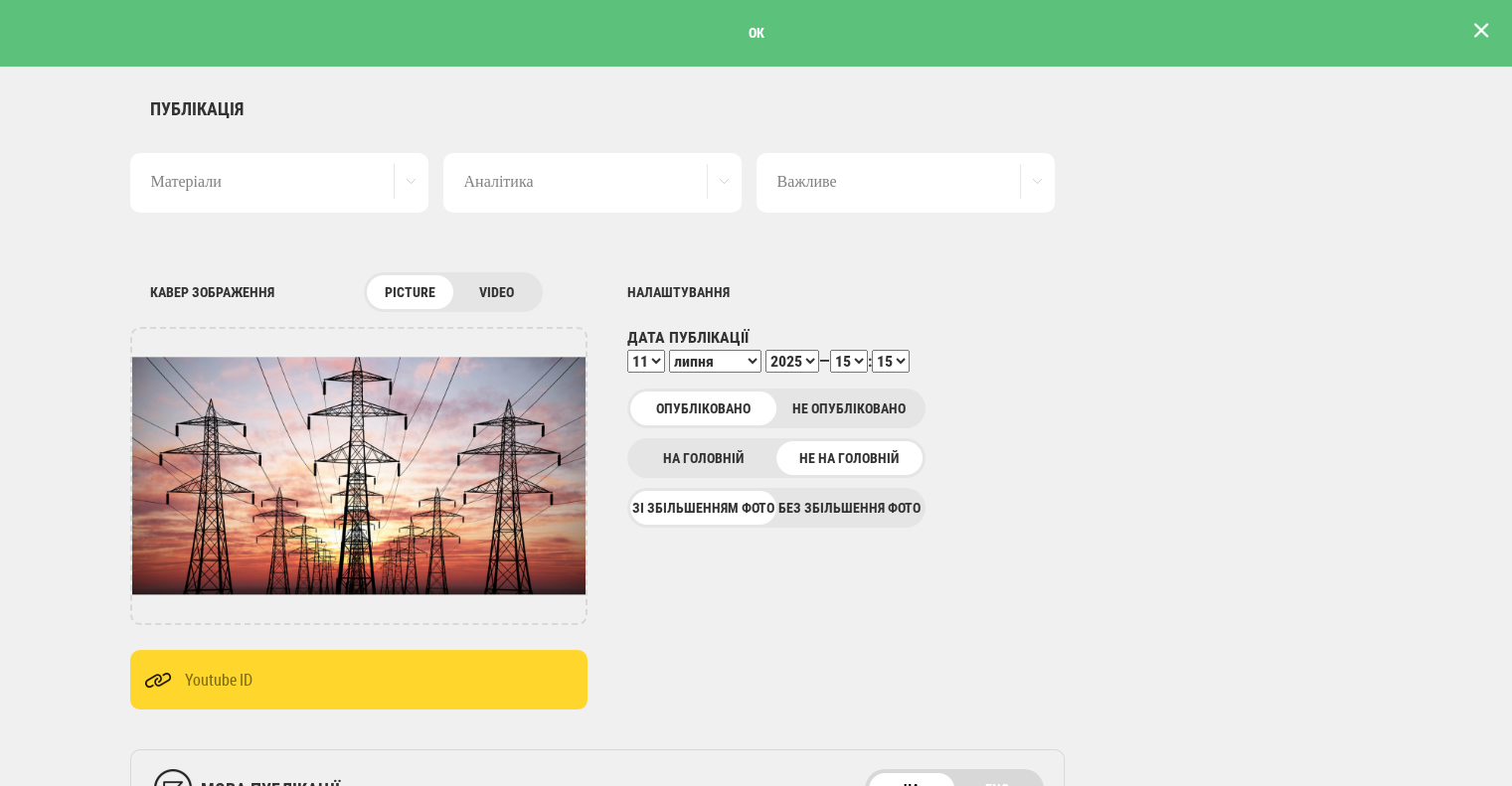 click at bounding box center (1481, 31) 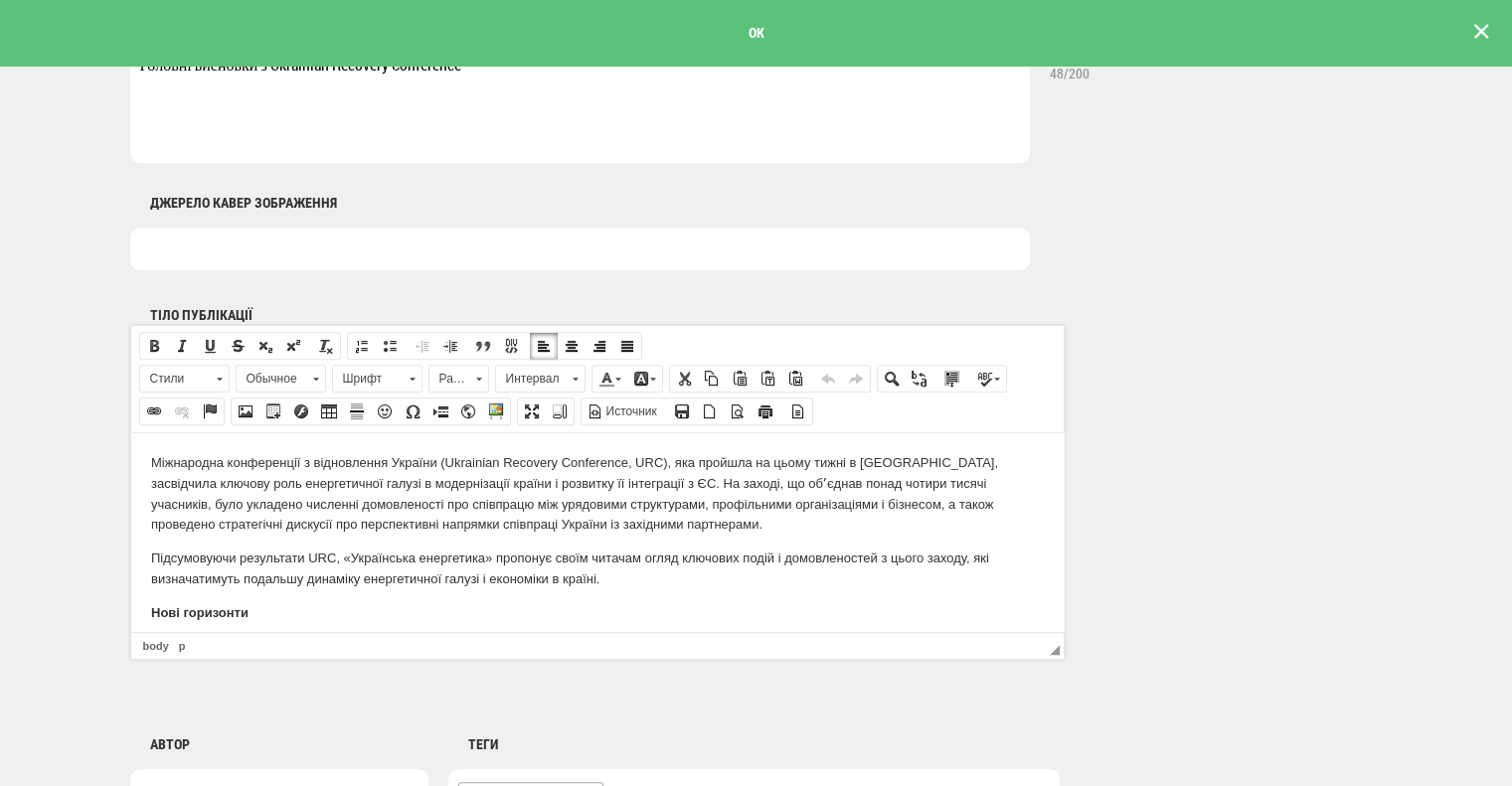 scroll, scrollTop: 0, scrollLeft: 0, axis: both 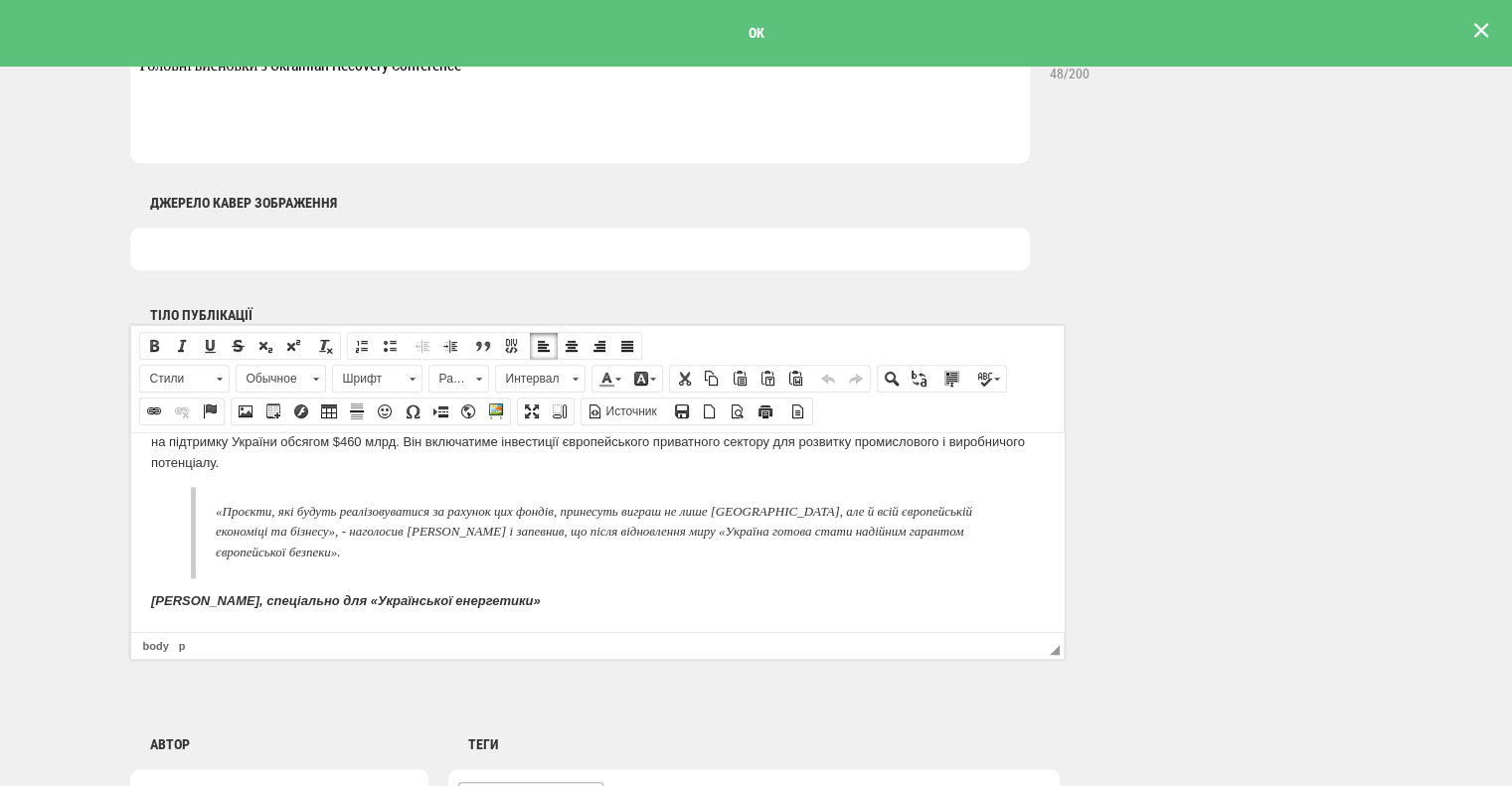 click at bounding box center (1481, 31) 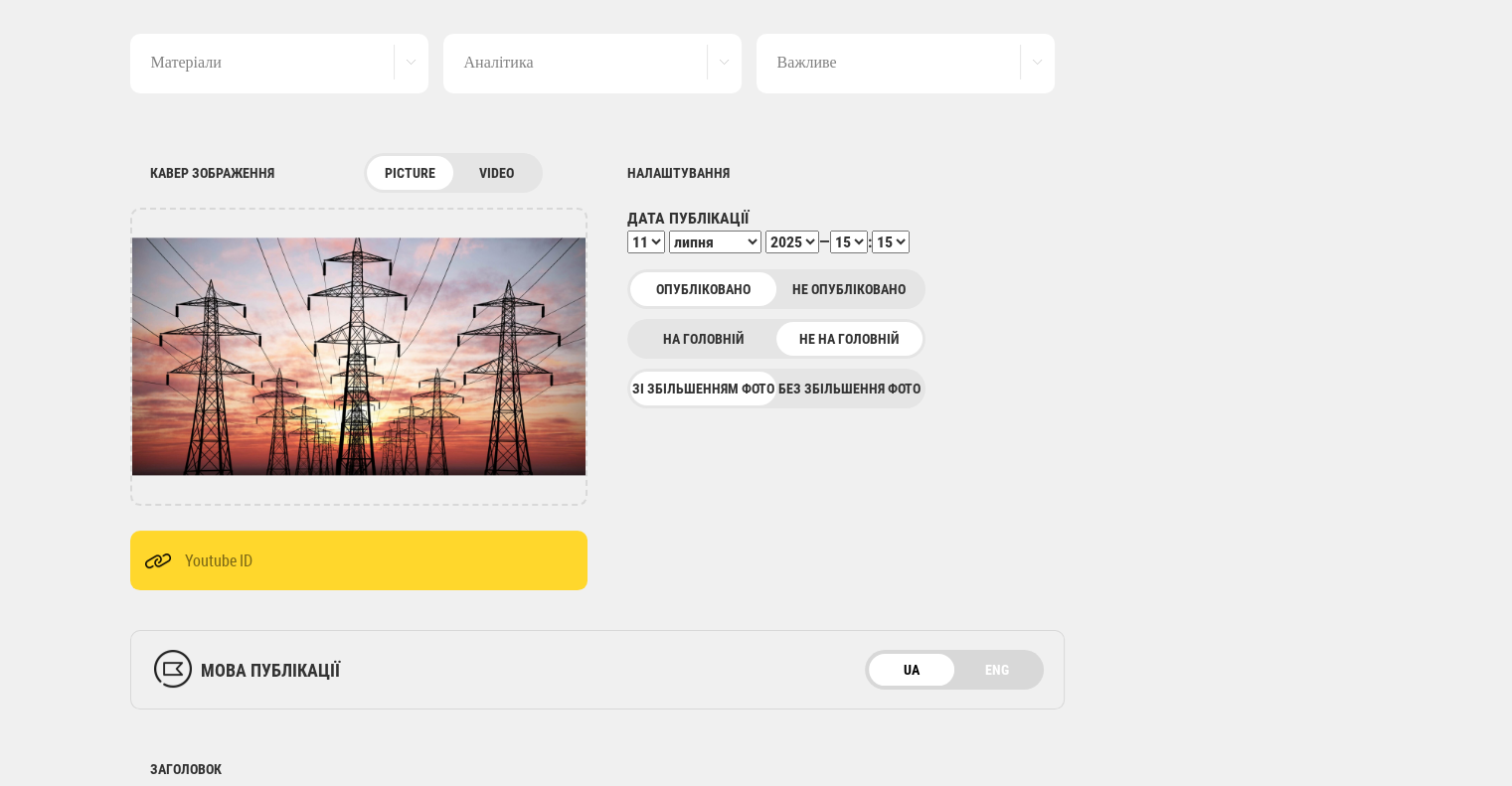 scroll, scrollTop: 0, scrollLeft: 0, axis: both 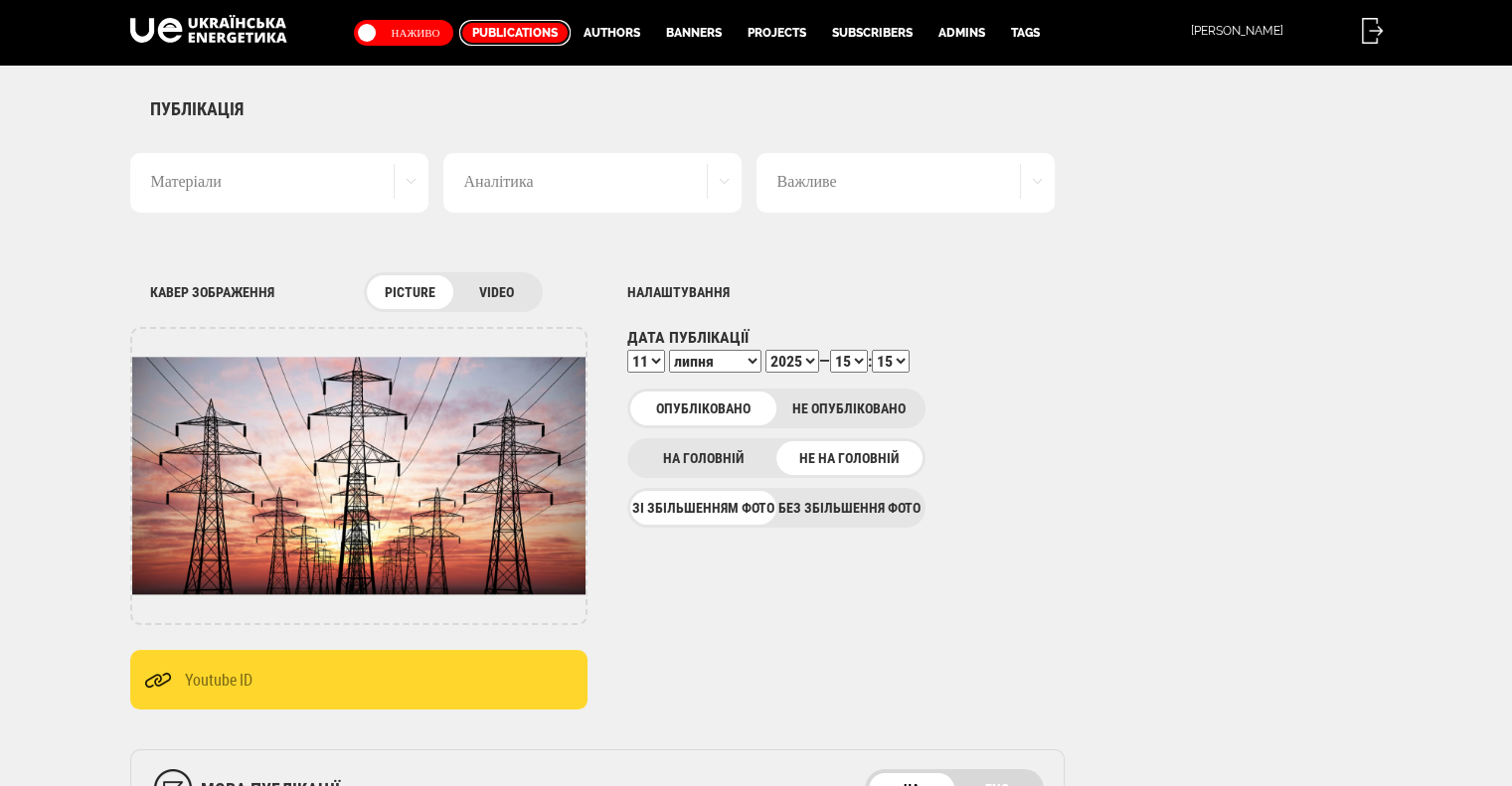click on "Publications" at bounding box center (515, 33) 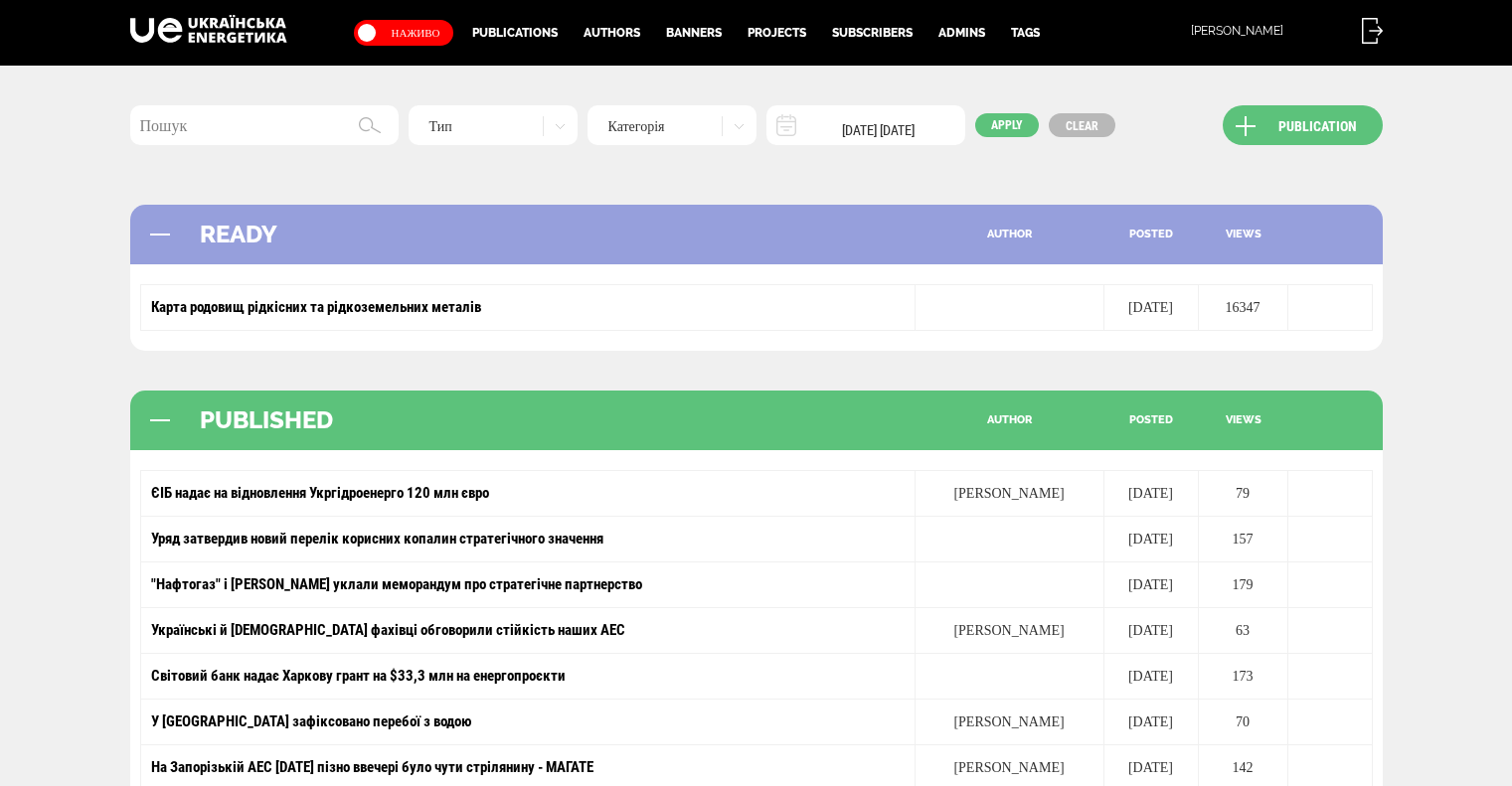 scroll, scrollTop: 0, scrollLeft: 0, axis: both 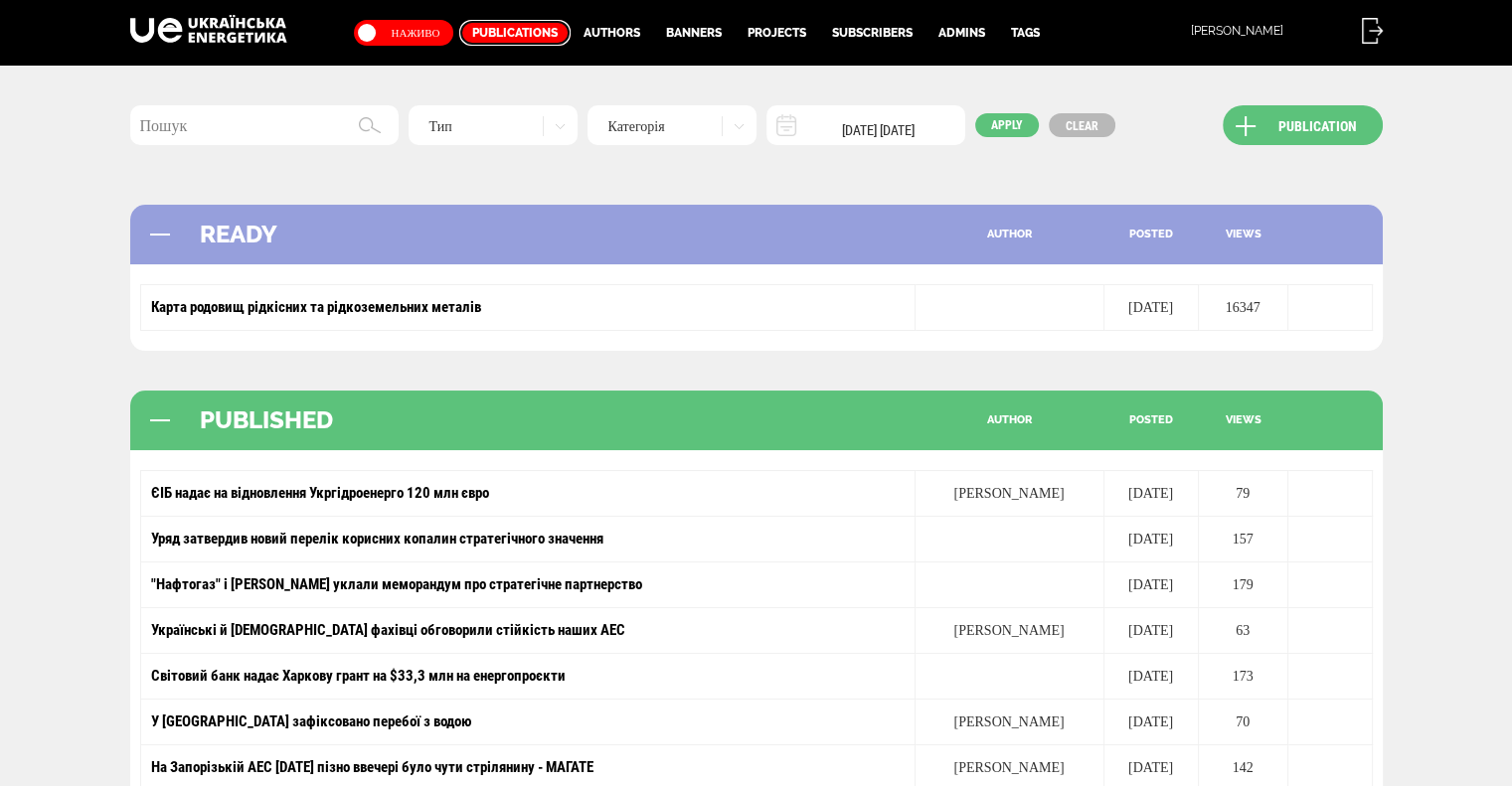 click on "Publications" at bounding box center [515, 33] 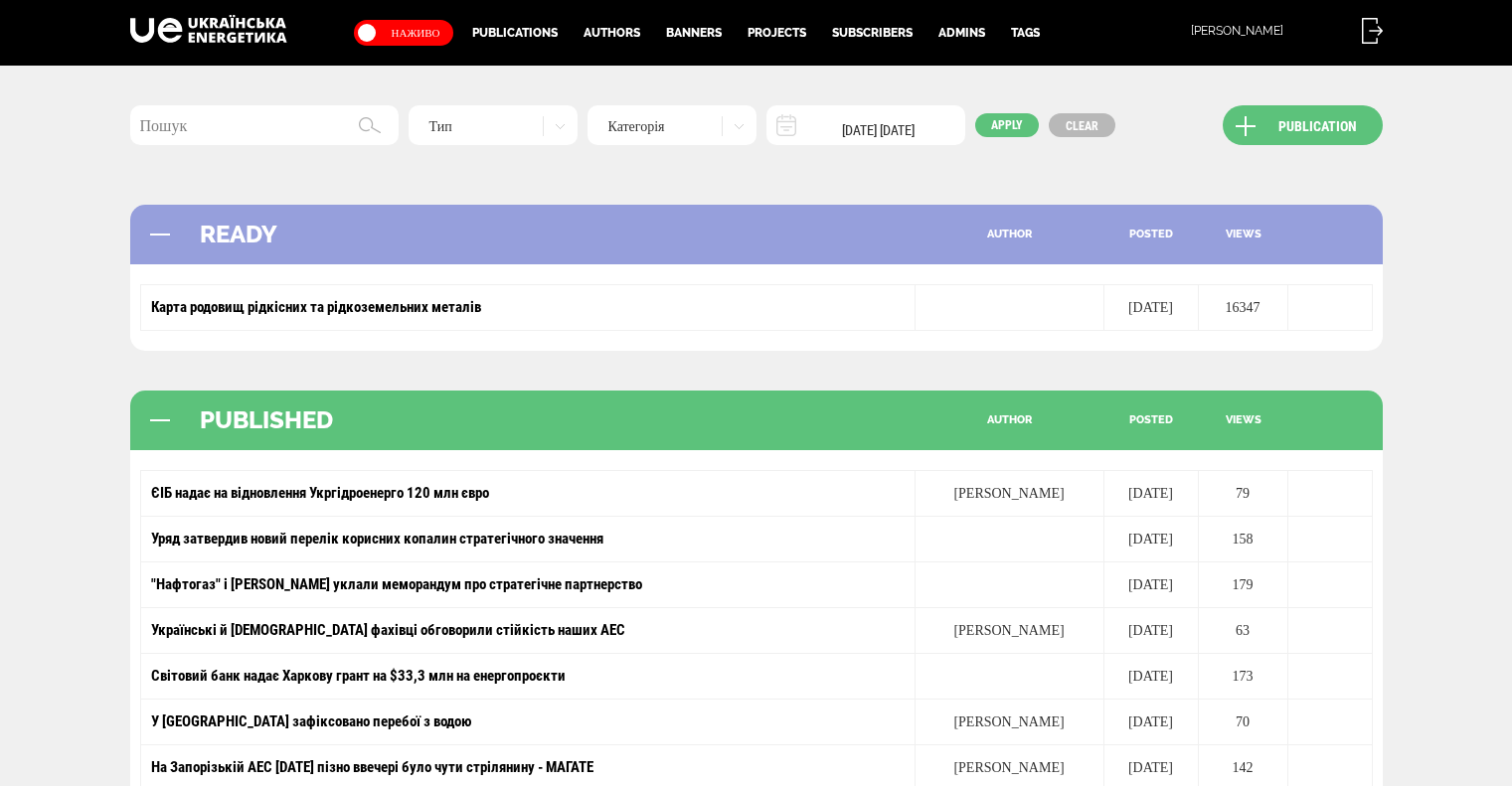 scroll, scrollTop: 0, scrollLeft: 0, axis: both 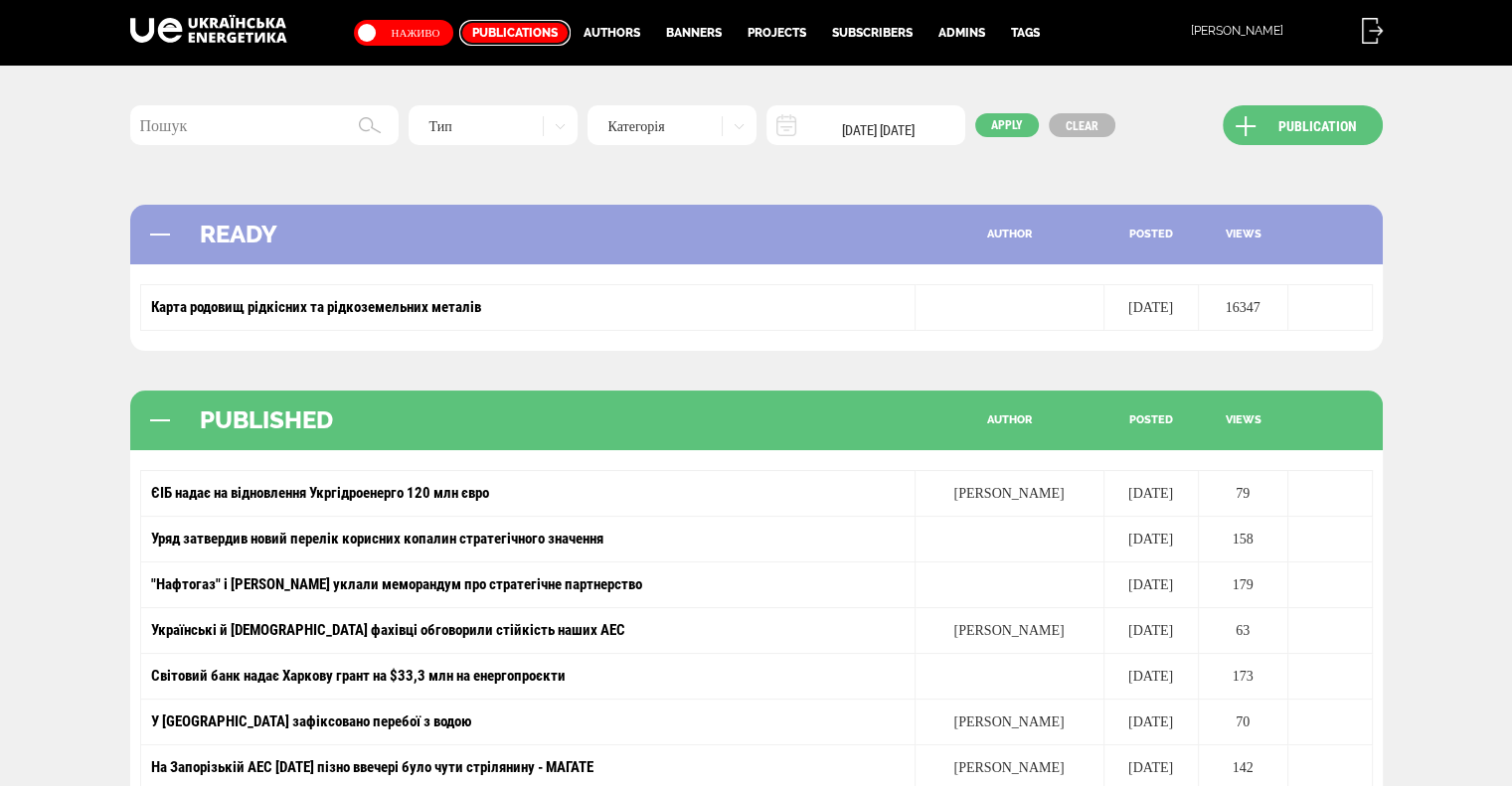 click on "Publications" at bounding box center [515, 33] 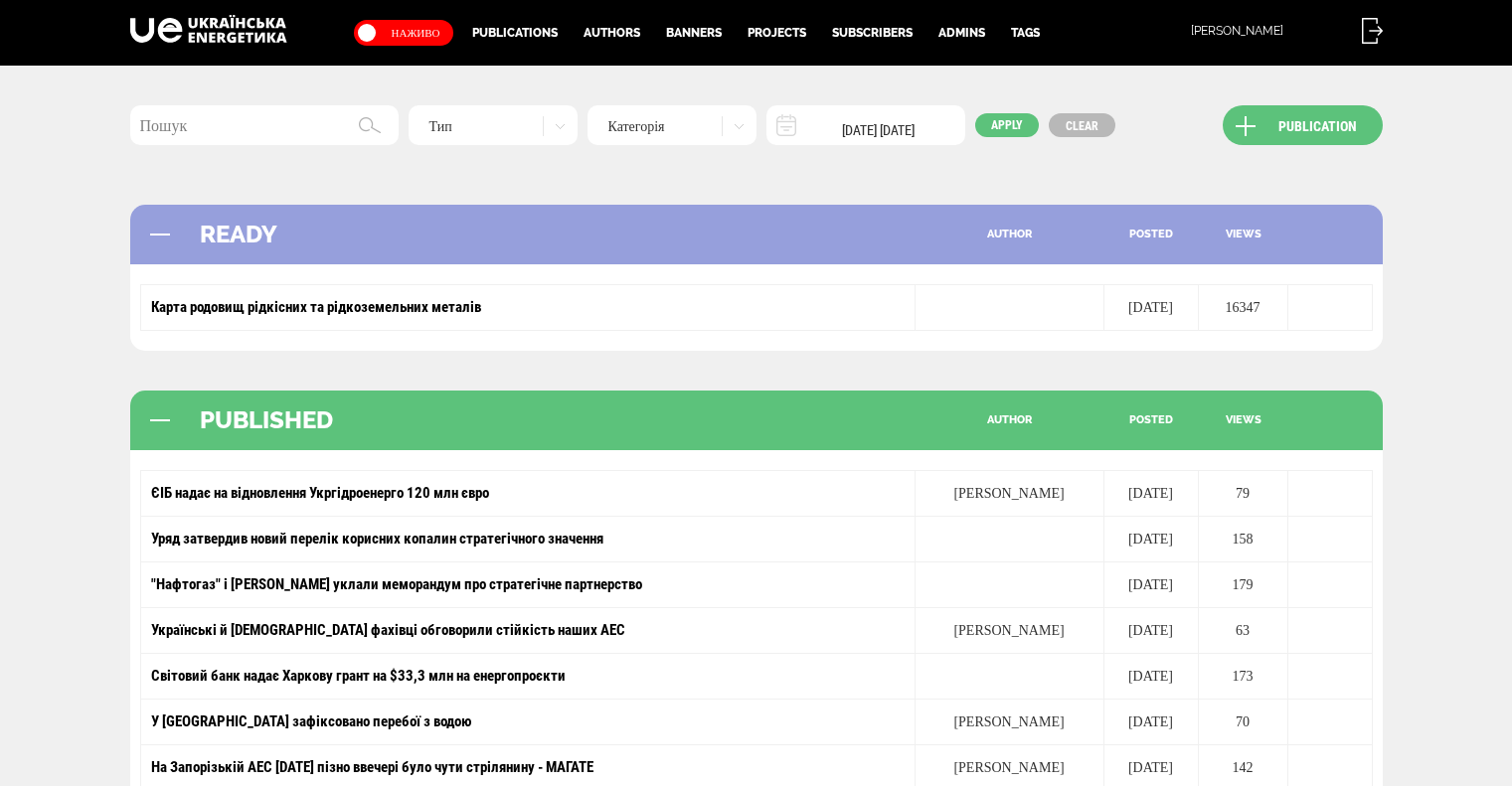 scroll, scrollTop: 0, scrollLeft: 0, axis: both 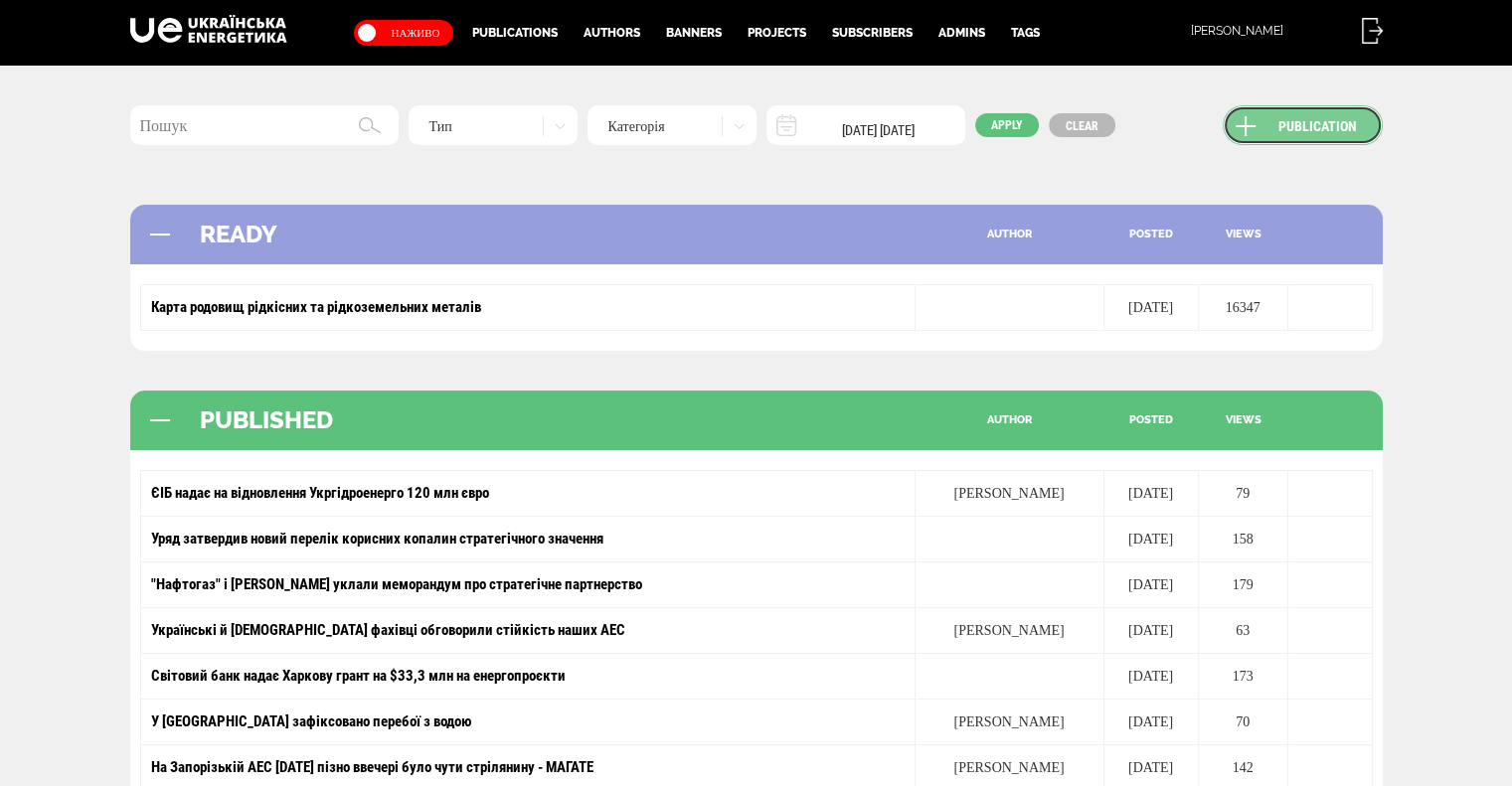 click on "Publication" at bounding box center [1302, 125] 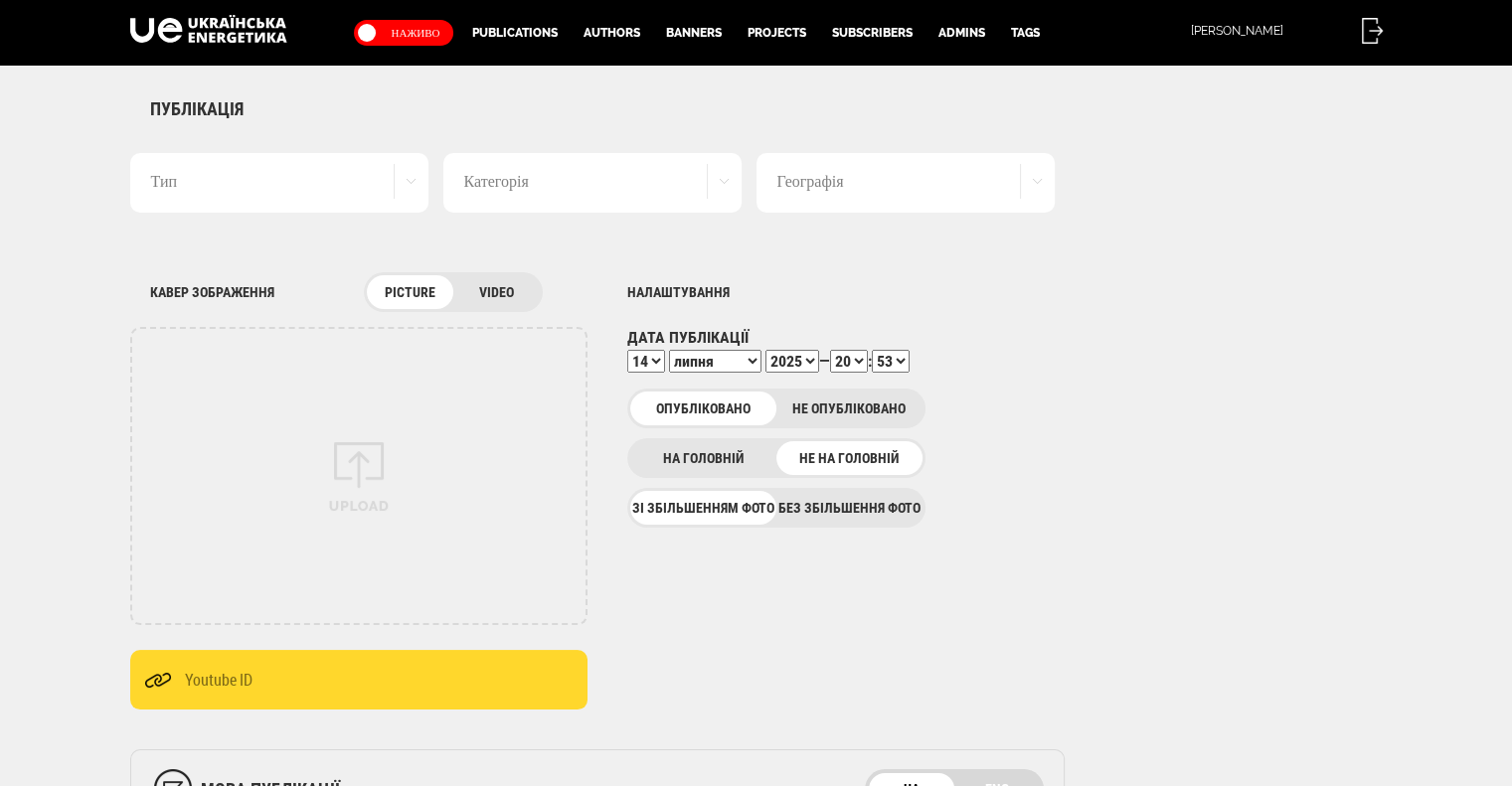 scroll, scrollTop: 0, scrollLeft: 0, axis: both 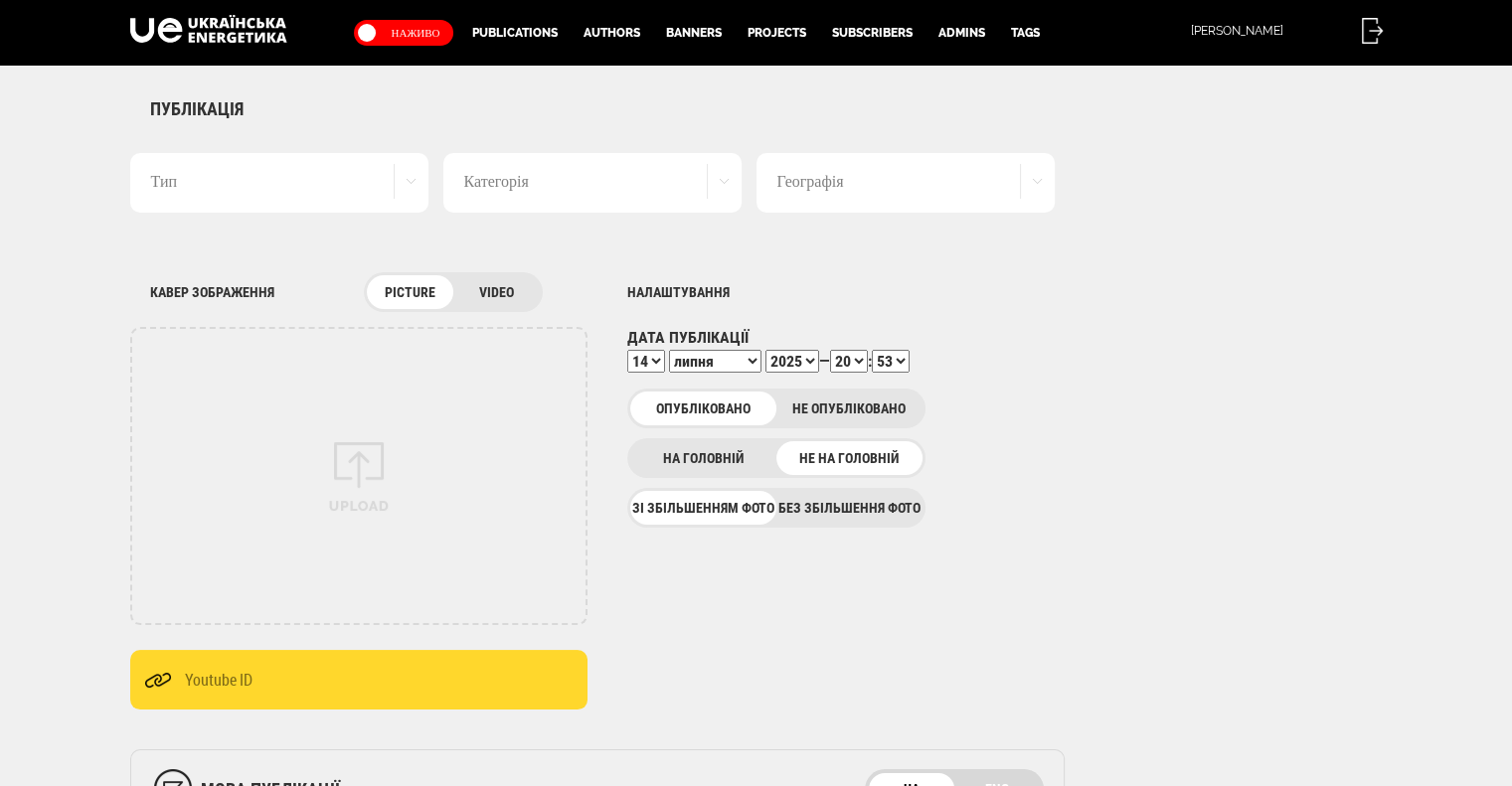 click on "Тип" at bounding box center (279, 183) 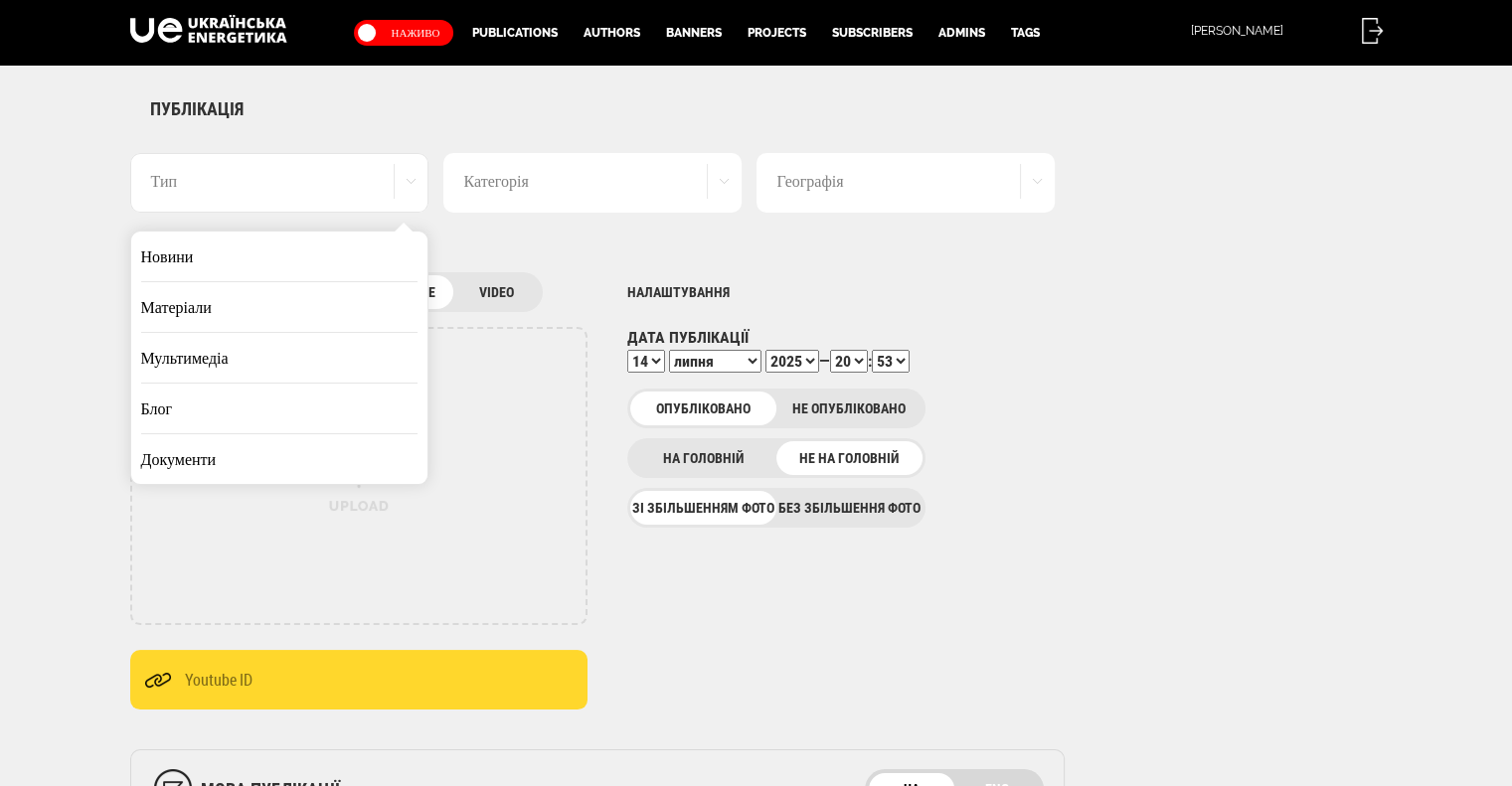 click on "Матеріали" at bounding box center (279, 307) 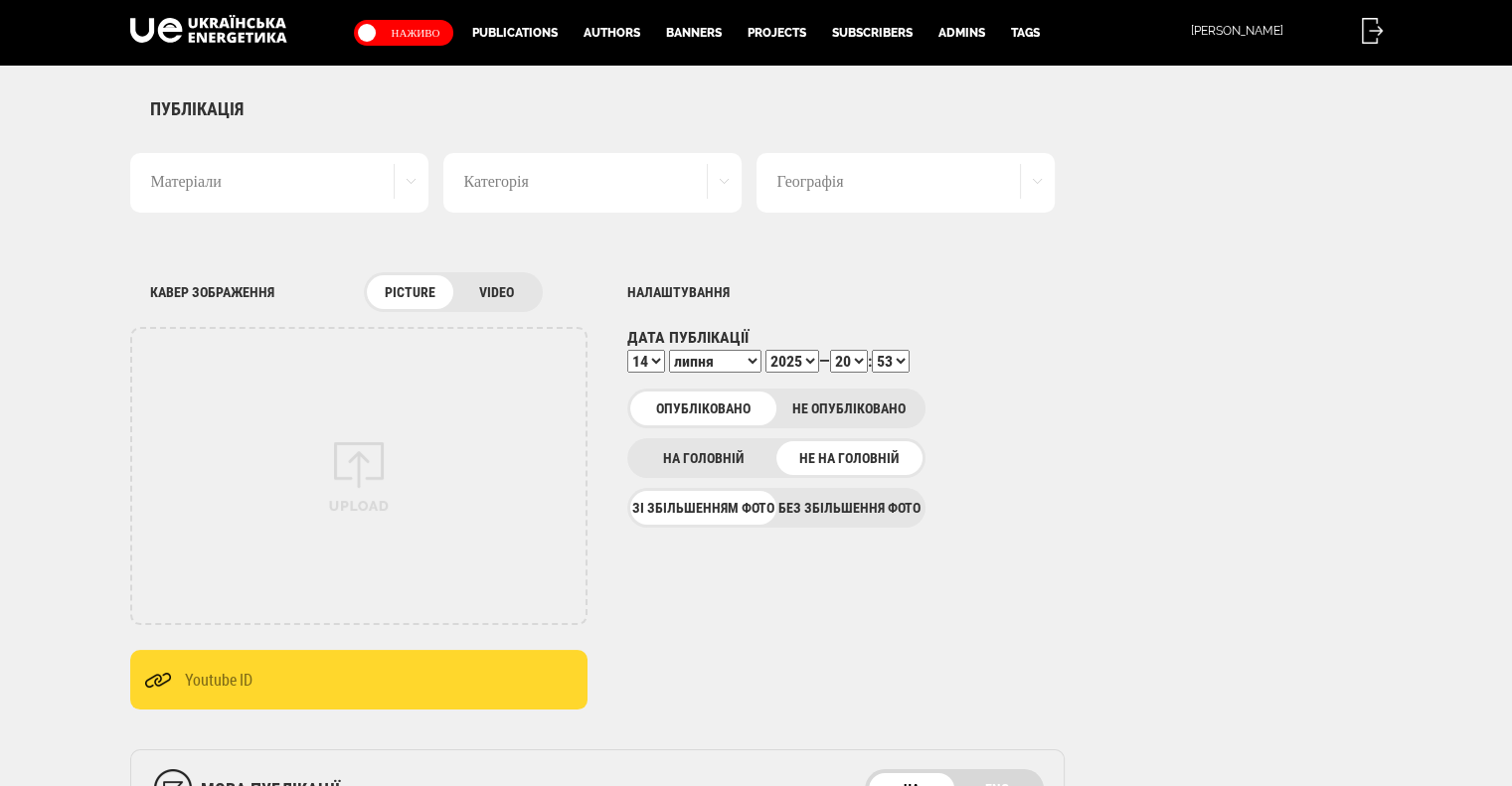 click on "Категорія" at bounding box center (592, 183) 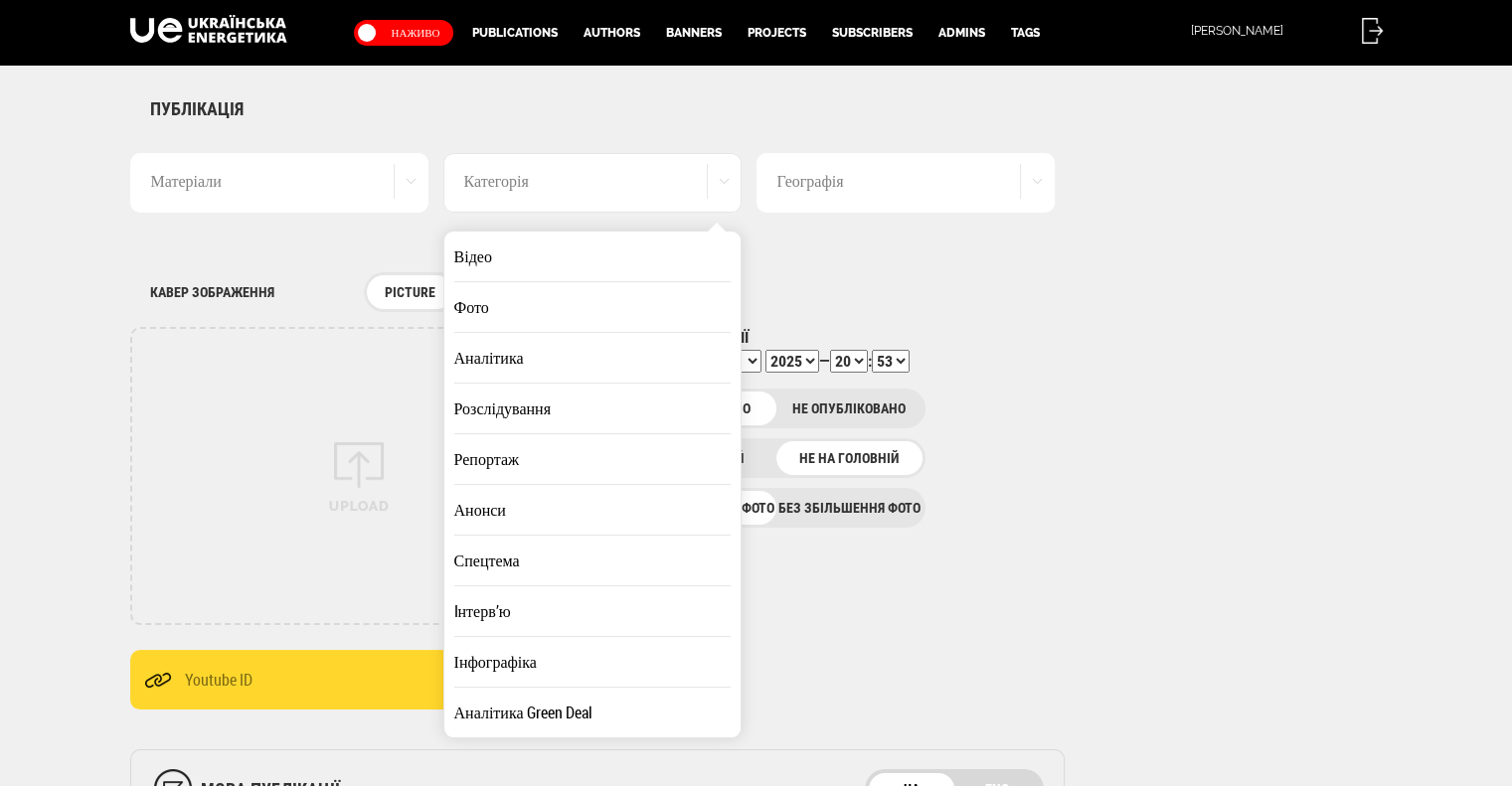 click on "Аналітика" at bounding box center (592, 358) 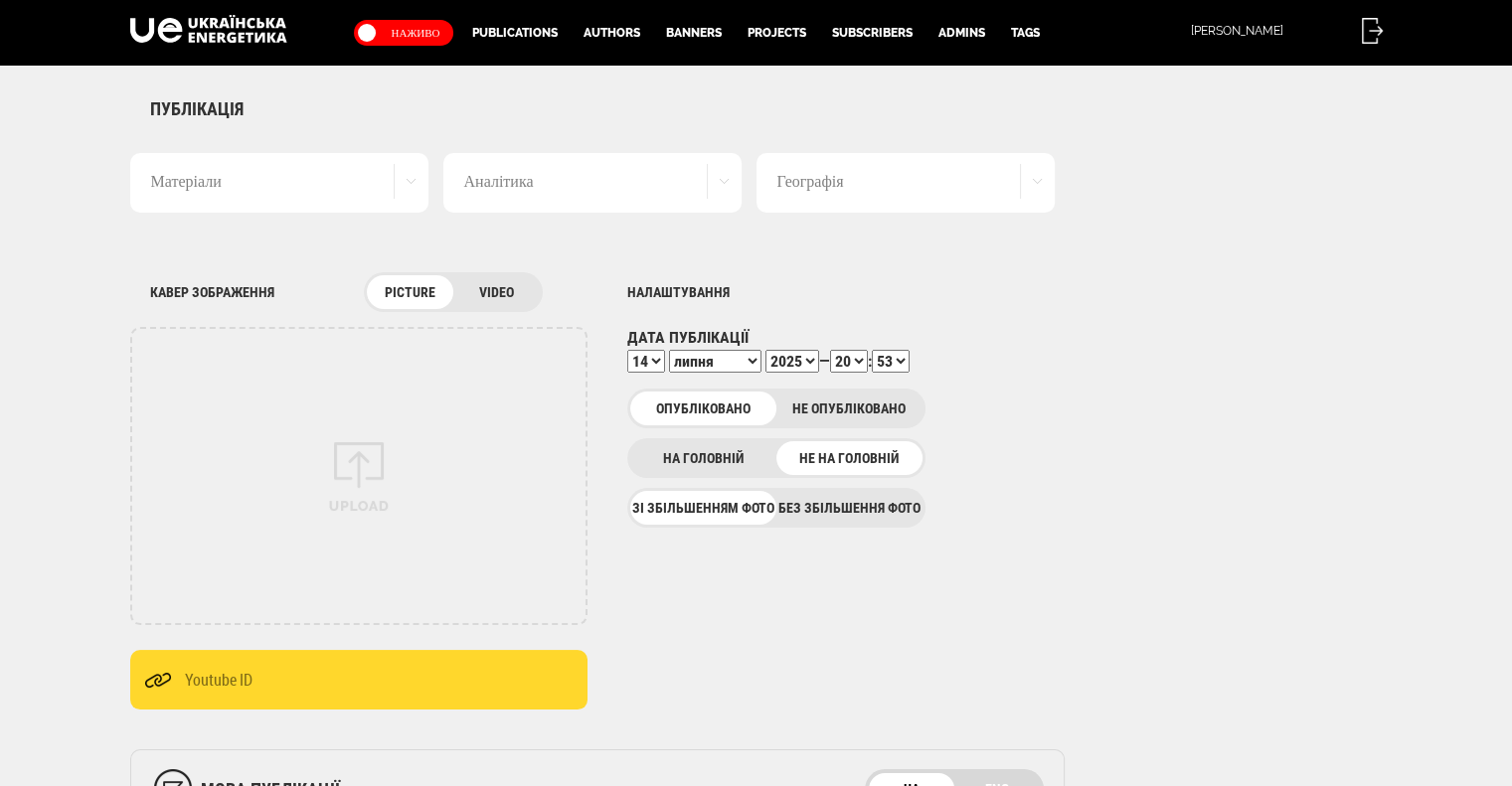 click on "Географія" at bounding box center [906, 183] 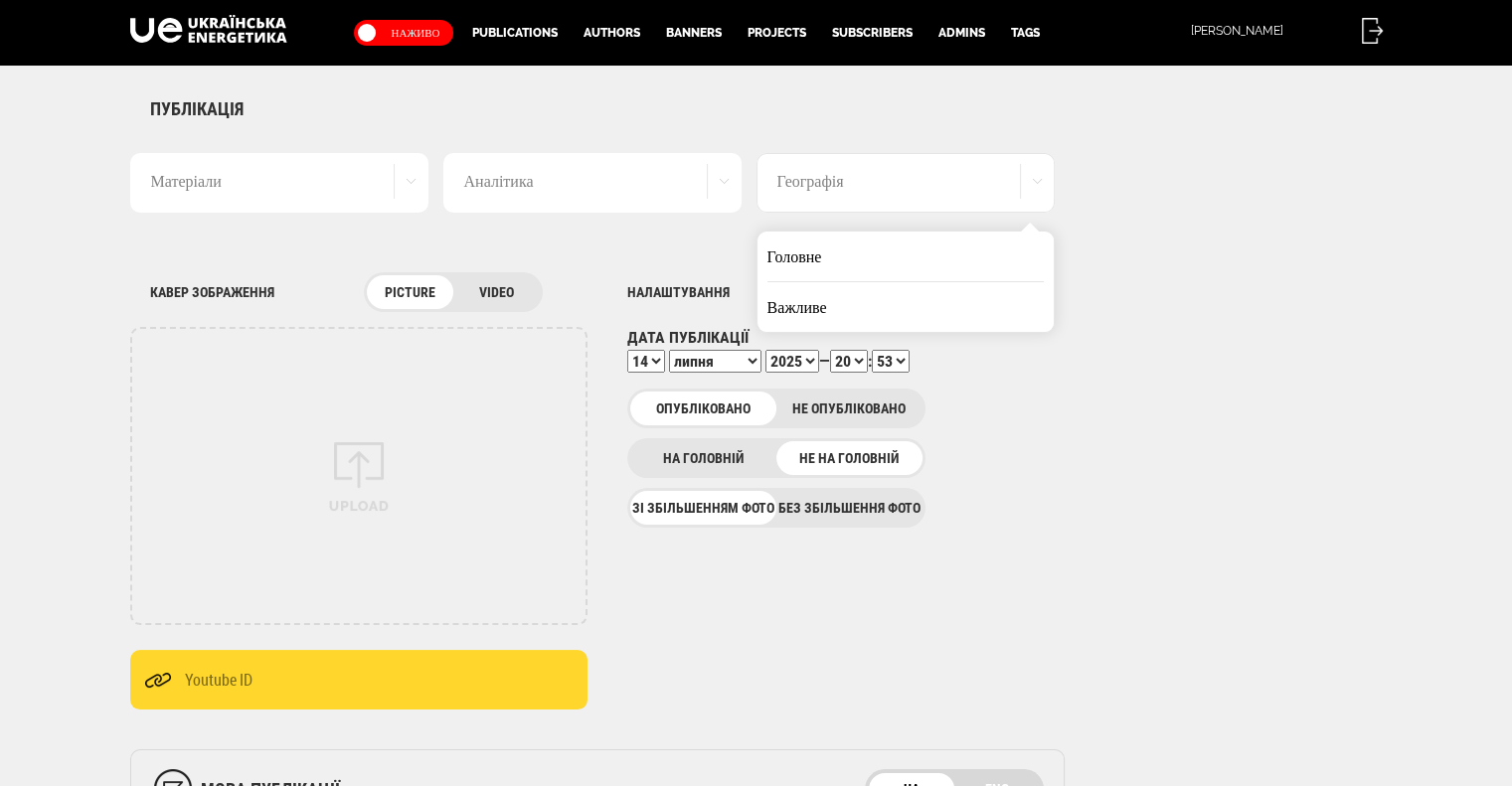 click on "Головне" at bounding box center [906, 256] 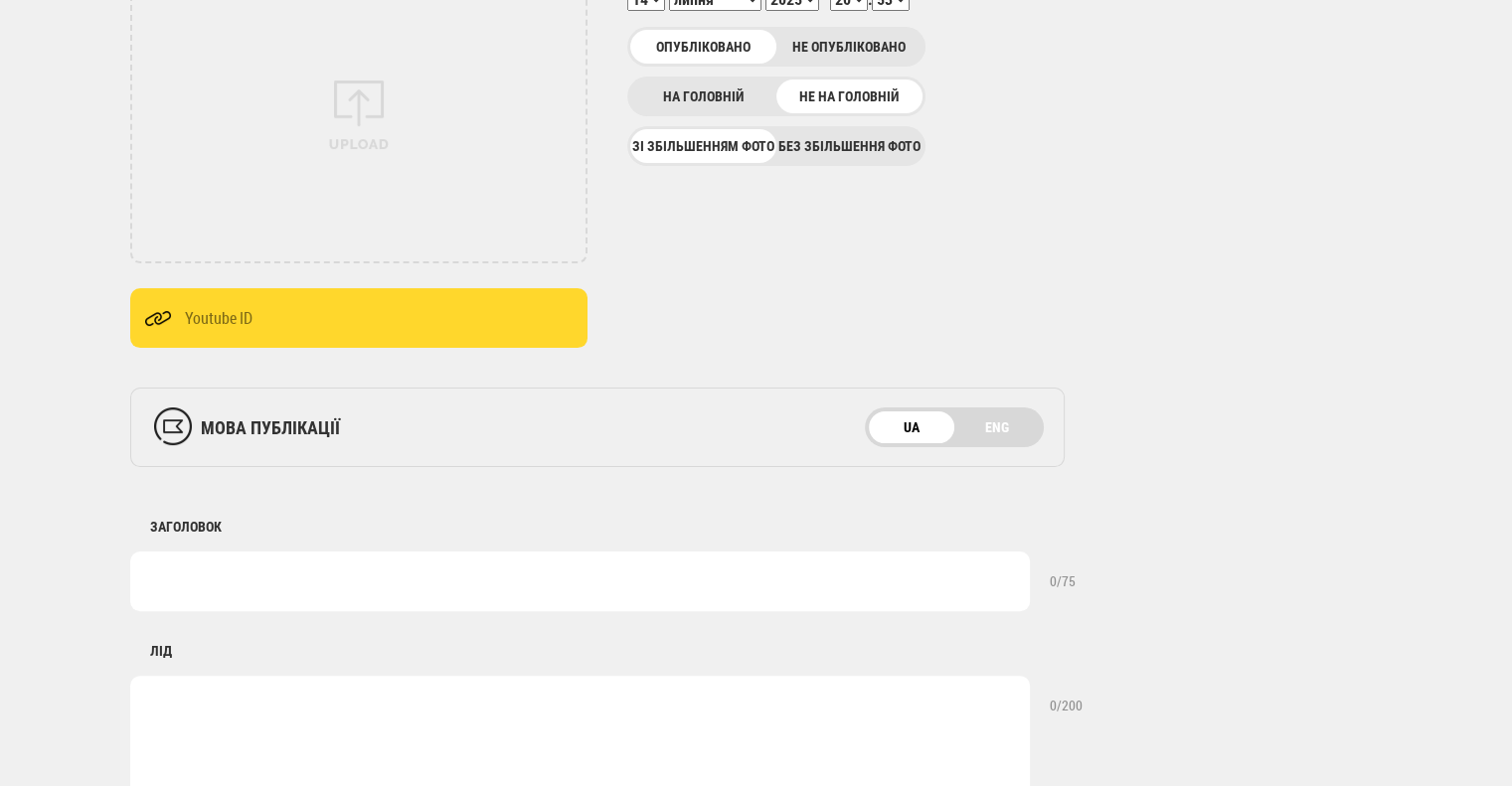 scroll, scrollTop: 397, scrollLeft: 0, axis: vertical 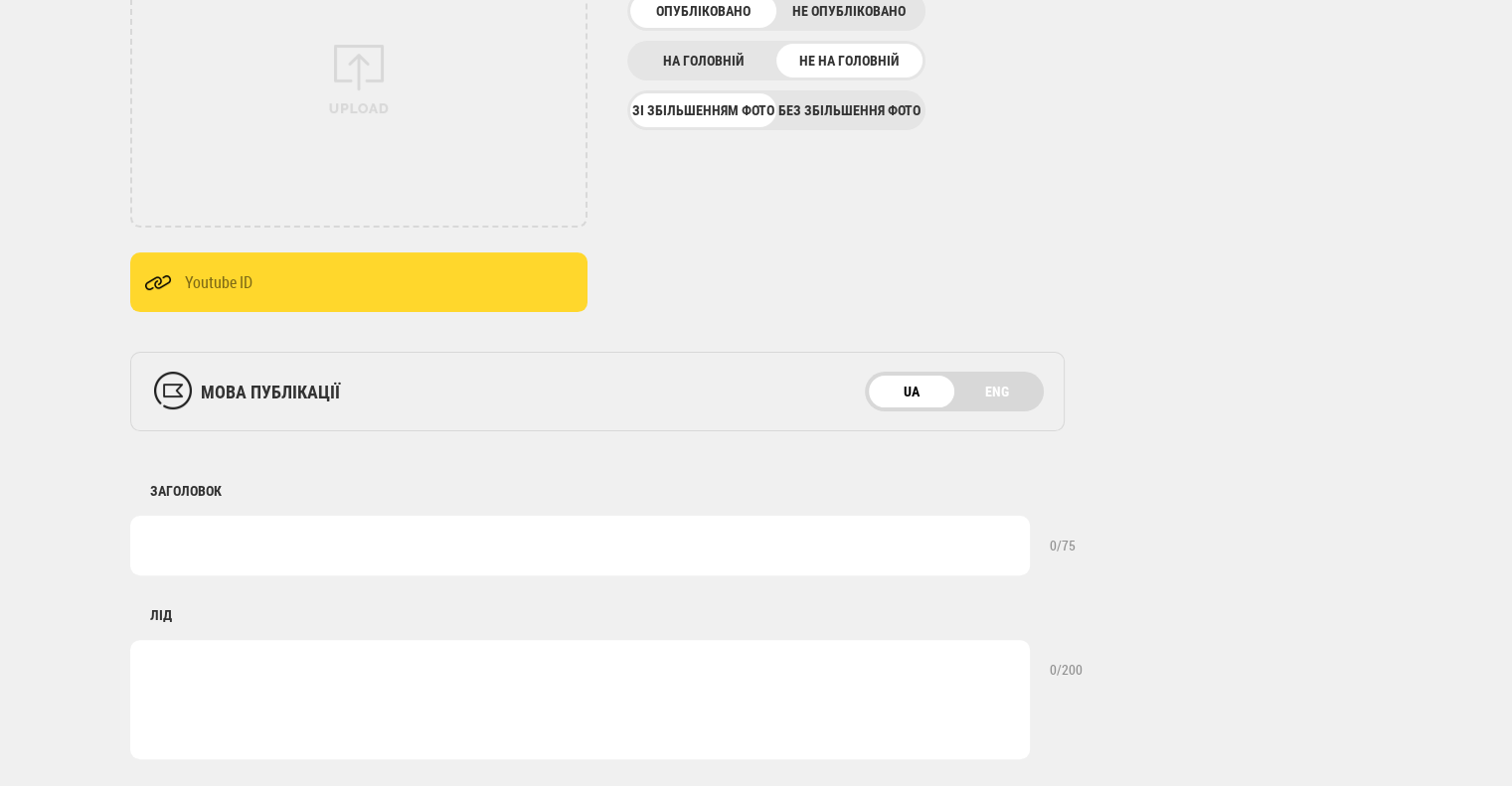 click at bounding box center [580, 546] 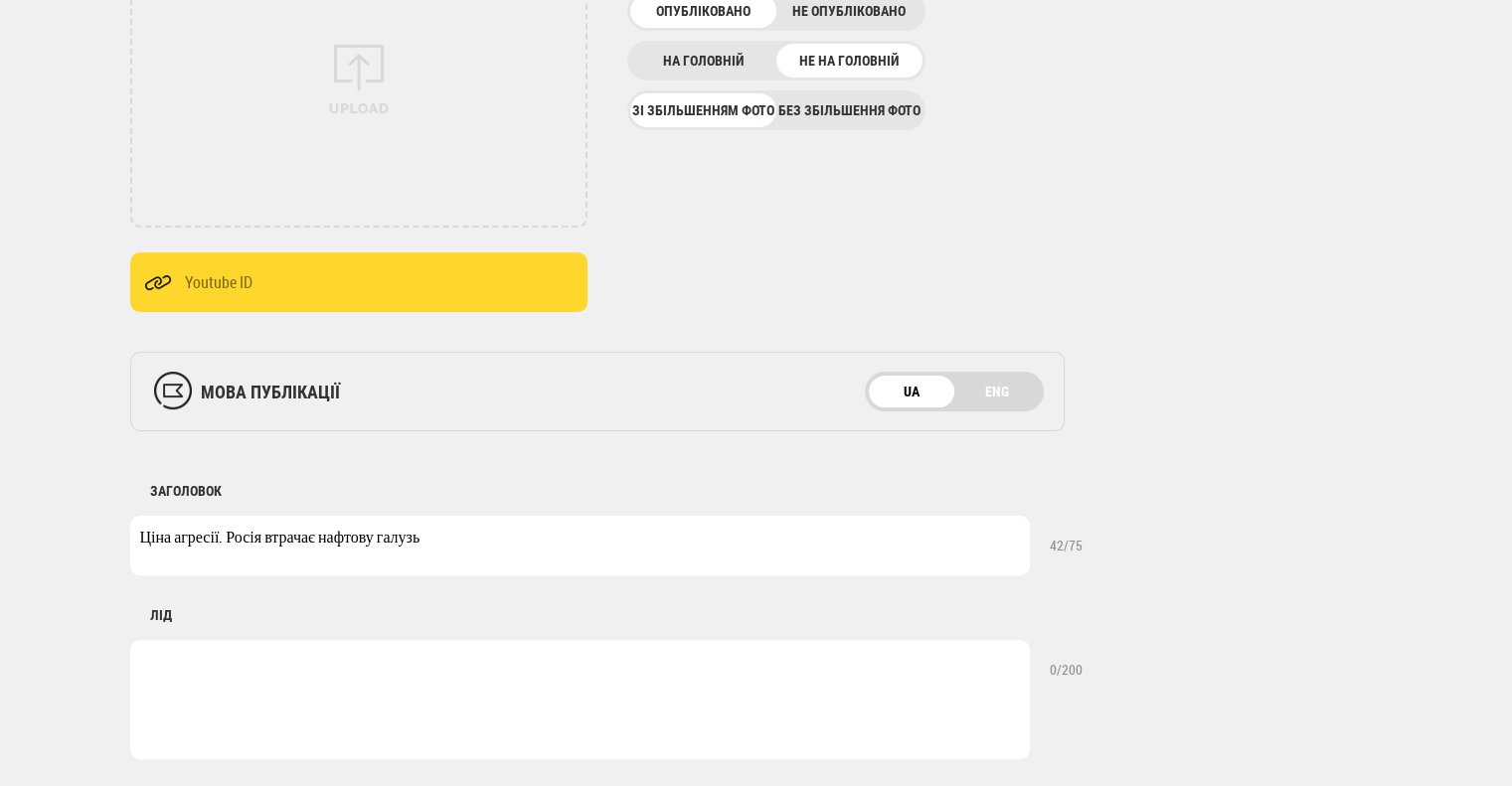 type on "Ціна агресії. Росія втрачає нафтову галузь" 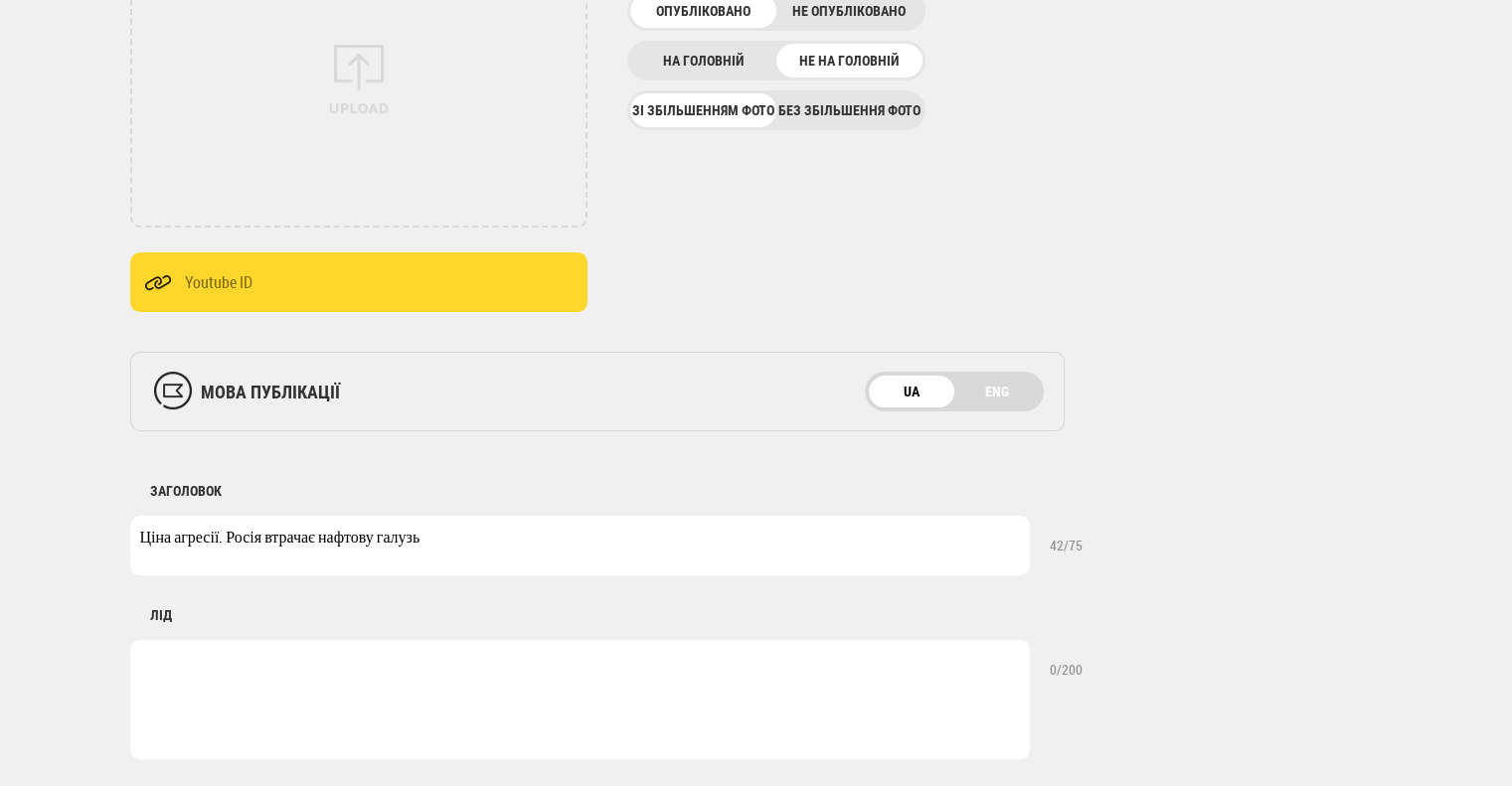 paste on "ЄС і США працюють над новими механізмами санкційного тиску" 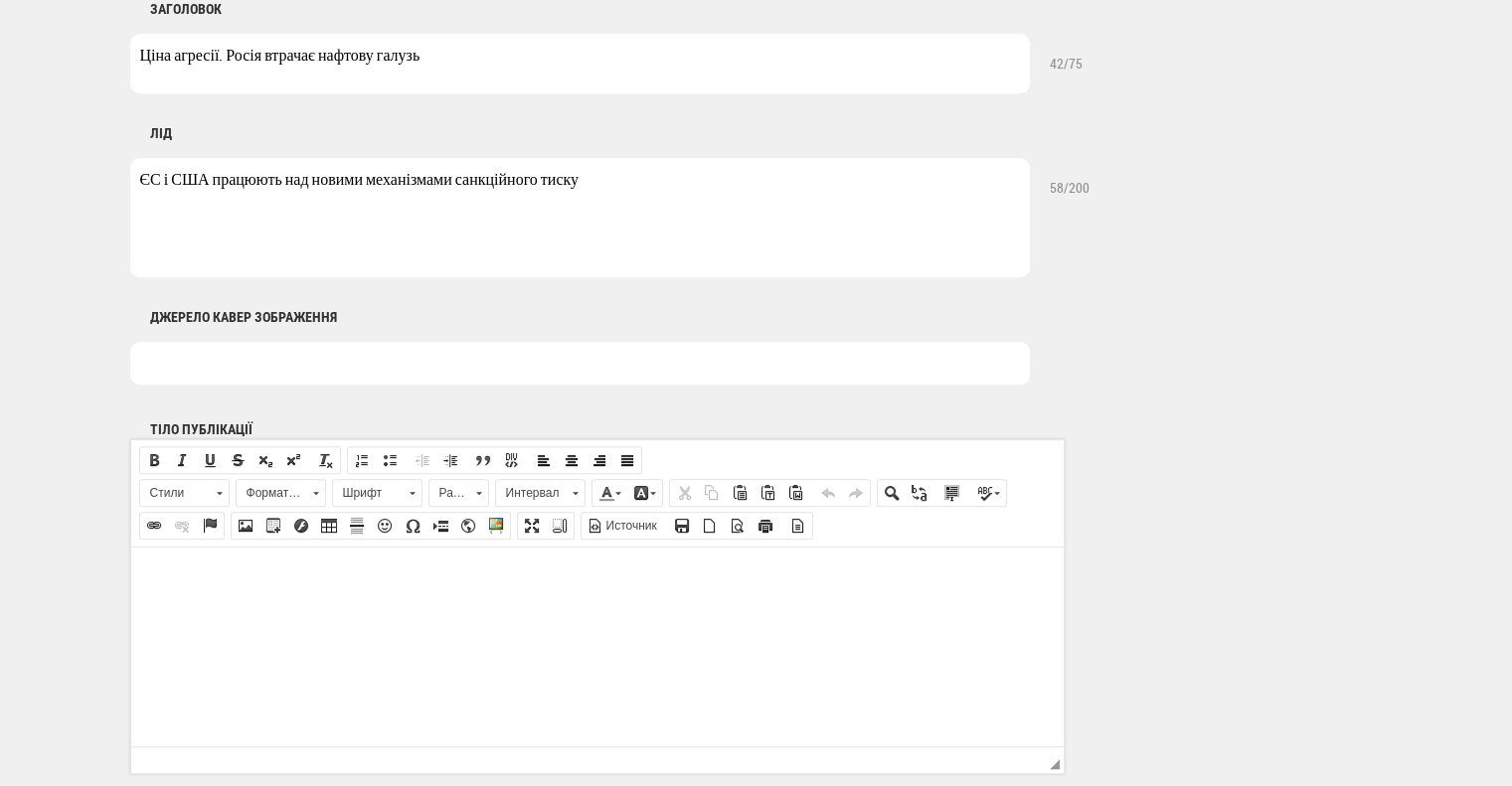 scroll, scrollTop: 994, scrollLeft: 0, axis: vertical 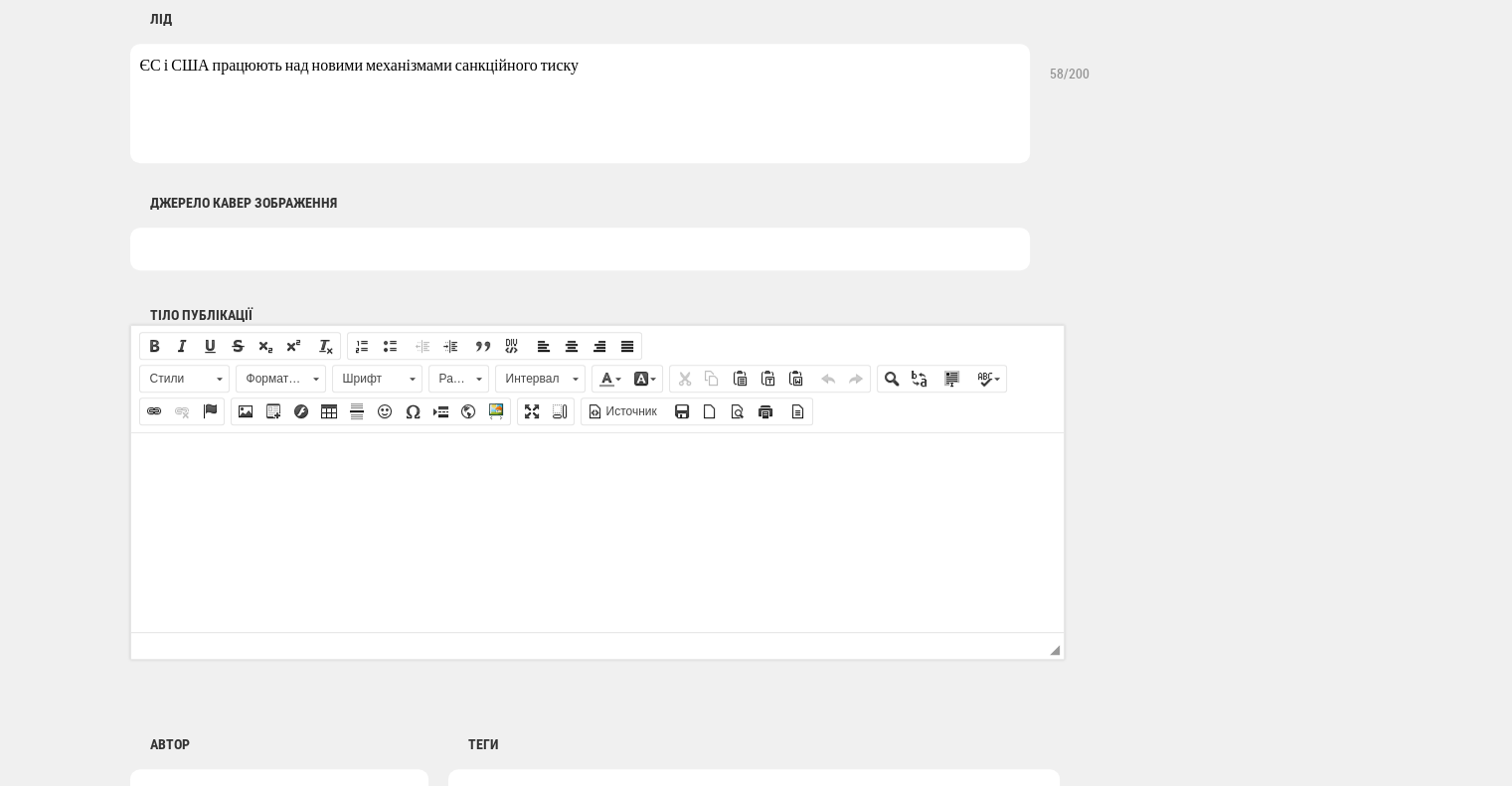 type on "ЄС і США працюють над новими механізмами санкційного тиску" 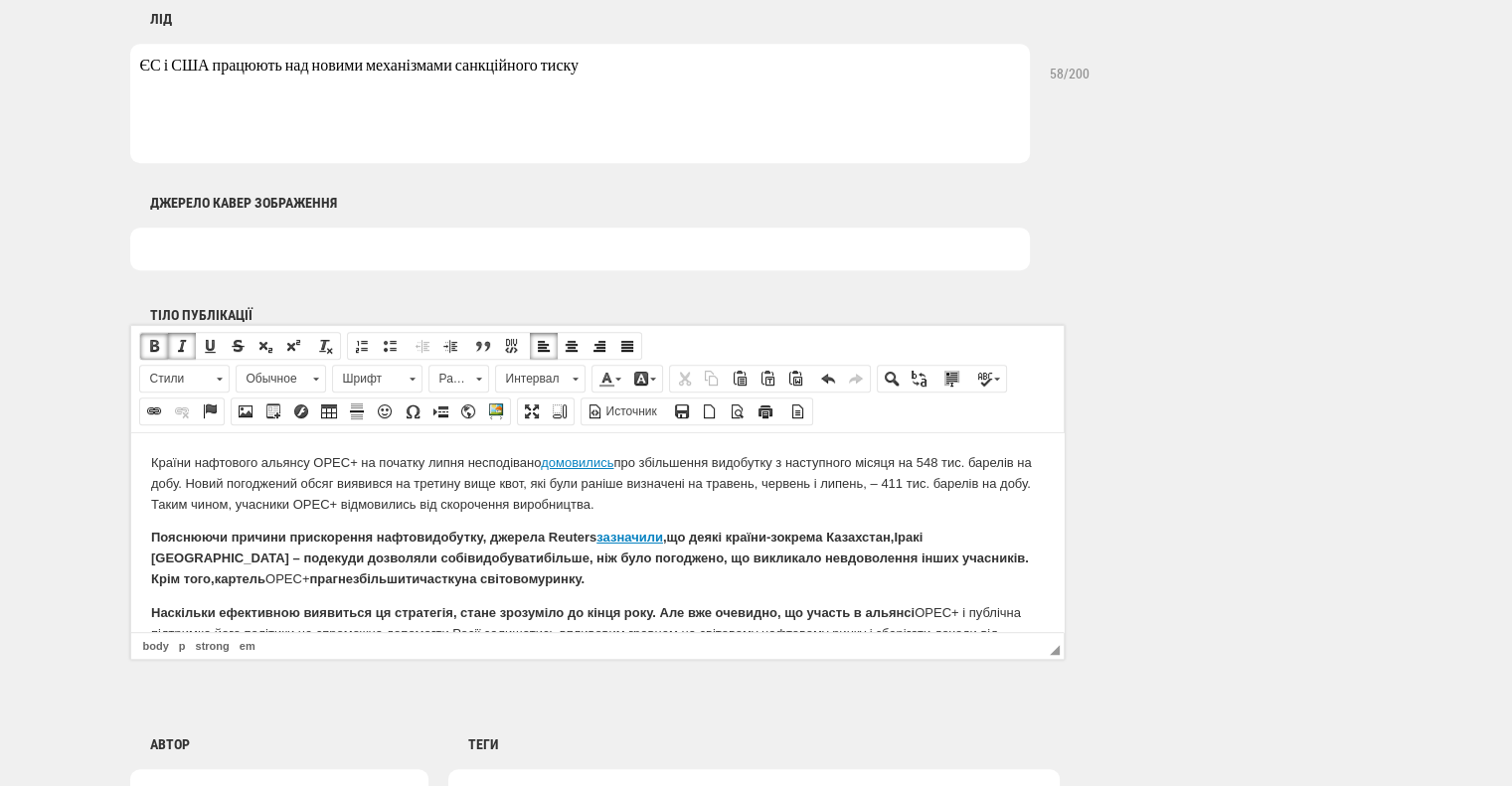 scroll, scrollTop: 2312, scrollLeft: 0, axis: vertical 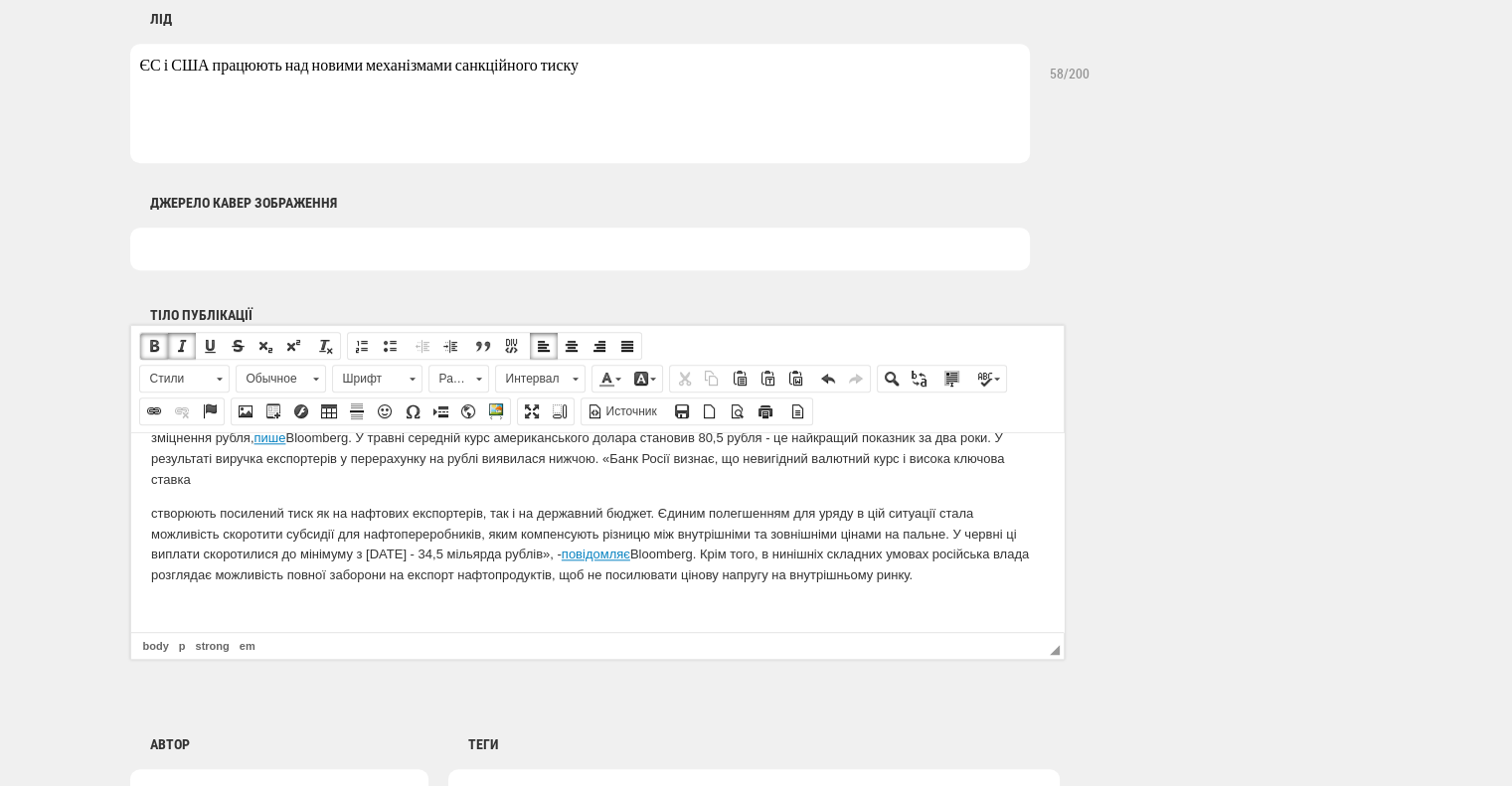 drag, startPoint x: 756, startPoint y: 367, endPoint x: 0, endPoint y: 833, distance: 888.0833 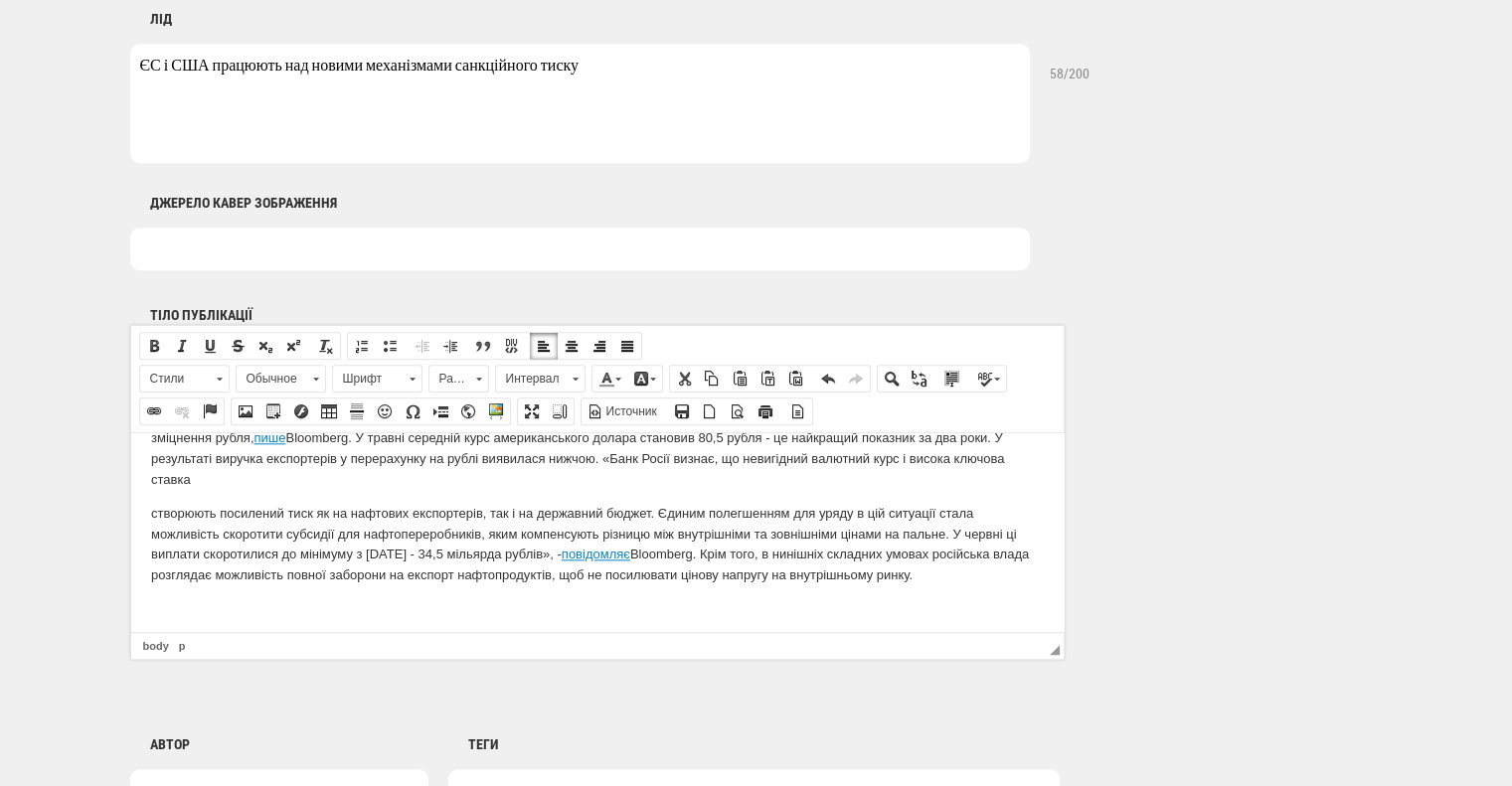 click on "створюють посилений тиск як на нафтових експортерів, так і на державний бюджет. Єдиним полегшенням для уряду в цій ситуації стала можливість скоротити субсидії для нафтопереробників, яким компенсують різницю між внутрішніми та зовнішніми цінами на пальне. У червні ці виплати скоротилися до мінімуму з жовтня 2023 року - 34,5 мільярда рублів», -  повідомляє  Bloomberg. Крім того, в нинішніх складних умовах російська влада розглядає можливість повної заборони на експорт нафтопродуктів, щоб не посилювати цінову напругу на внутрішньому ринку." at bounding box center (596, 544) 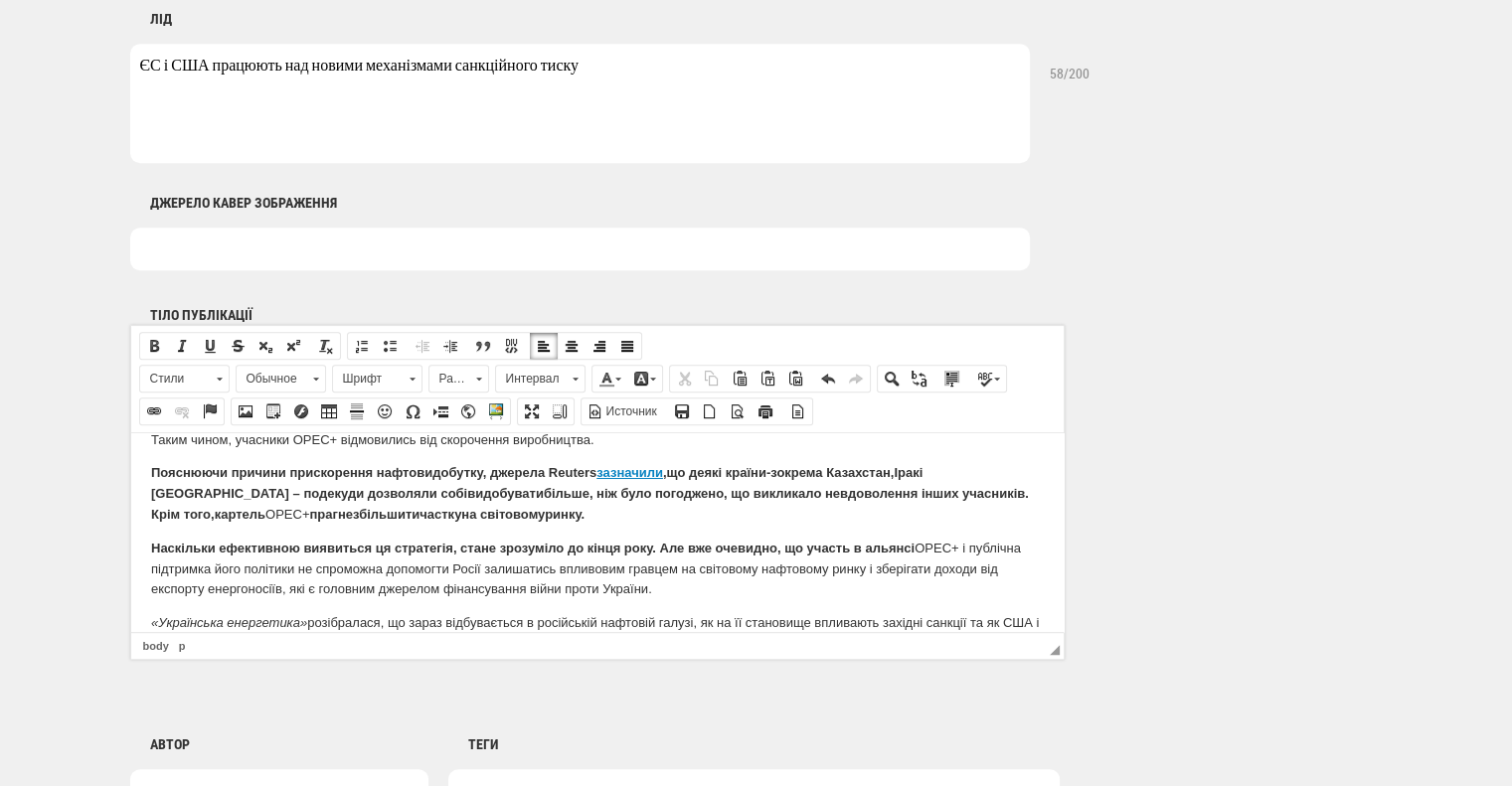 scroll, scrollTop: 99, scrollLeft: 0, axis: vertical 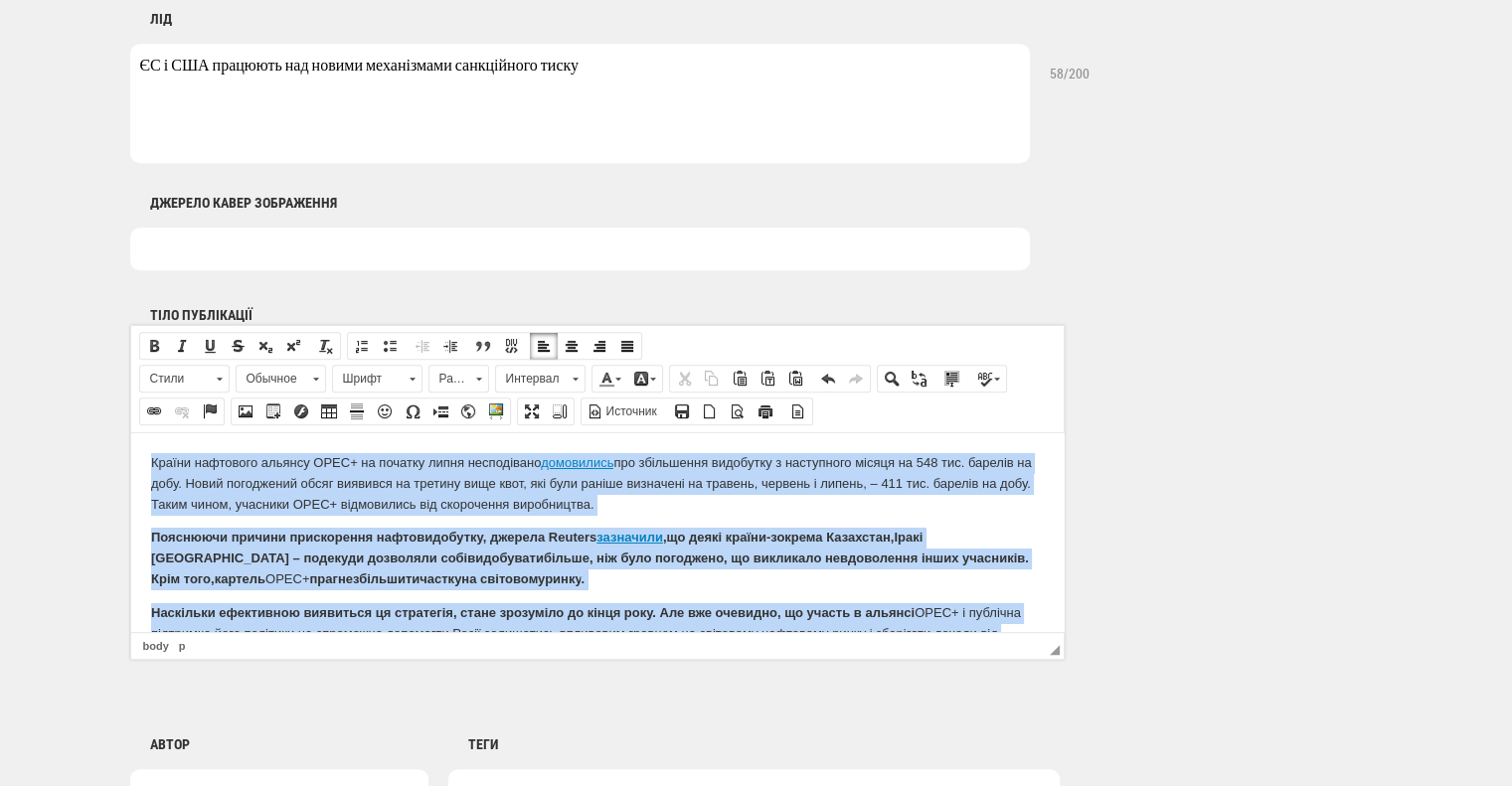 drag, startPoint x: 655, startPoint y: 553, endPoint x: 235, endPoint y: 877, distance: 530.4489 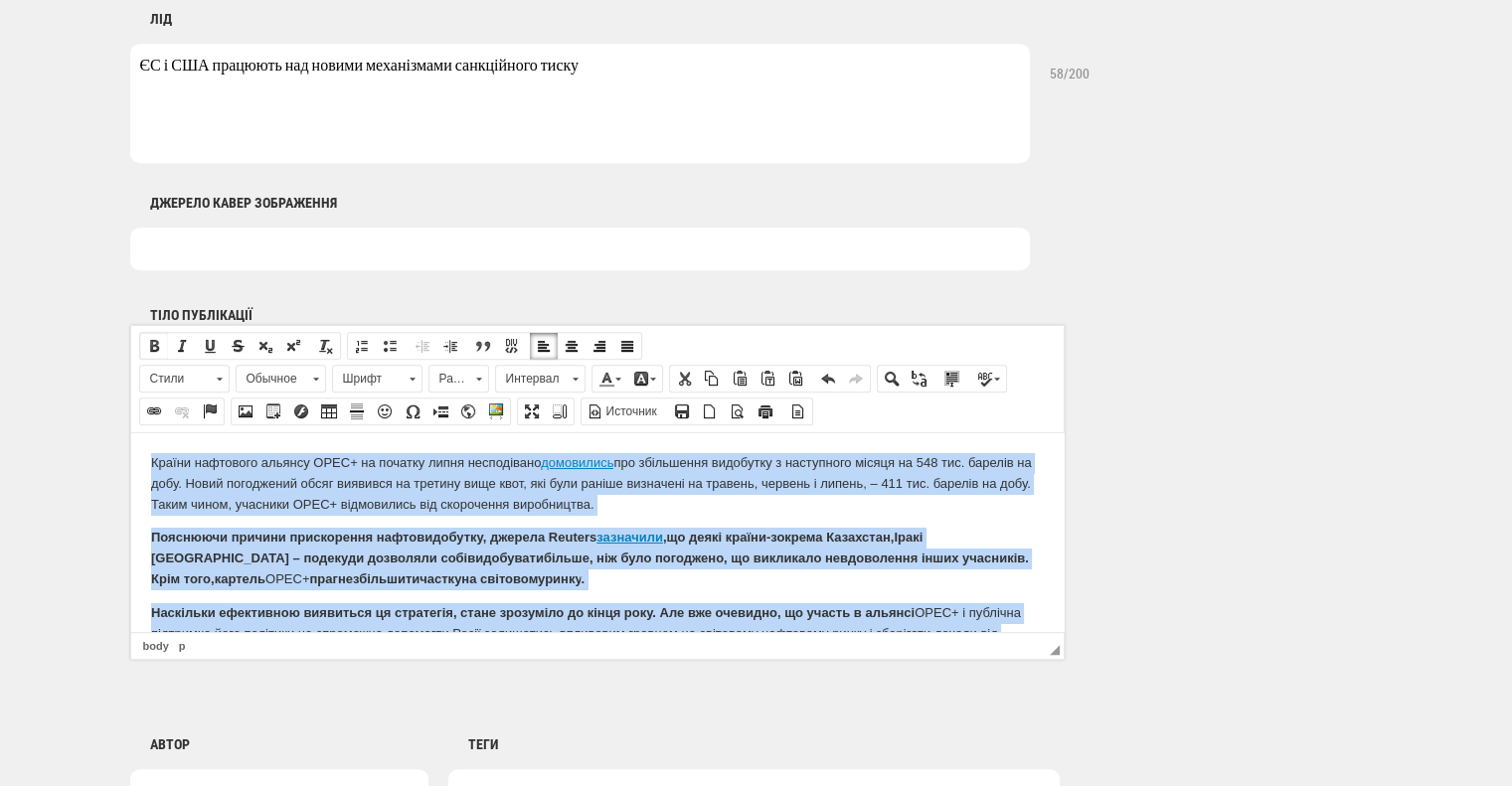 click at bounding box center (154, 346) 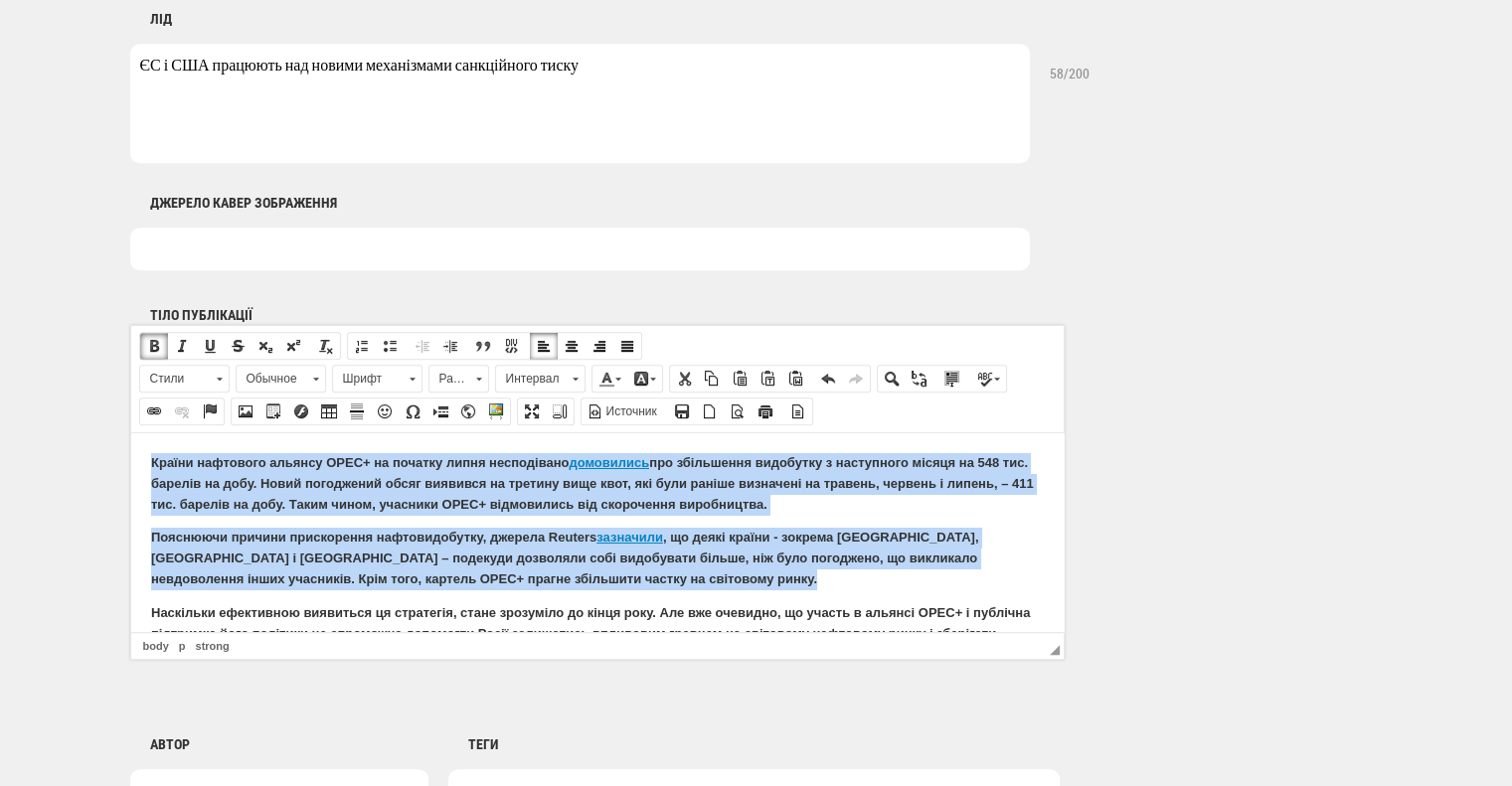 click at bounding box center [154, 346] 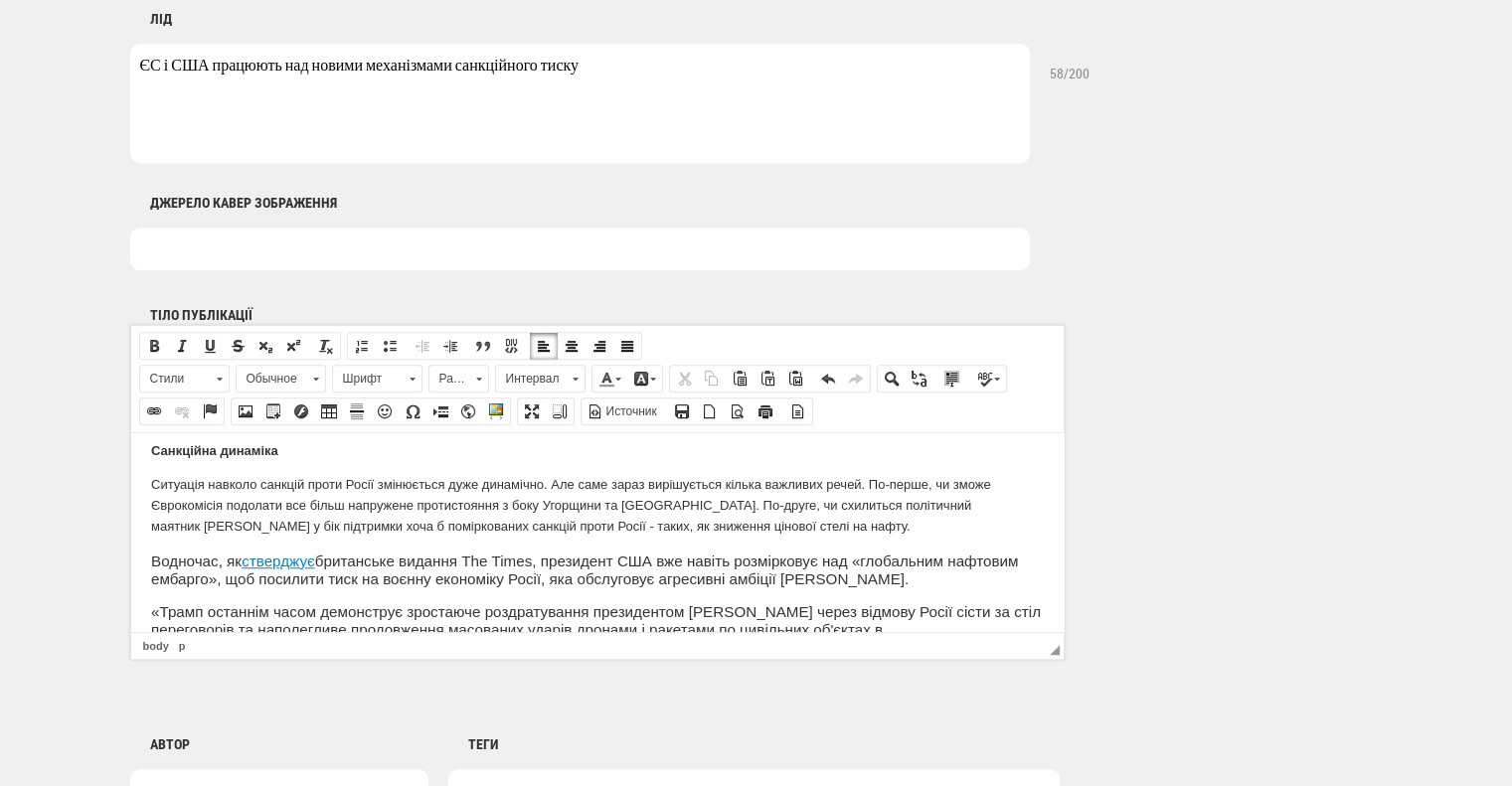 scroll, scrollTop: 1789, scrollLeft: 0, axis: vertical 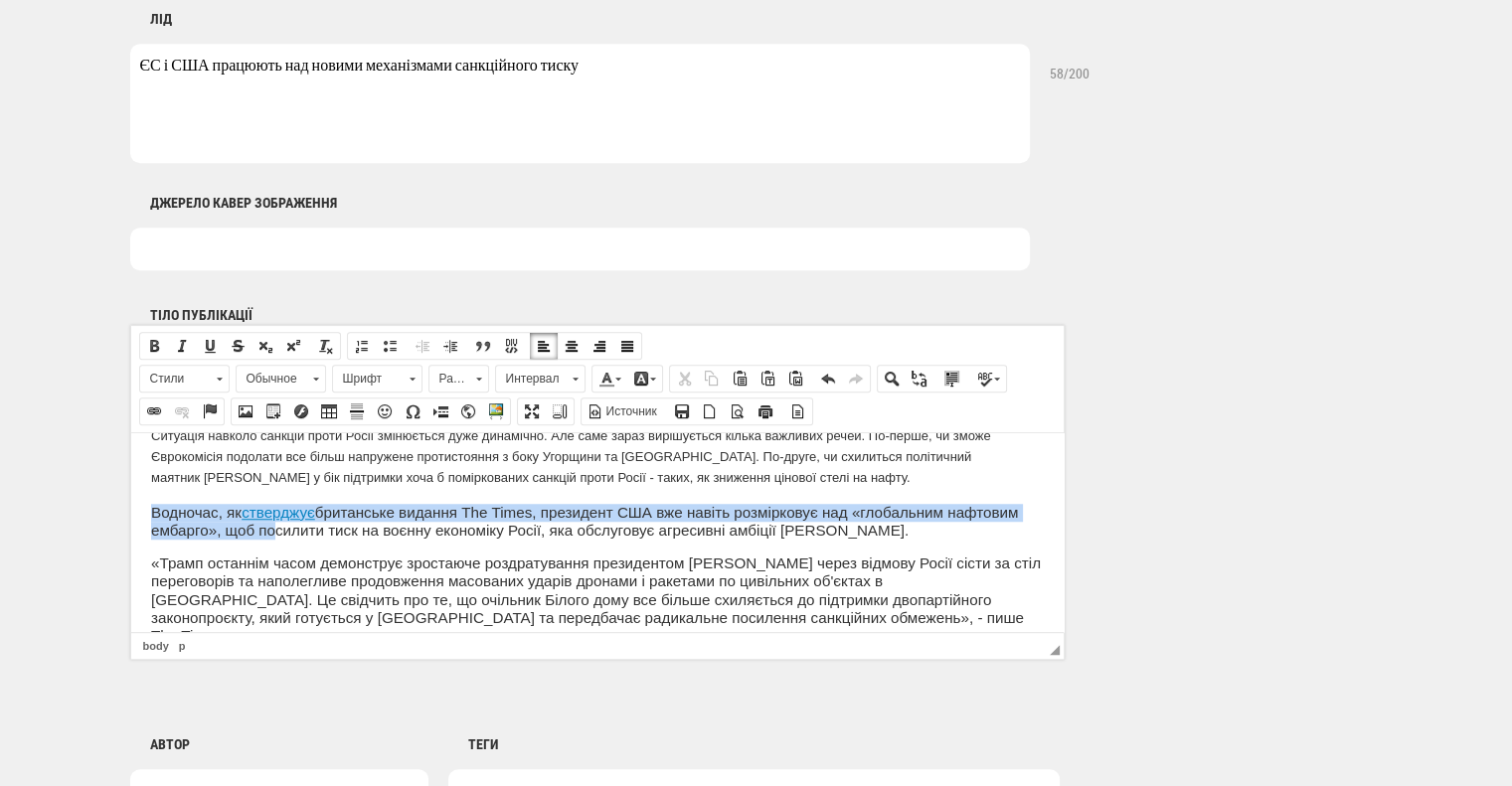 drag, startPoint x: 150, startPoint y: 511, endPoint x: 265, endPoint y: 523, distance: 115.62439 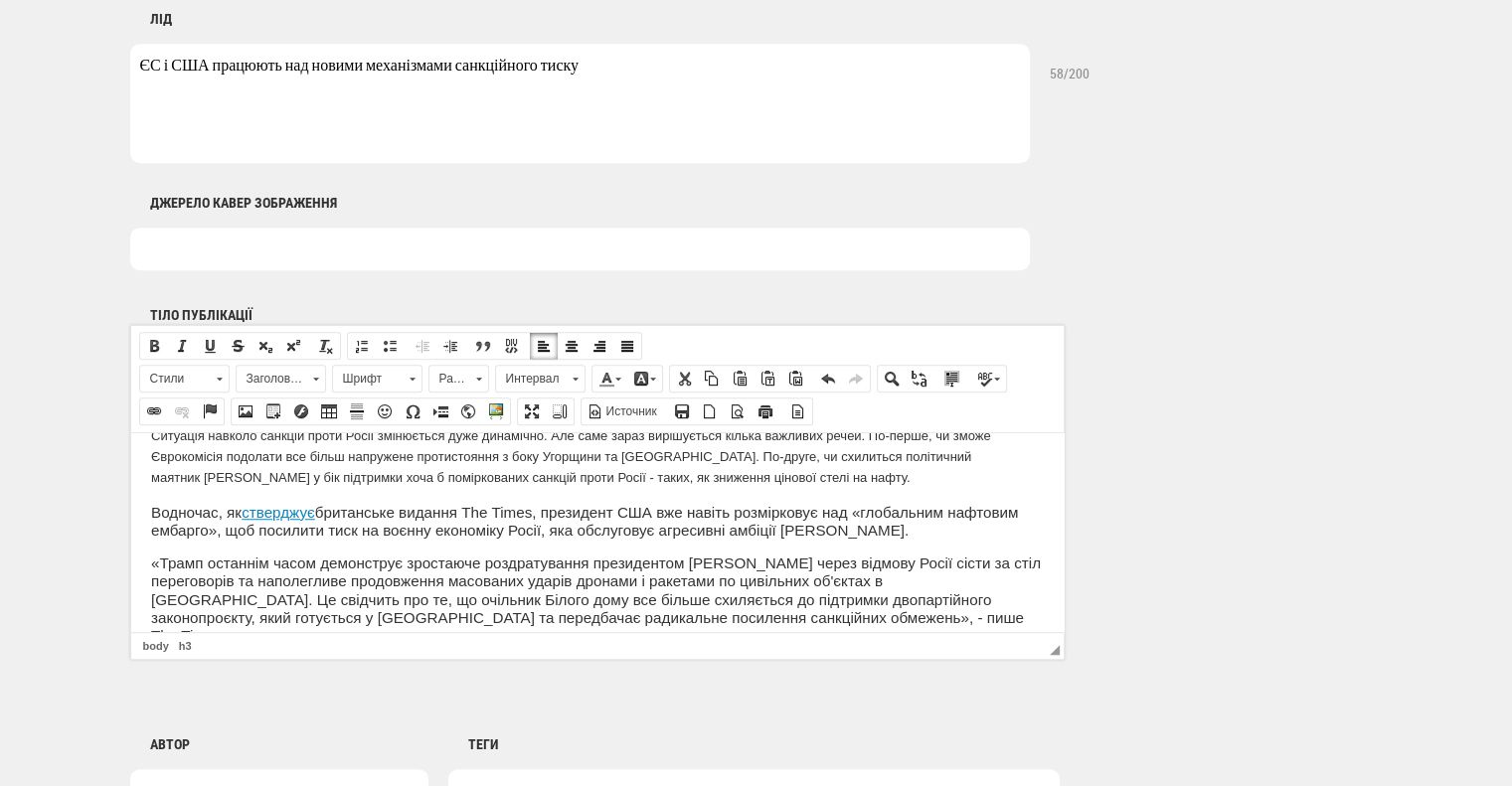 click on "«Трамп останнім часом демонструє зростаюче роздратування президентом [PERSON_NAME] через відмову Росії сісти за стіл переговорів та наполегливе продовження масованих ударів дронами і ракетами по цивільних об'єктах в [GEOGRAPHIC_DATA]. Це свідчить про те, що очільник Білого дому все більше схиляється до підтримки двопартійного законопроєкту, який готується у [GEOGRAPHIC_DATA] та передбачає радикальне посилення санкційних обмежень», - пише The Times." at bounding box center (596, 598) 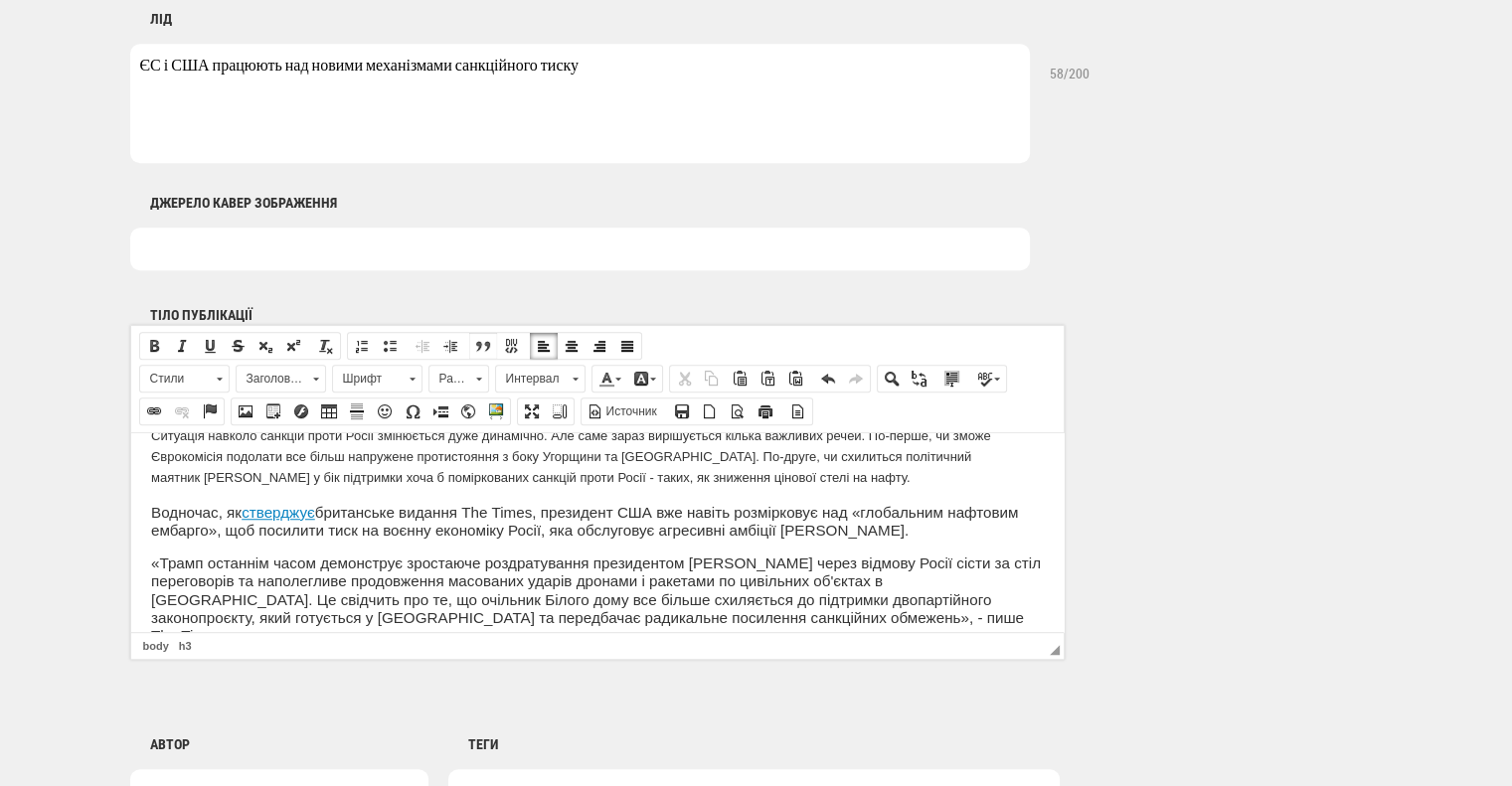 click at bounding box center (483, 346) 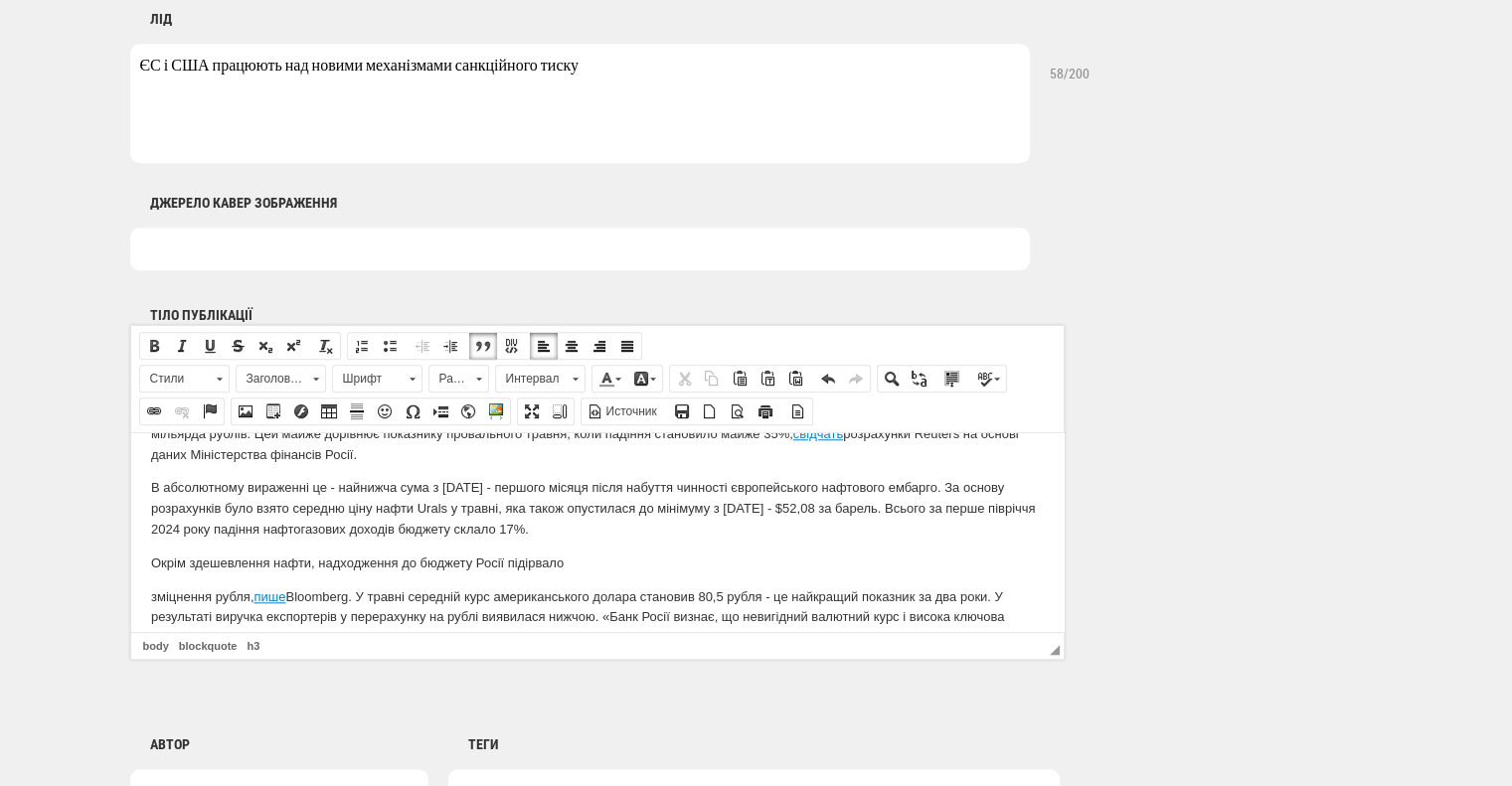scroll, scrollTop: 2285, scrollLeft: 0, axis: vertical 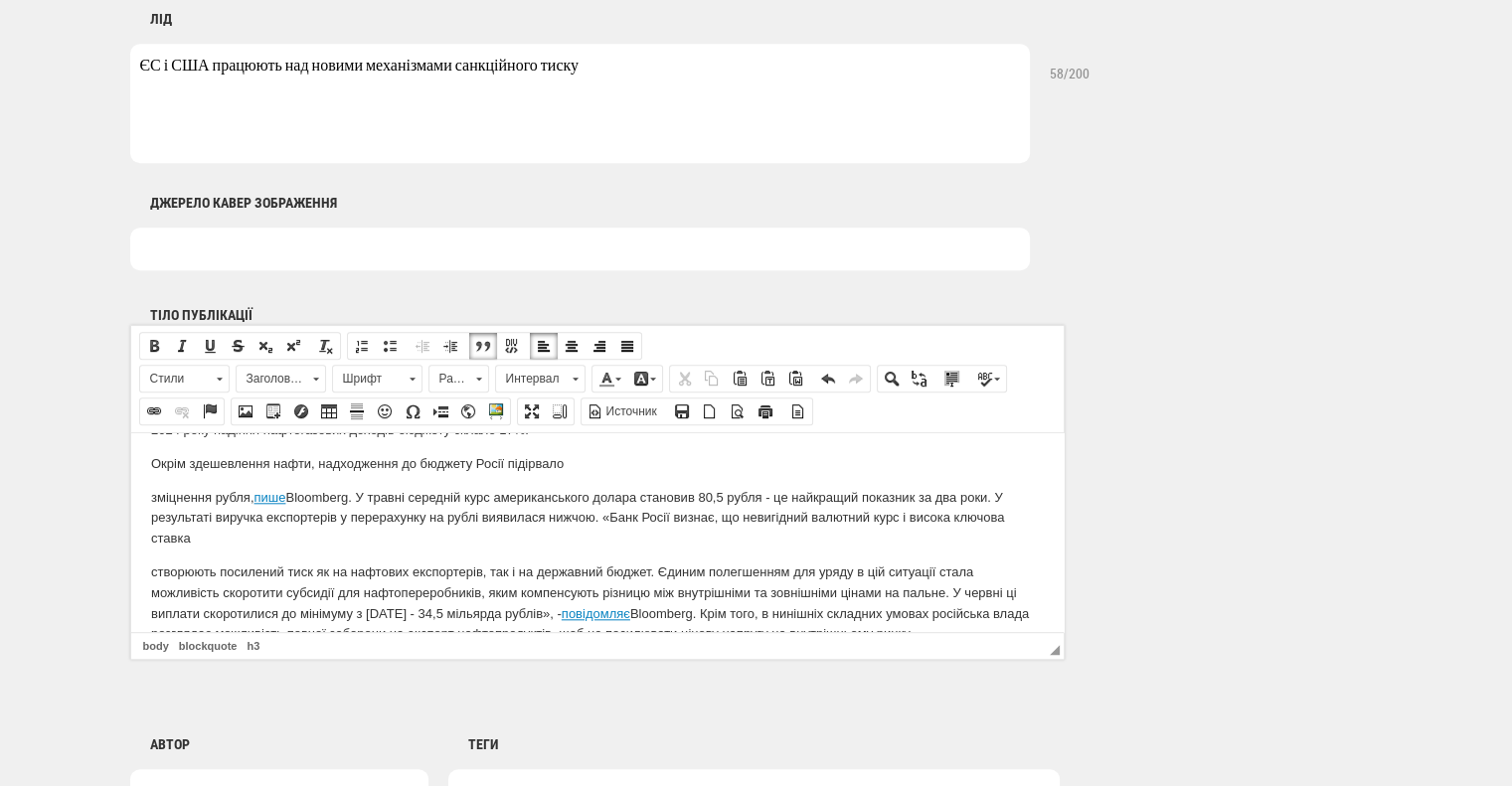 click on "Країни нафтового альянсу OPEС+ на початку липня несподівано  домовились  про збільшення видобутку з наступного місяця на 548 тис. барелів на добу. Новий погоджений обсяг виявився на третину вище квот, які були раніше визначені на травень, червень і липень, – 411 тис. барелів на добу. Таким чином, учасники OPEC+ відмовились від скорочення виробництва. Пояснюючи причини прискорення нафтовидобутку, джерела Reuters  зазначили «Українська енергетика»  Російські втрати  наводить 12-денної війни  між Ізраїлем і Іраном. Що буде  далі? Нові цінові обмеження вдалося обійти із" at bounding box center (596, -578) 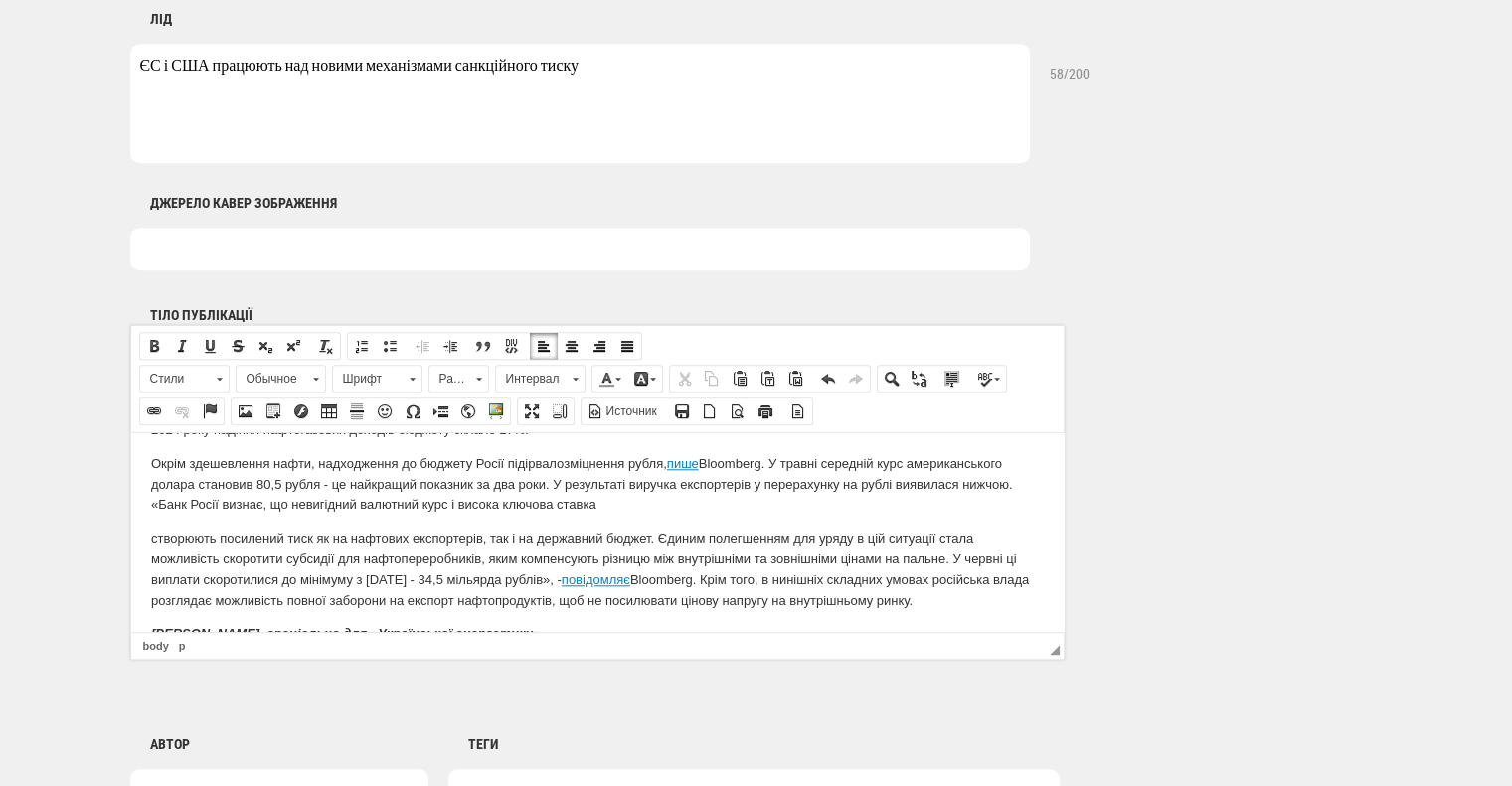 click on "створюють посилений тиск як на нафтових експортерів, так і на державний бюджет. Єдиним полегшенням для уряду в цій ситуації стала можливість скоротити субсидії для нафтопереробників, яким компенсують різницю між внутрішніми та зовнішніми цінами на пальне. У червні ці виплати скоротилися до мінімуму з жовтня 2023 року - 34,5 мільярда рублів», -  повідомляє  Bloomberg. Крім того, в нинішніх складних умовах російська влада розглядає можливість повної заборони на експорт нафтопродуктів, щоб не посилювати цінову напругу на внутрішньому ринку." at bounding box center [596, 568] 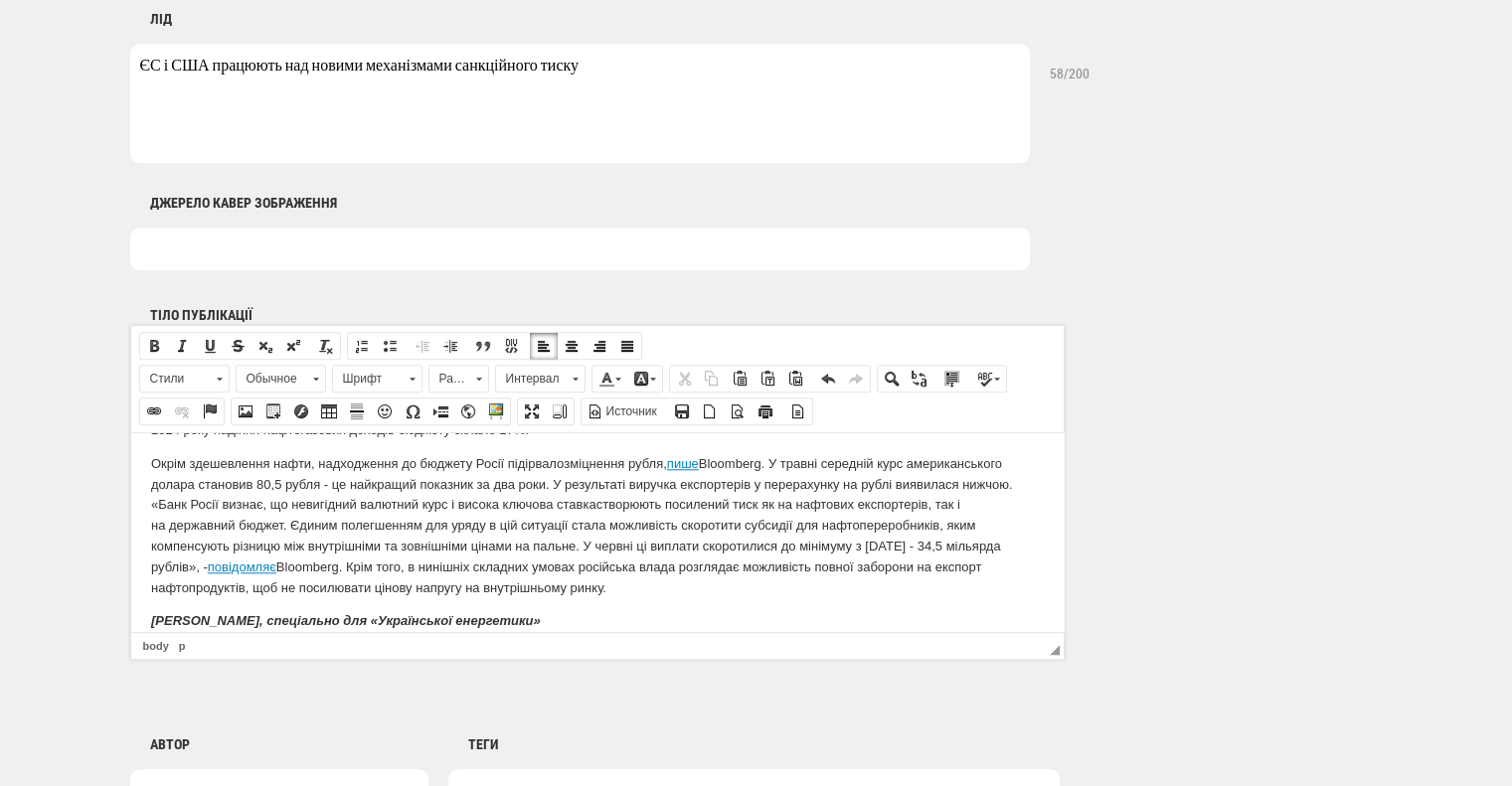 type 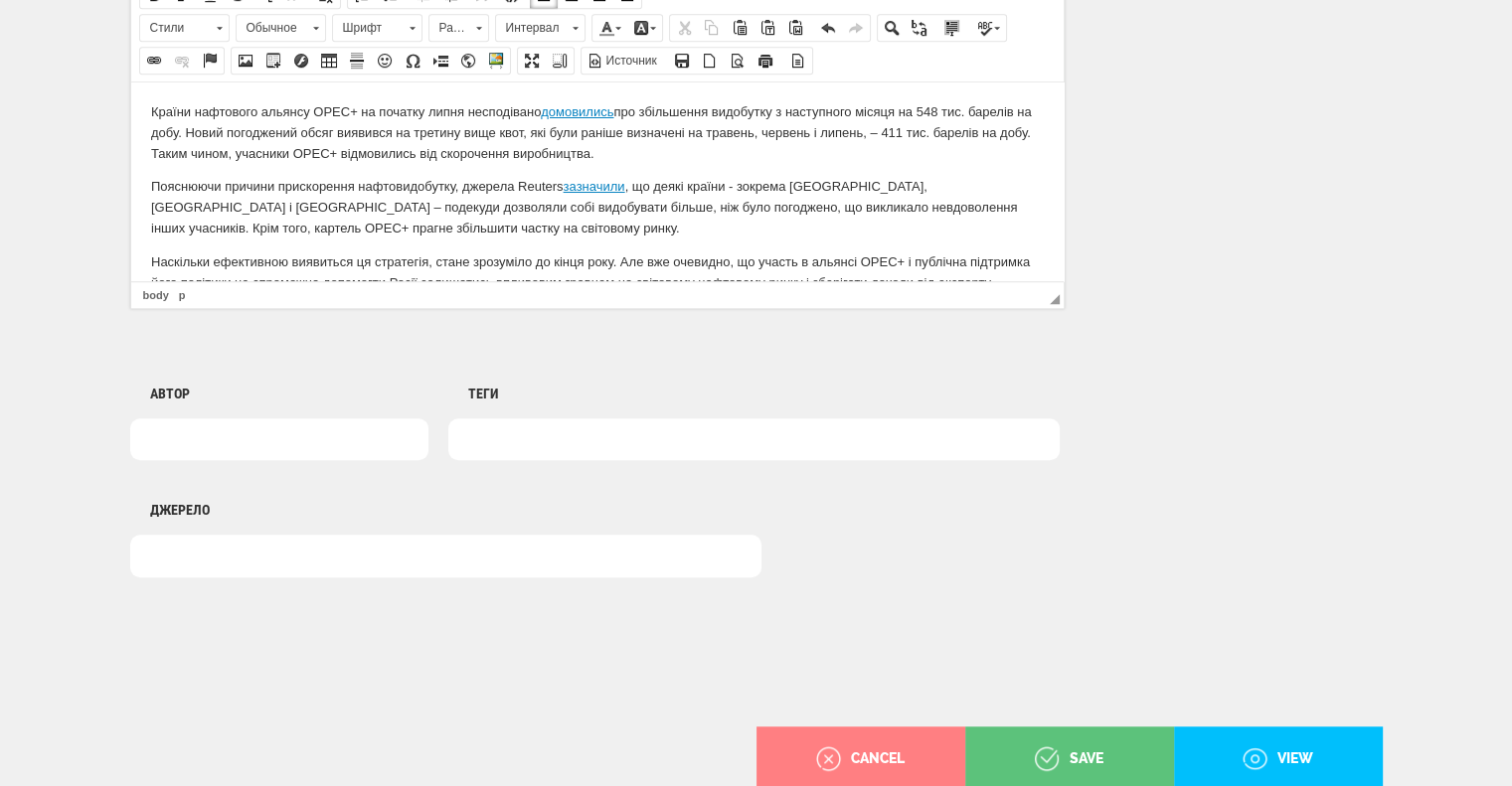 scroll, scrollTop: 1361, scrollLeft: 0, axis: vertical 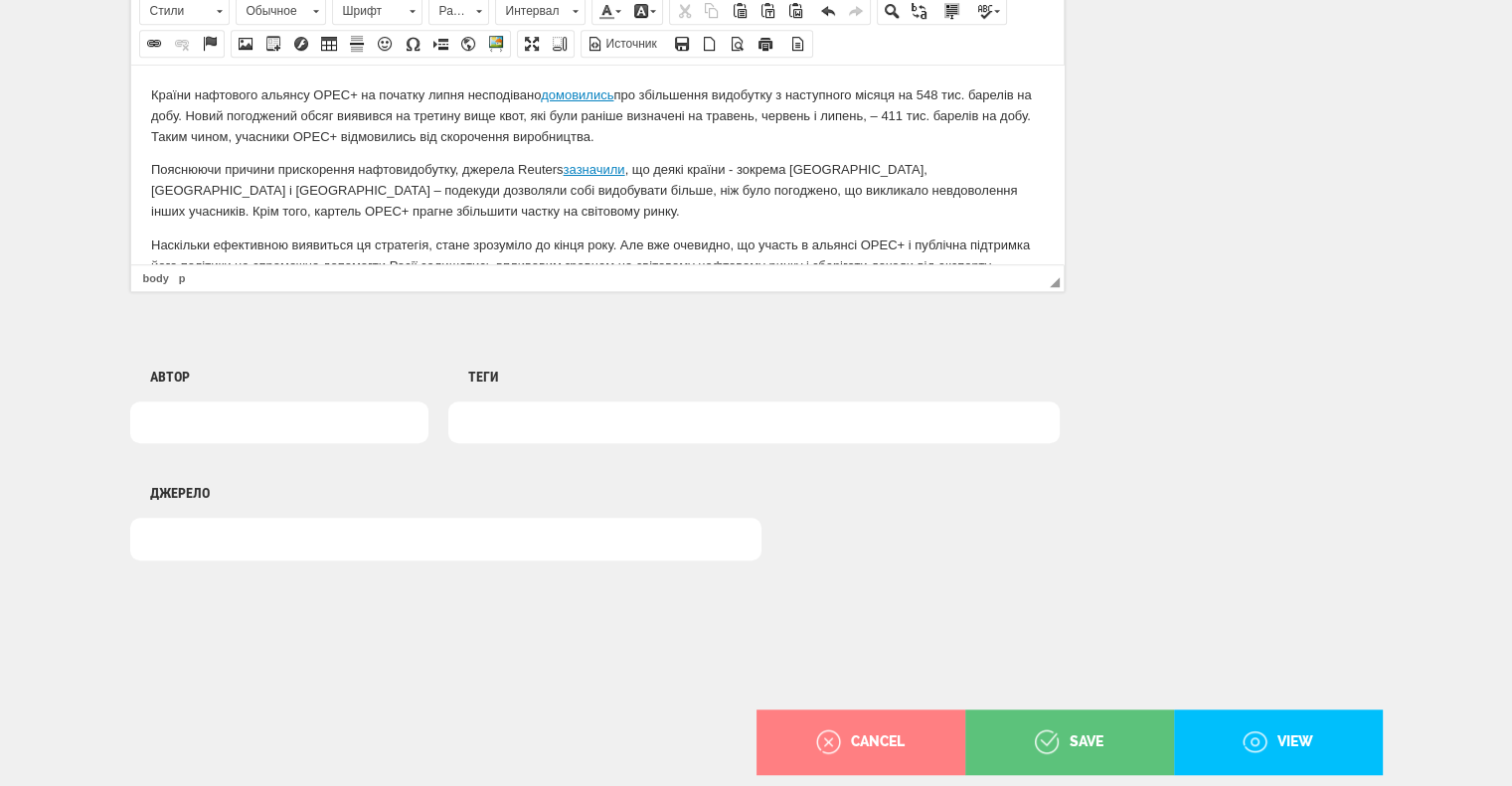click at bounding box center (754, 422) 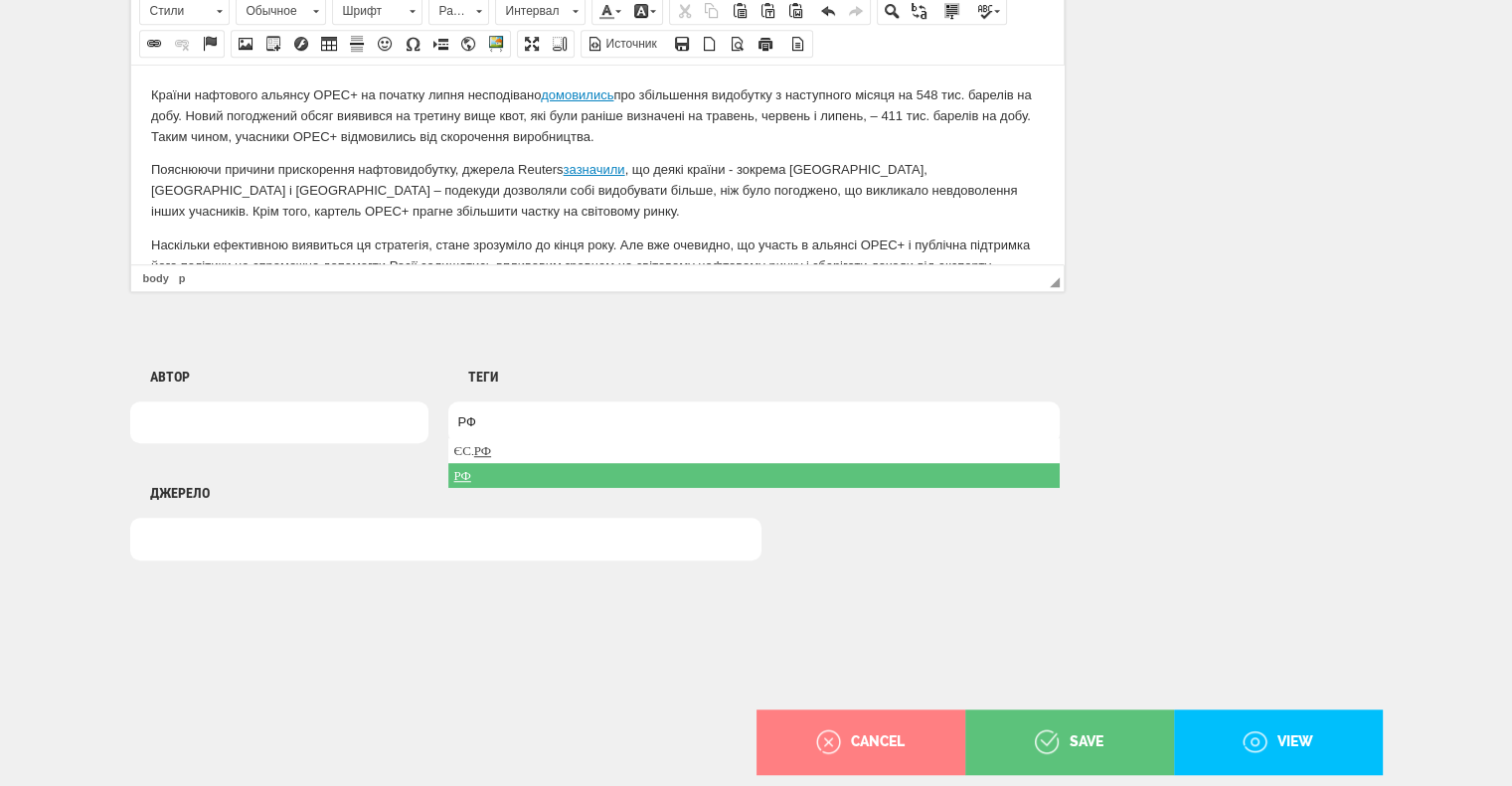 type on "РФ" 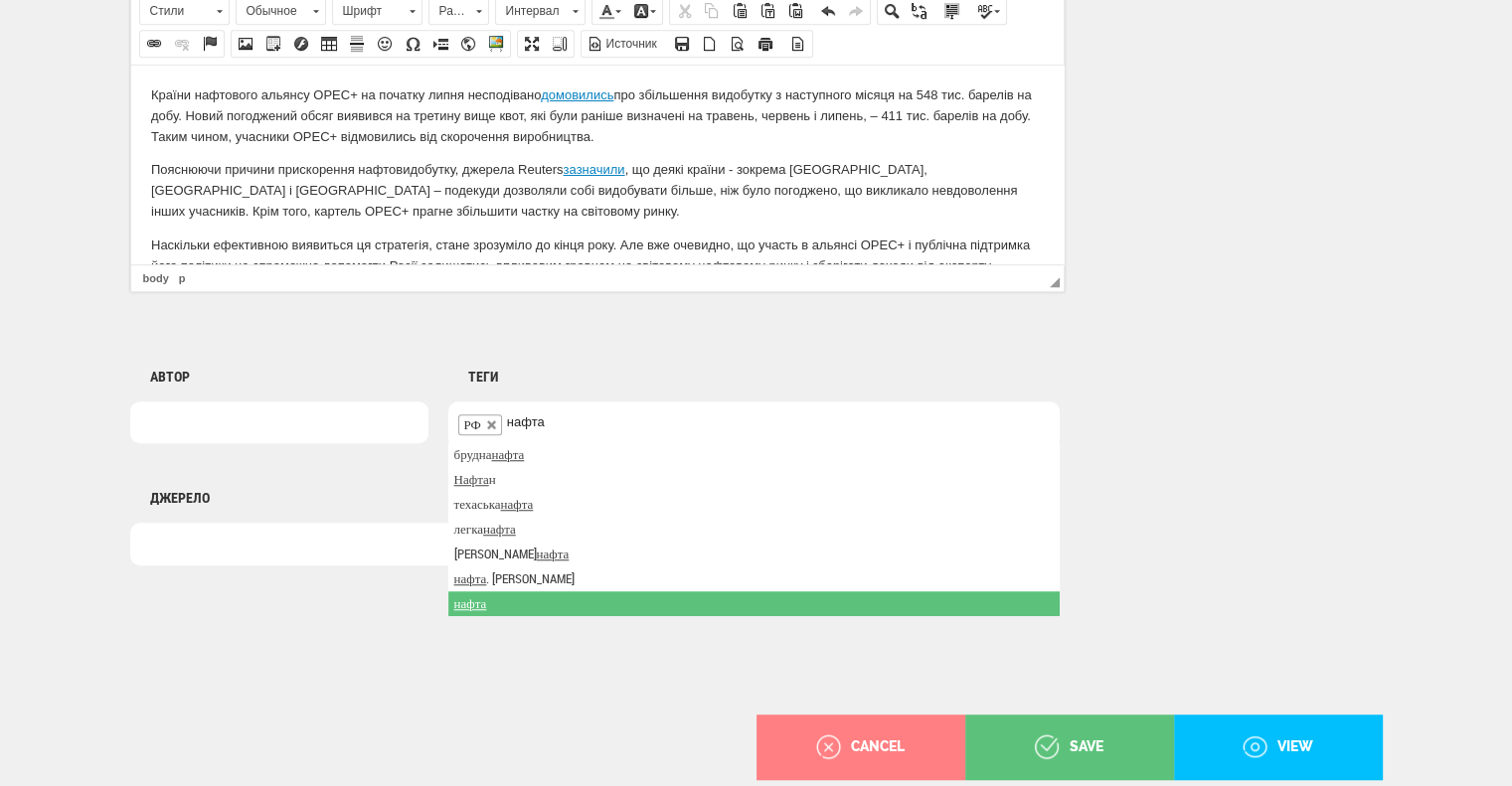 type on "нафта" 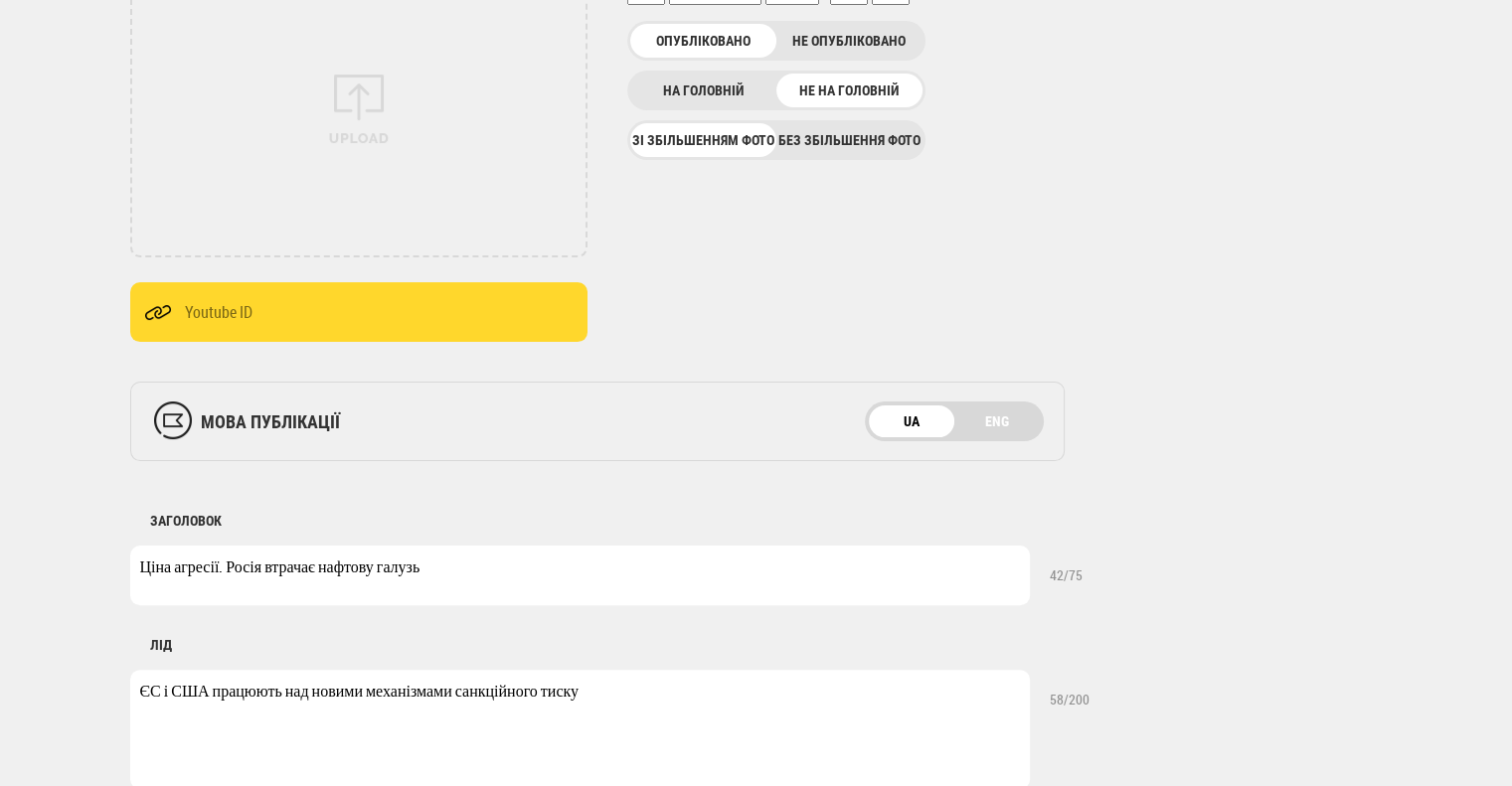 scroll, scrollTop: 0, scrollLeft: 0, axis: both 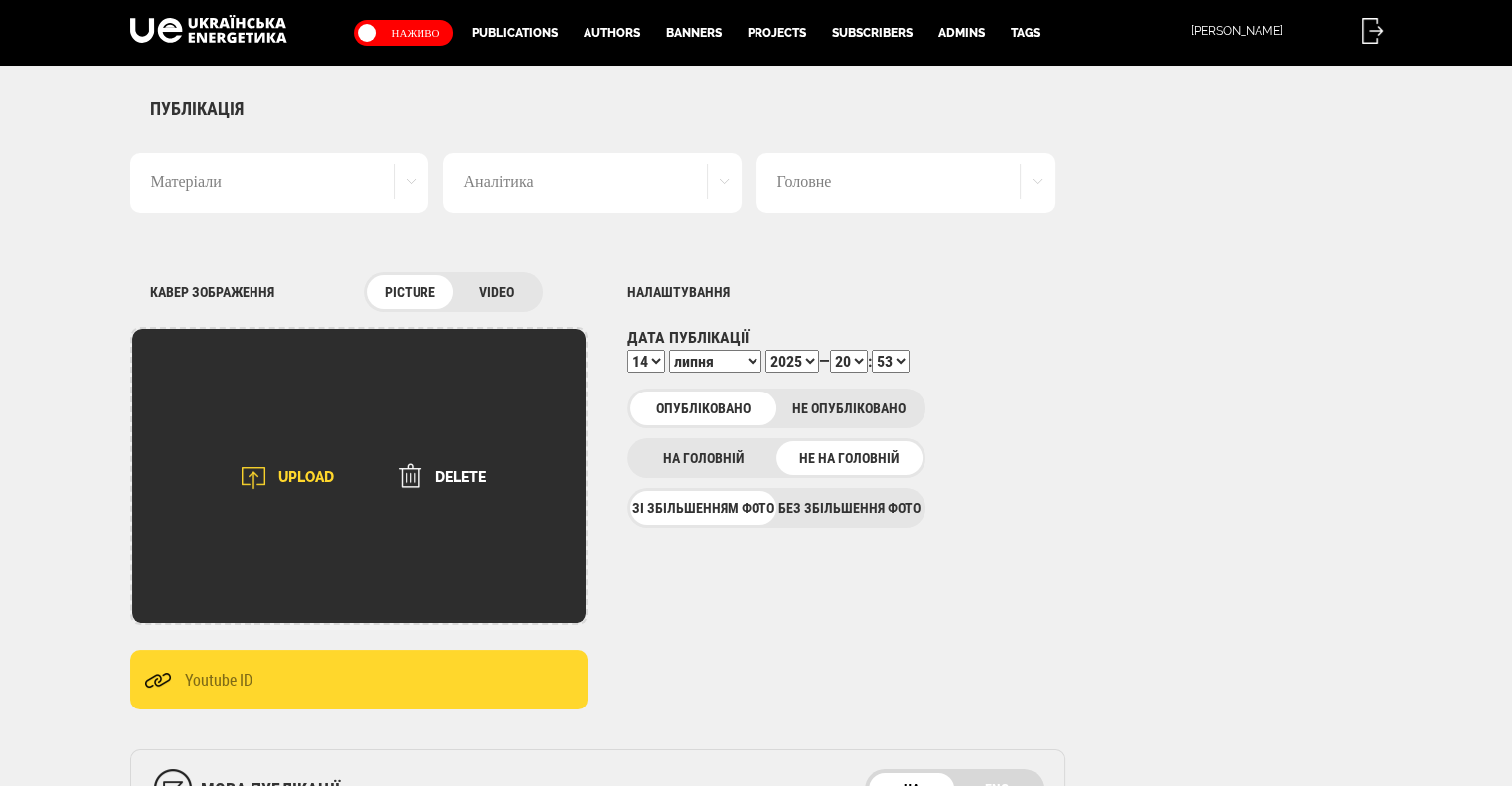 click on "UPLOAD" at bounding box center (281, 478) 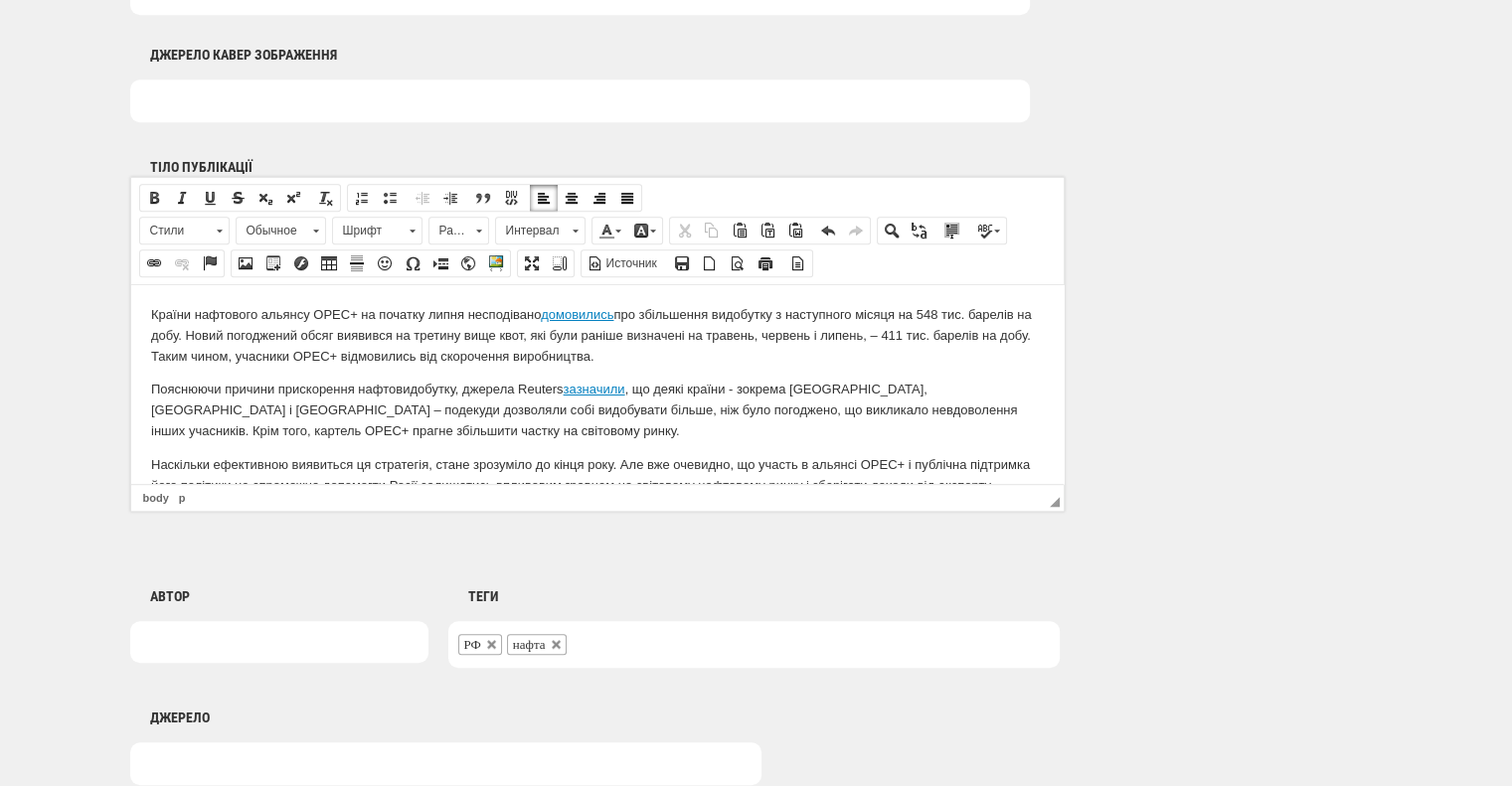 scroll, scrollTop: 1366, scrollLeft: 0, axis: vertical 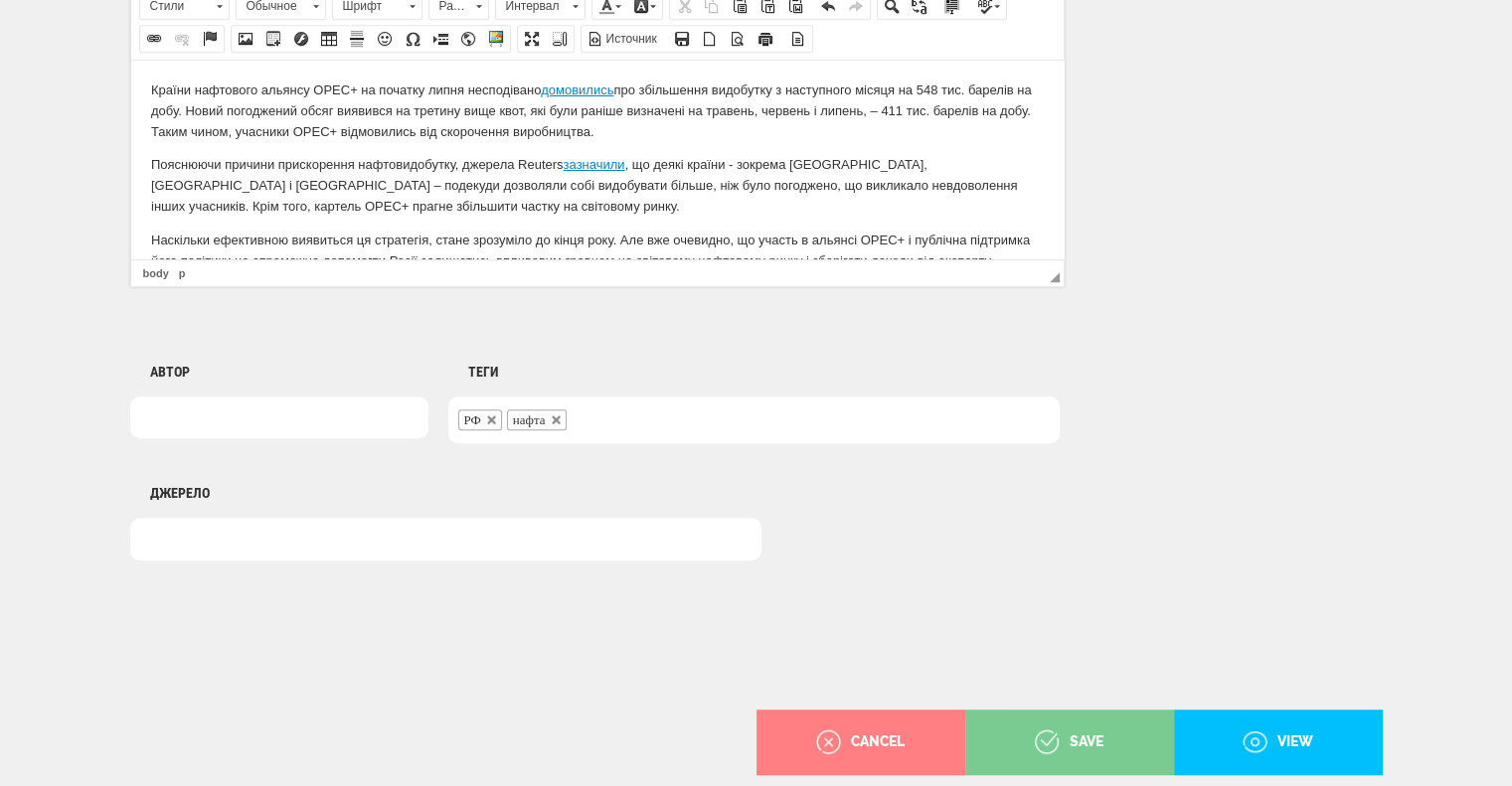 click on "save" at bounding box center (1069, 742) 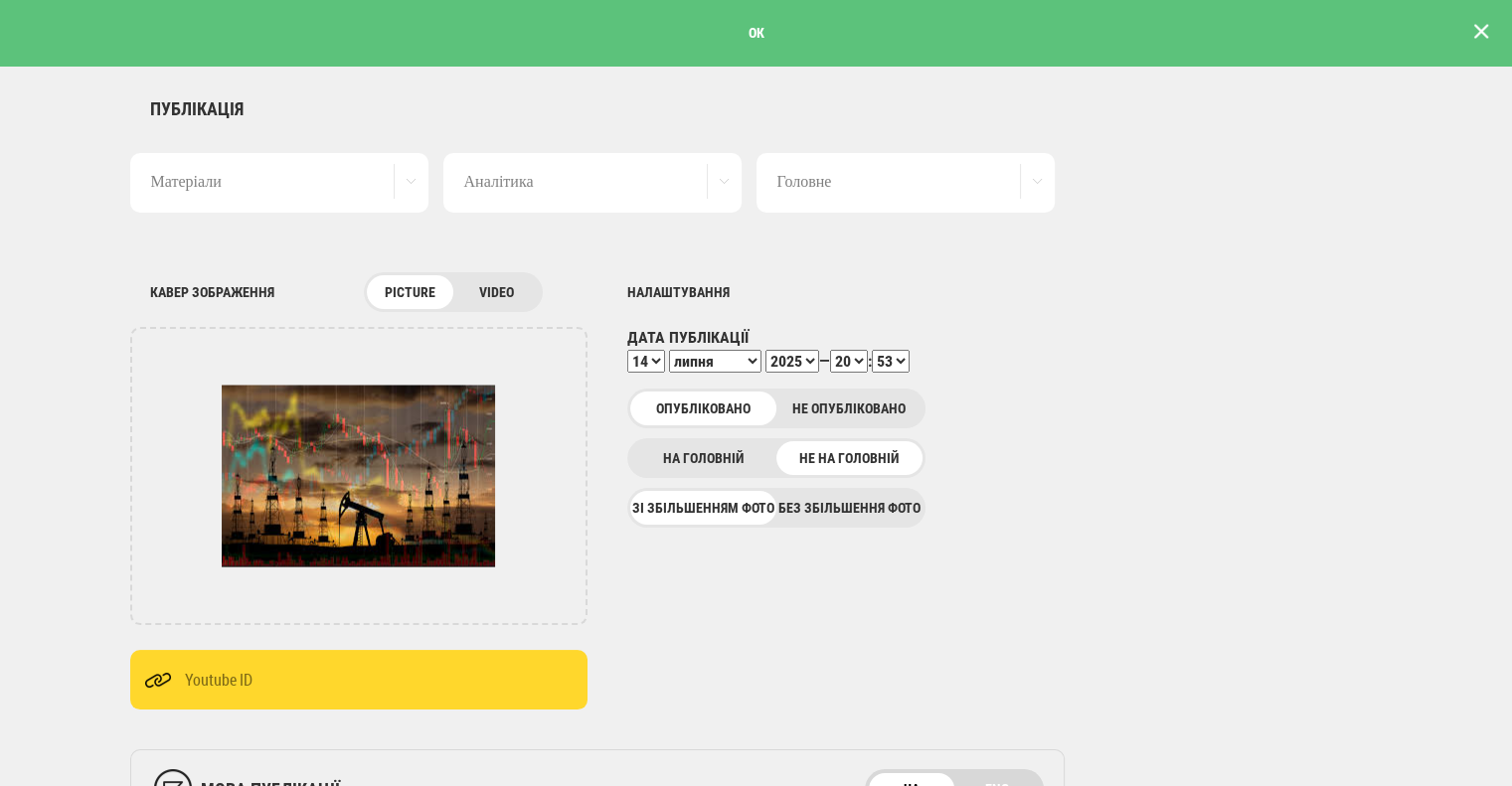 scroll, scrollTop: 0, scrollLeft: 0, axis: both 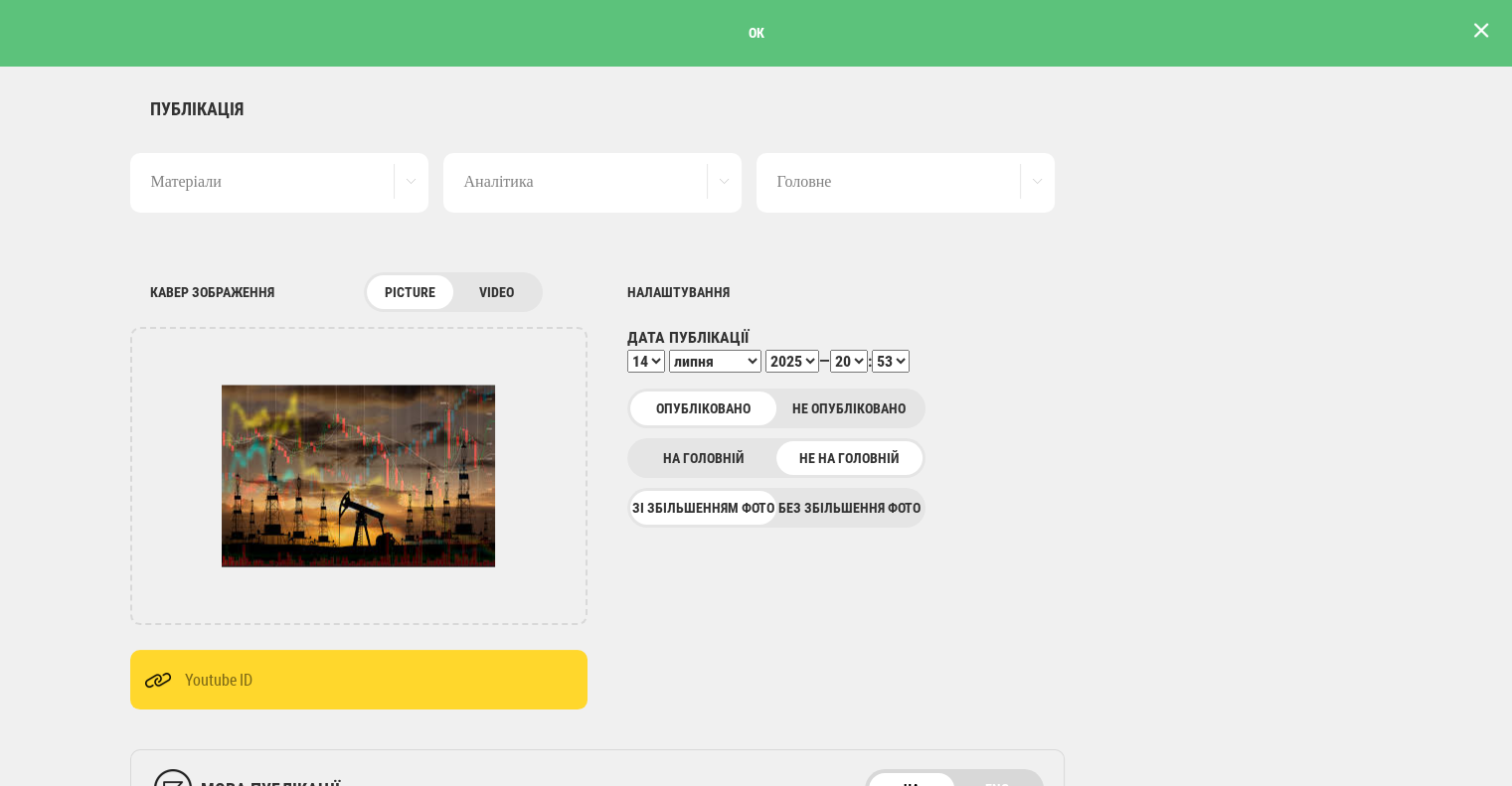 click at bounding box center [1481, 31] 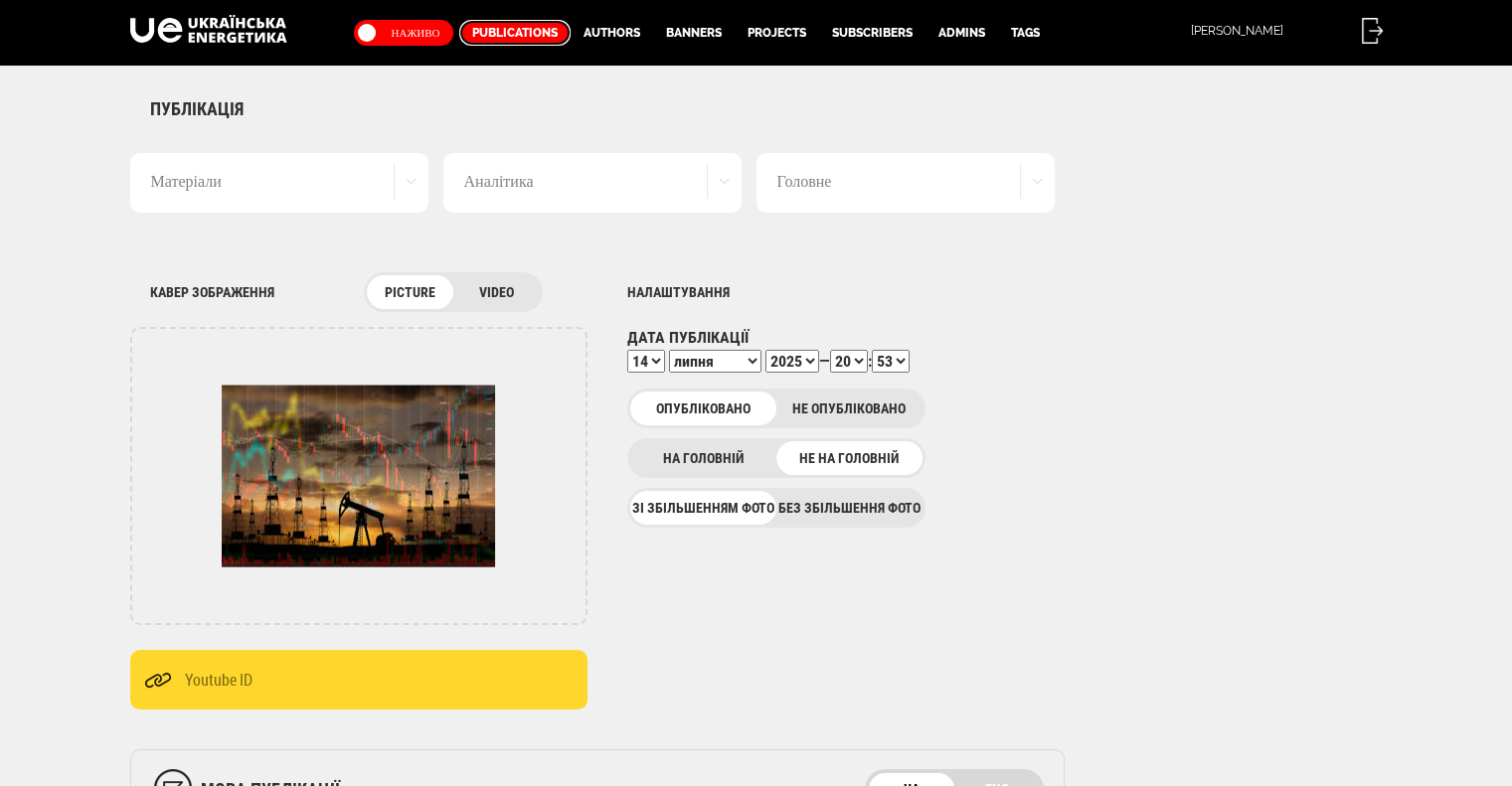 click on "Publications" at bounding box center (515, 33) 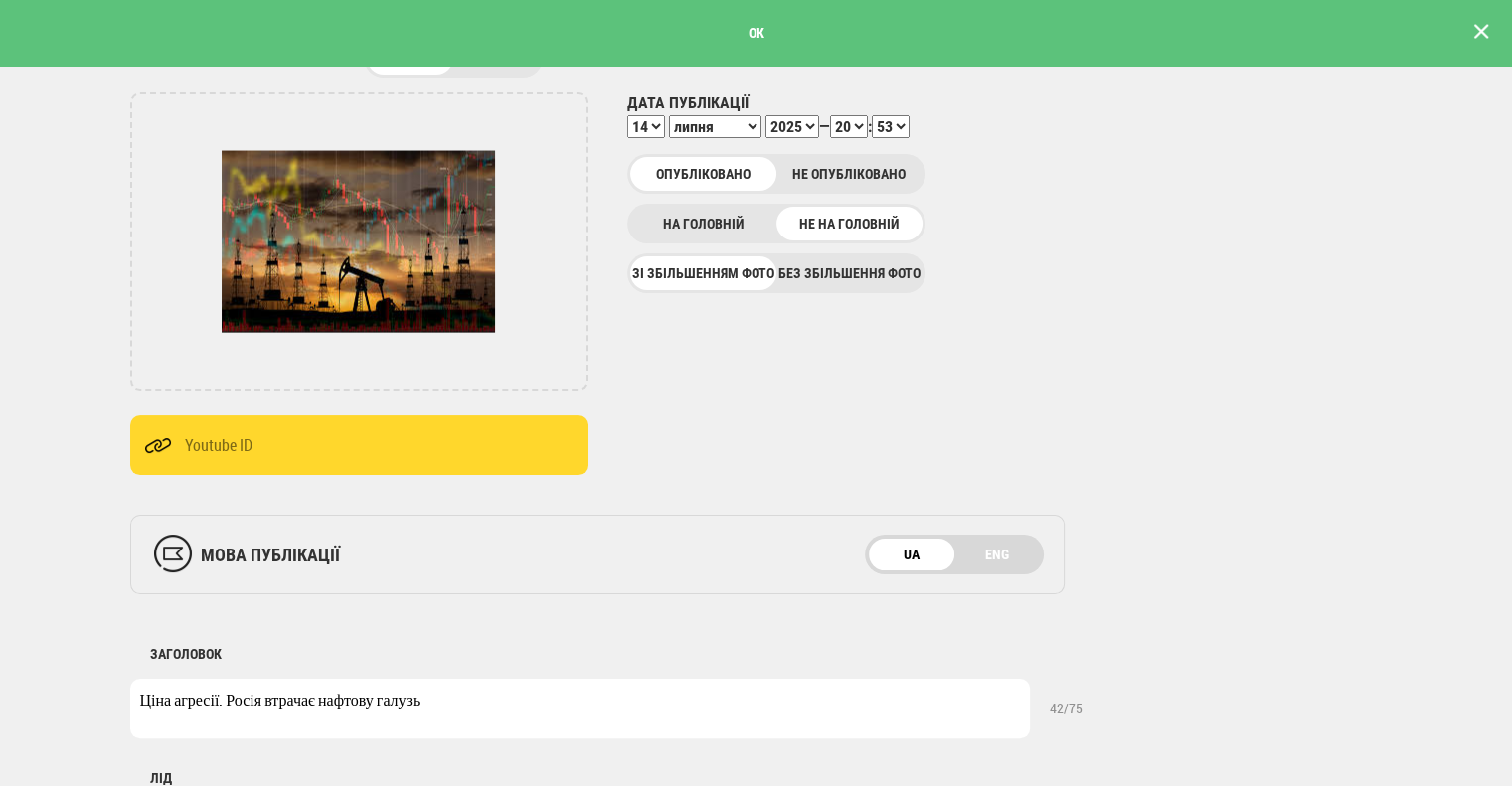 scroll, scrollTop: 696, scrollLeft: 0, axis: vertical 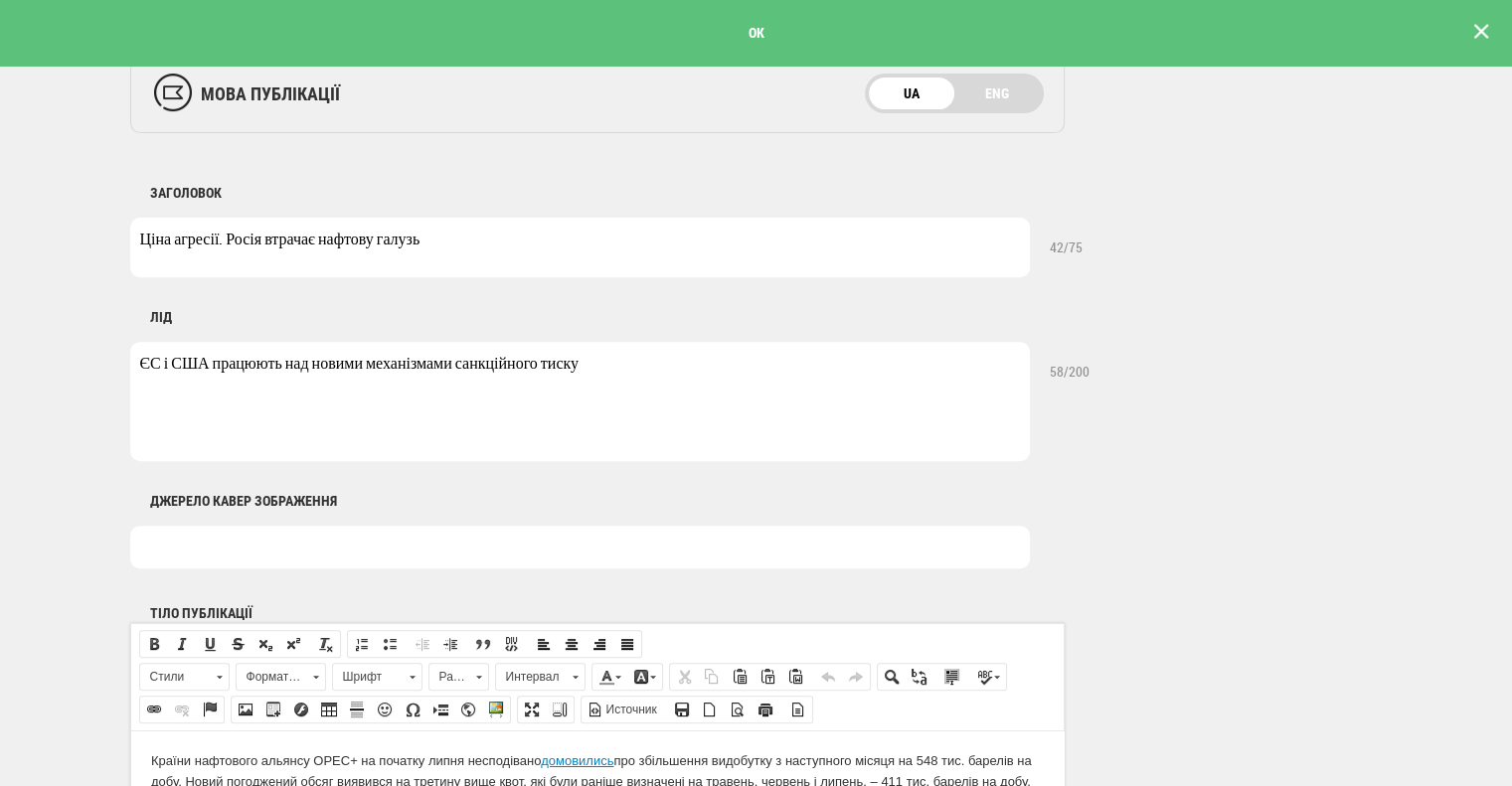 drag, startPoint x: 139, startPoint y: 236, endPoint x: 467, endPoint y: 235, distance: 328.00152 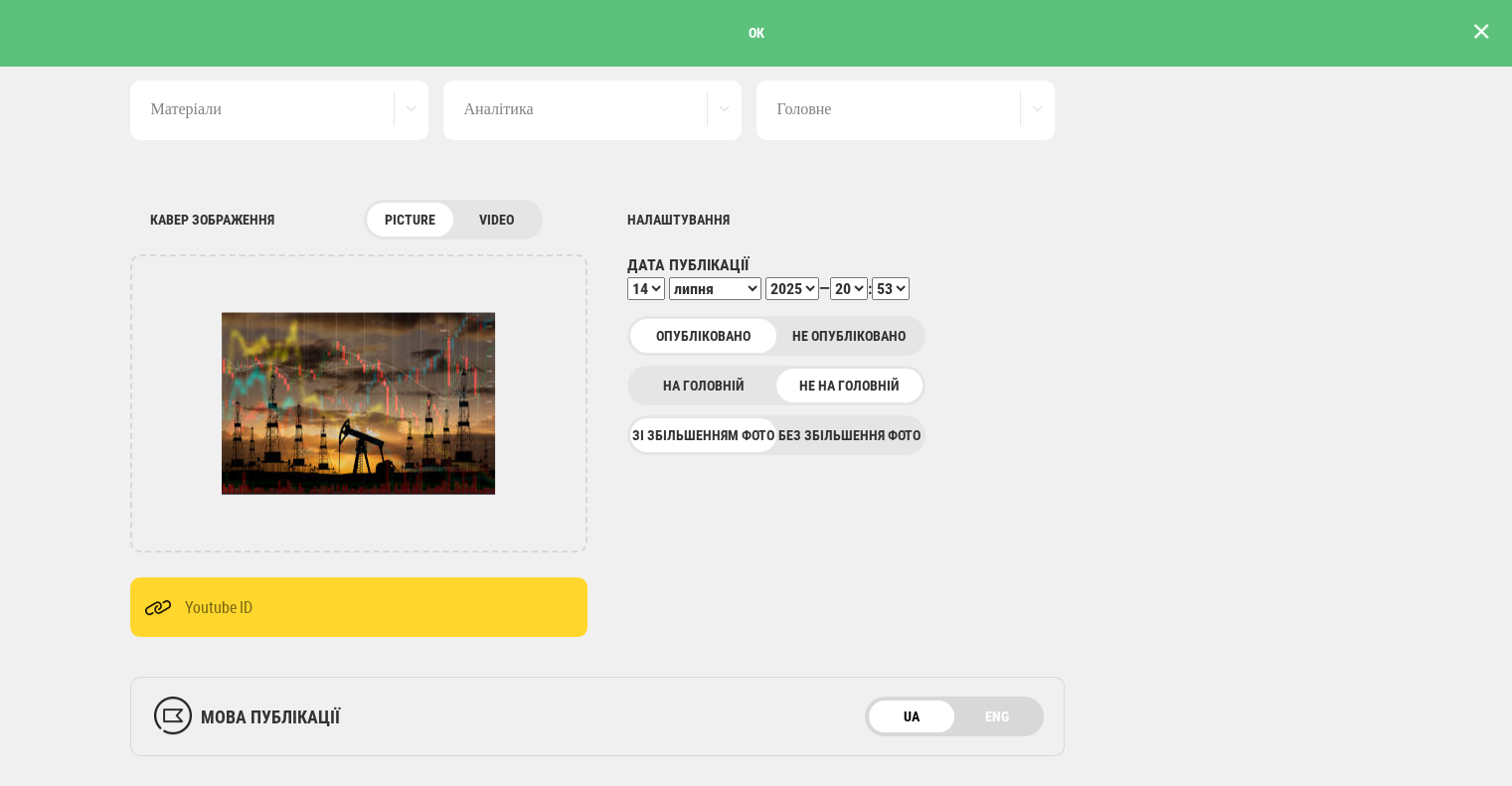 scroll, scrollTop: 0, scrollLeft: 0, axis: both 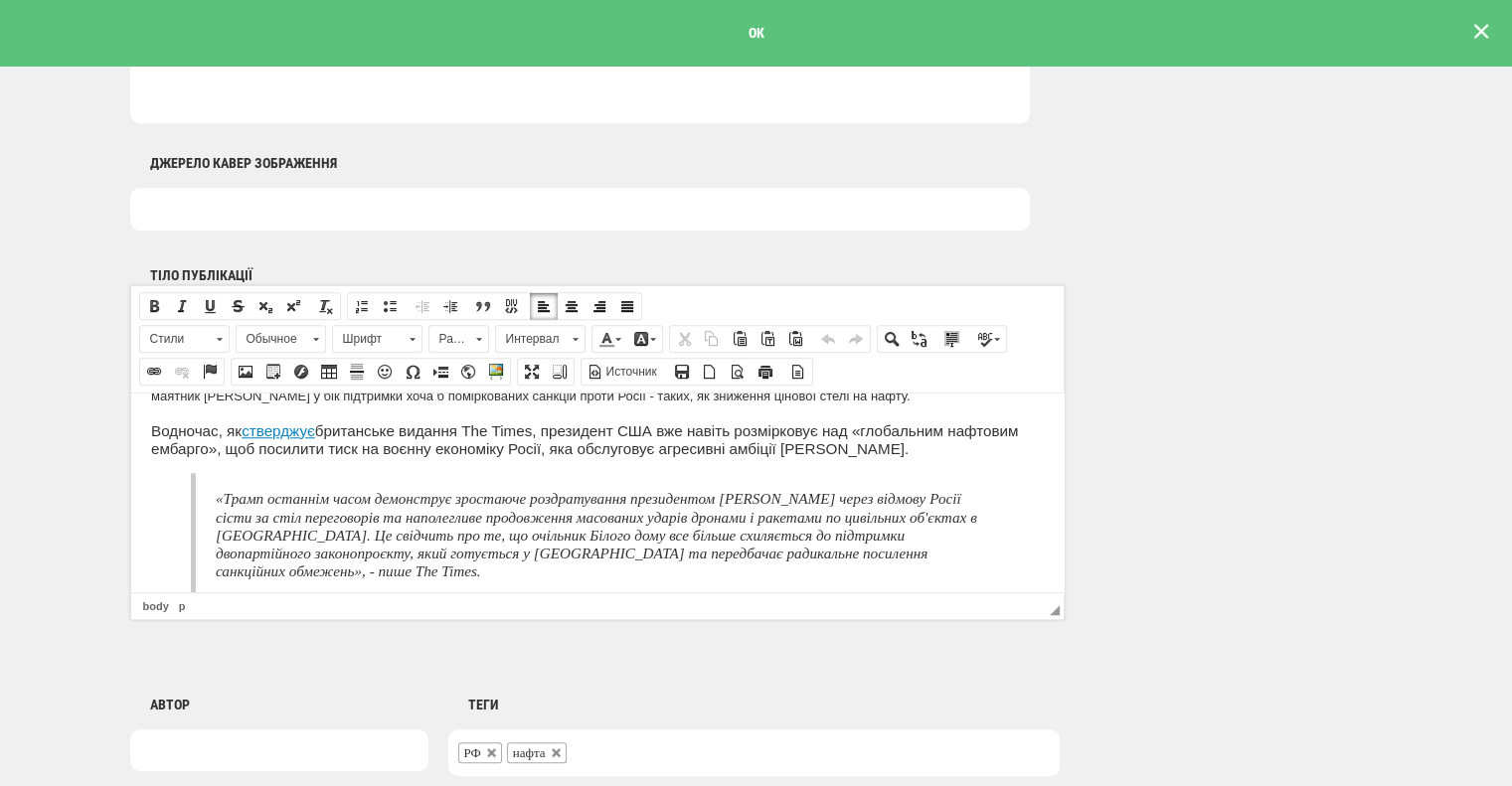click on "«Трамп останнім часом демонструє зростаюче роздратування президентом [PERSON_NAME] через відмову Росії сісти за стіл переговорів та наполегливе продовження масованих ударів дронами і ракетами по цивільних об'єктах в [GEOGRAPHIC_DATA]. Це свідчить про те, що очільник Білого дому все більше схиляється до підтримки двопартійного законопроєкту, який готується у [GEOGRAPHIC_DATA] та передбачає радикальне посилення санкційних обмежень», - пише The Times." at bounding box center (604, 534) 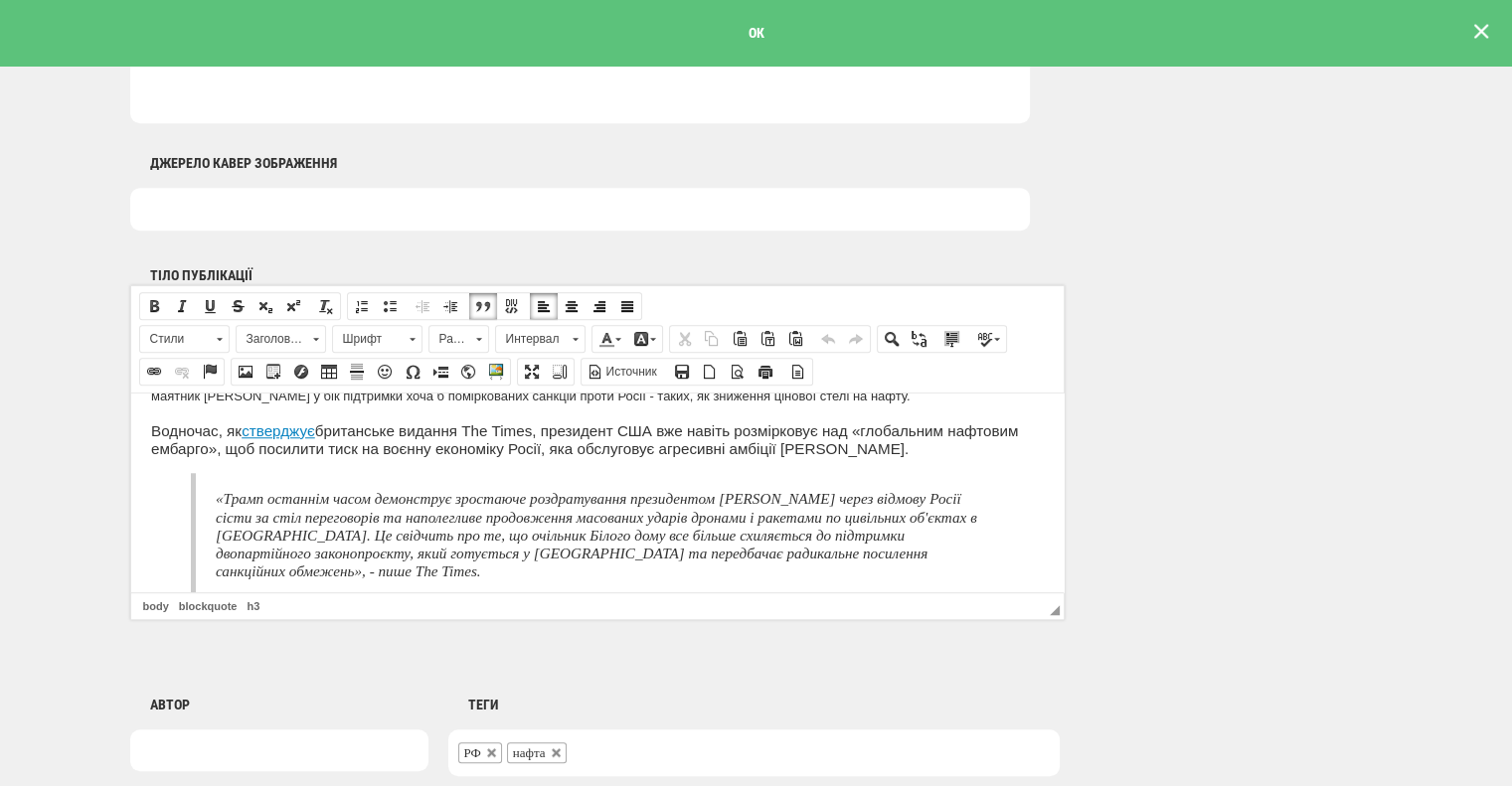 click on "«Трамп останнім часом демонструє зростаюче роздратування президентом [PERSON_NAME] через відмову Росії сісти за стіл переговорів та наполегливе продовження масованих ударів дронами і ракетами по цивільних об'єктах в [GEOGRAPHIC_DATA]. Це свідчить про те, що очільник Білого дому все більше схиляється до підтримки двопартійного законопроєкту, який готується у [GEOGRAPHIC_DATA] та передбачає радикальне посилення санкційних обмежень», - пише The Times." at bounding box center (604, 534) 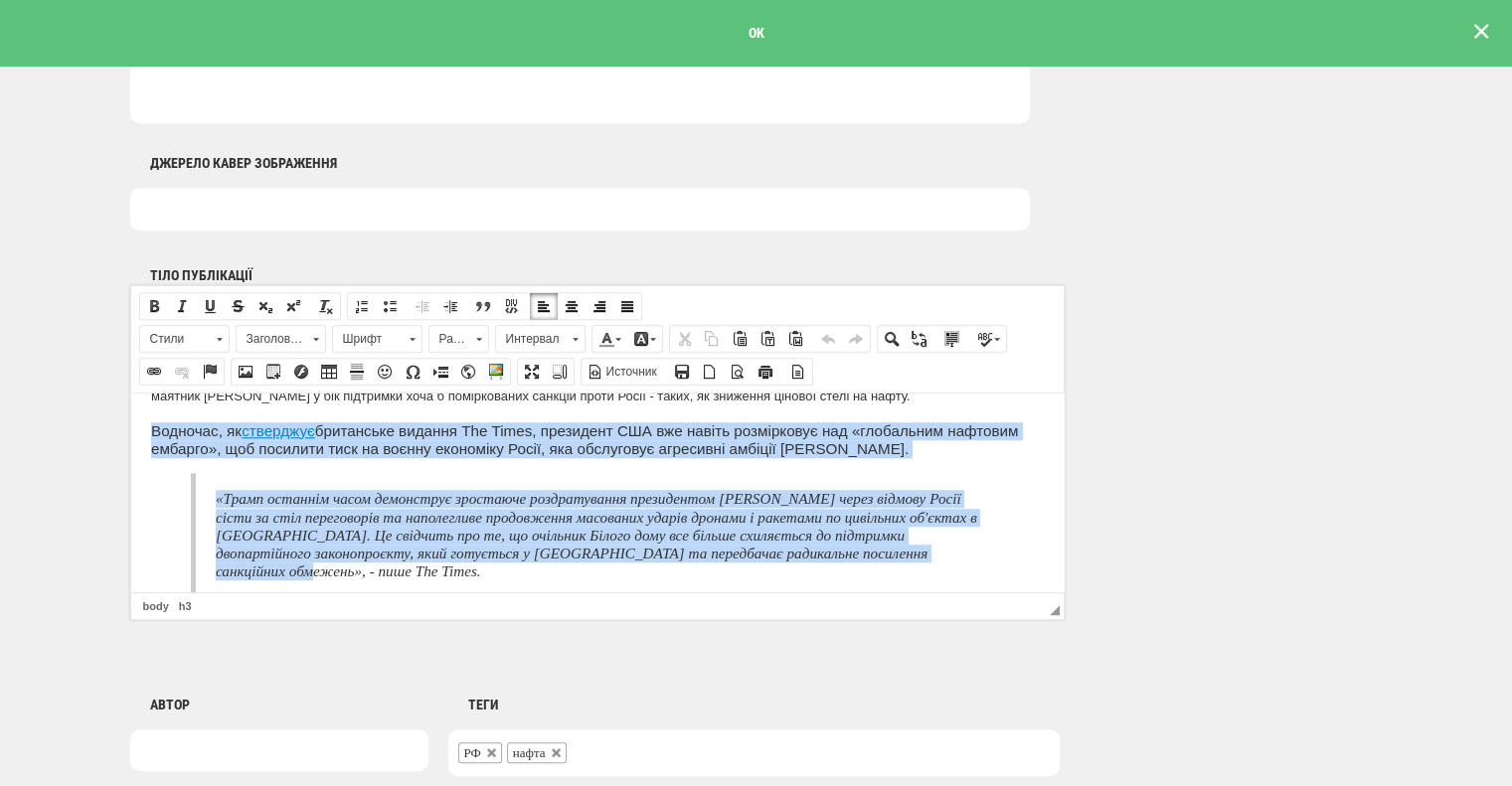 drag, startPoint x: 148, startPoint y: 431, endPoint x: 627, endPoint y: 539, distance: 491.02444 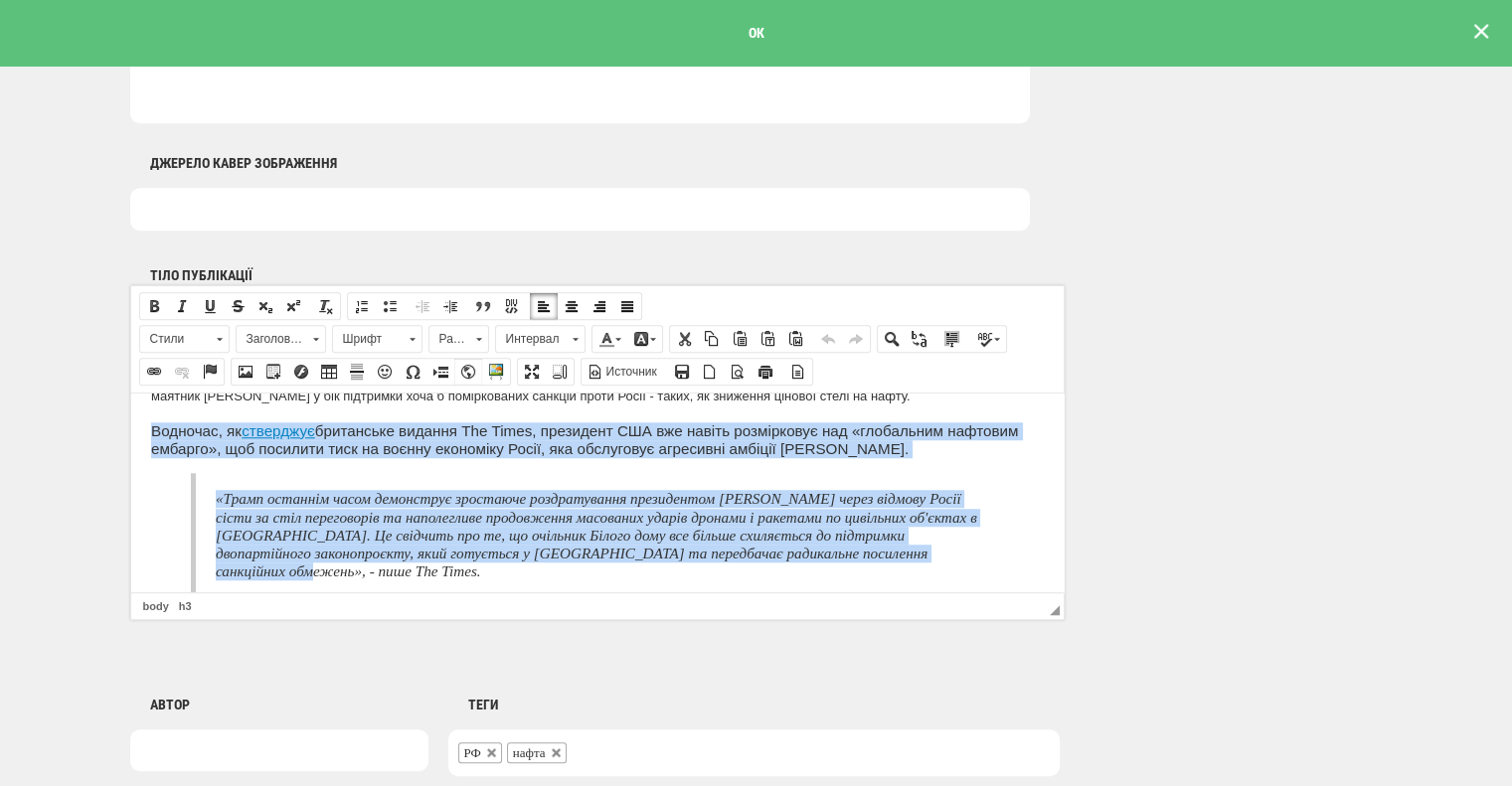 click at bounding box center (468, 372) 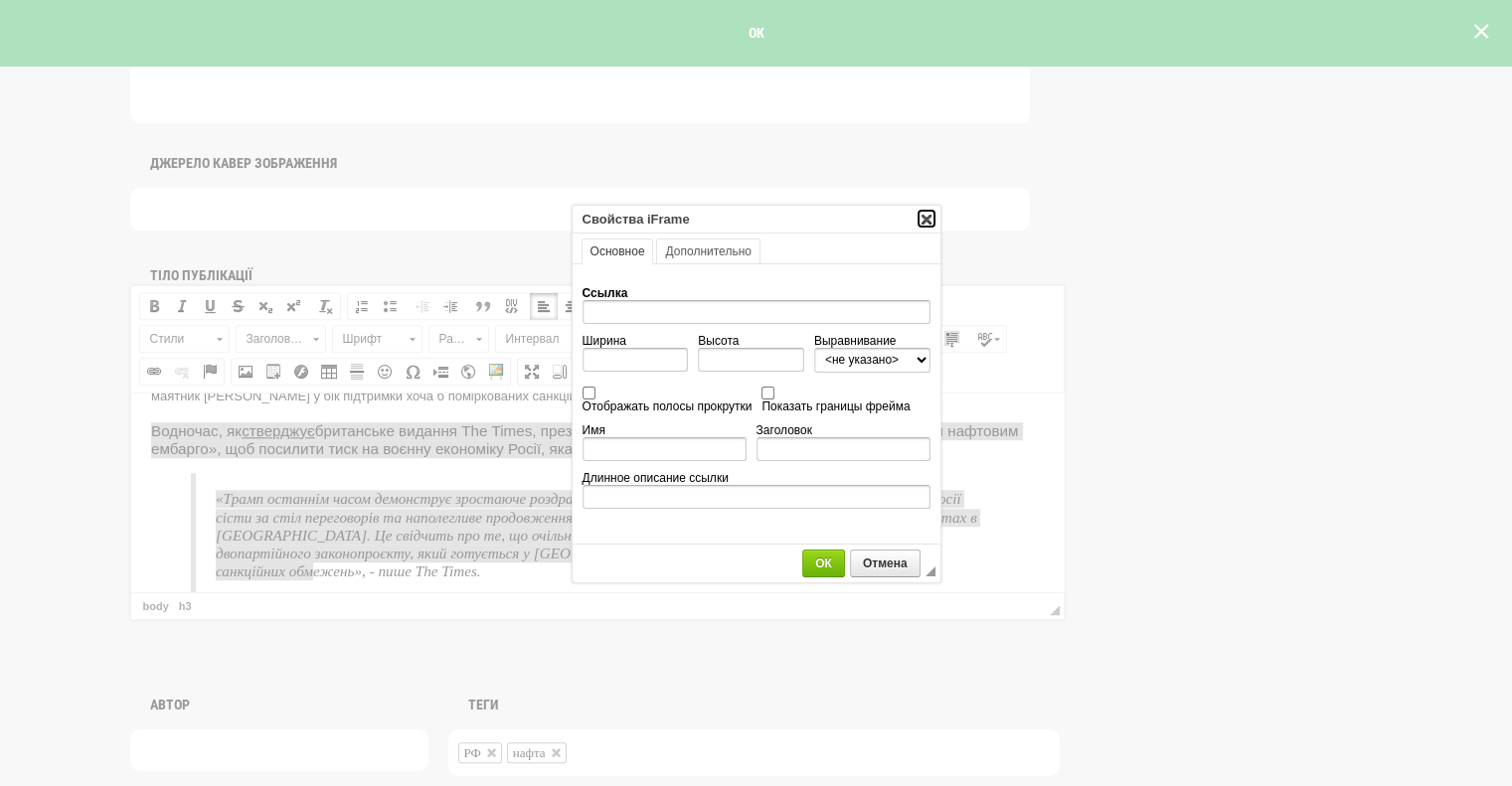 click on "X" at bounding box center [926, 219] 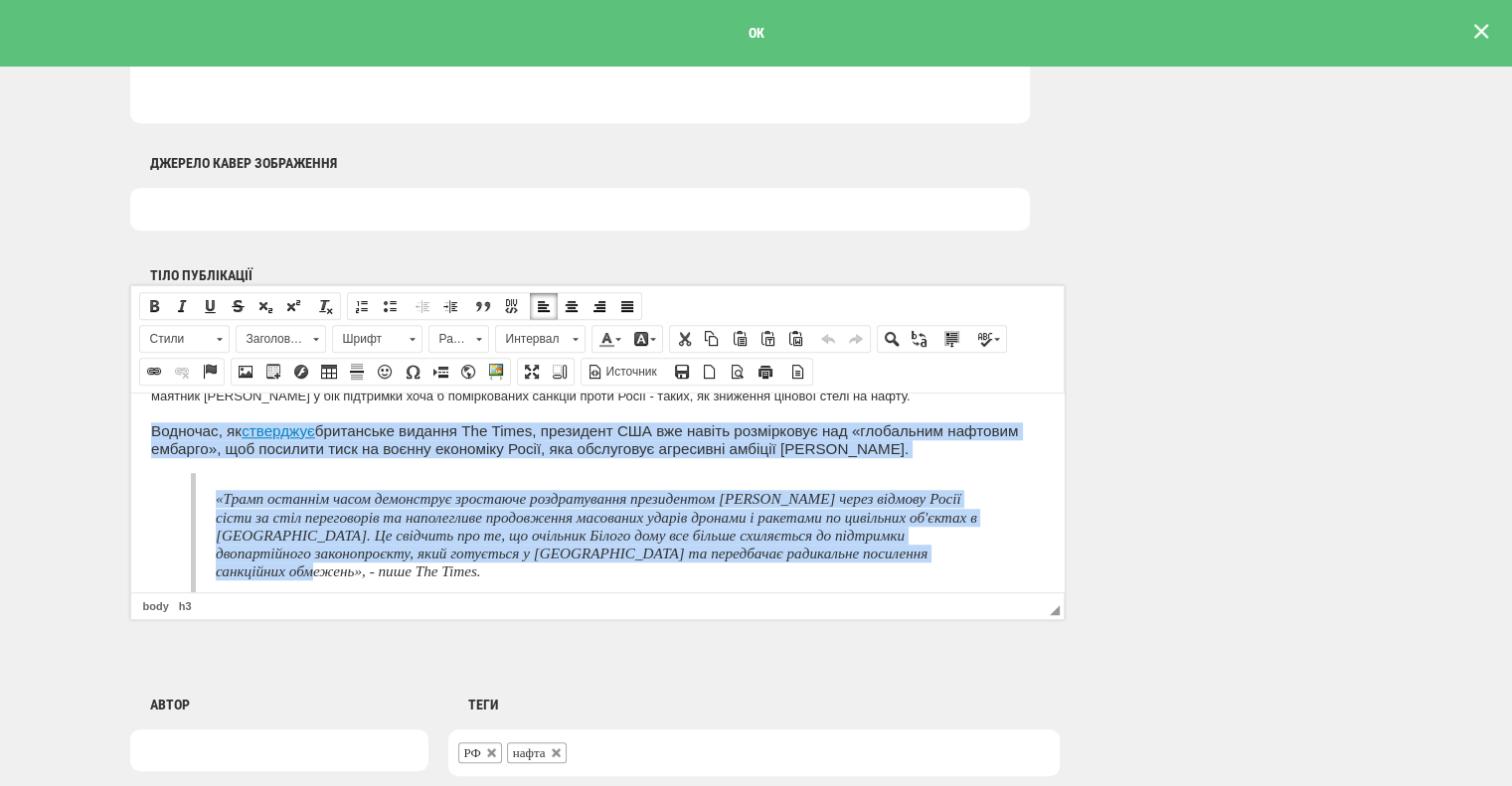 click on "«Трамп останнім часом демонструє зростаюче роздратування президентом [PERSON_NAME] через відмову Росії сісти за стіл переговорів та наполегливе продовження масованих ударів дронами і ракетами по цивільних об'єктах в [GEOGRAPHIC_DATA]. Це свідчить про те, що очільник Білого дому все більше схиляється до підтримки двопартійного законопроєкту, який готується у [GEOGRAPHIC_DATA] та передбачає радикальне посилення санкційних обмежень», - пише The Times." at bounding box center [604, 534] 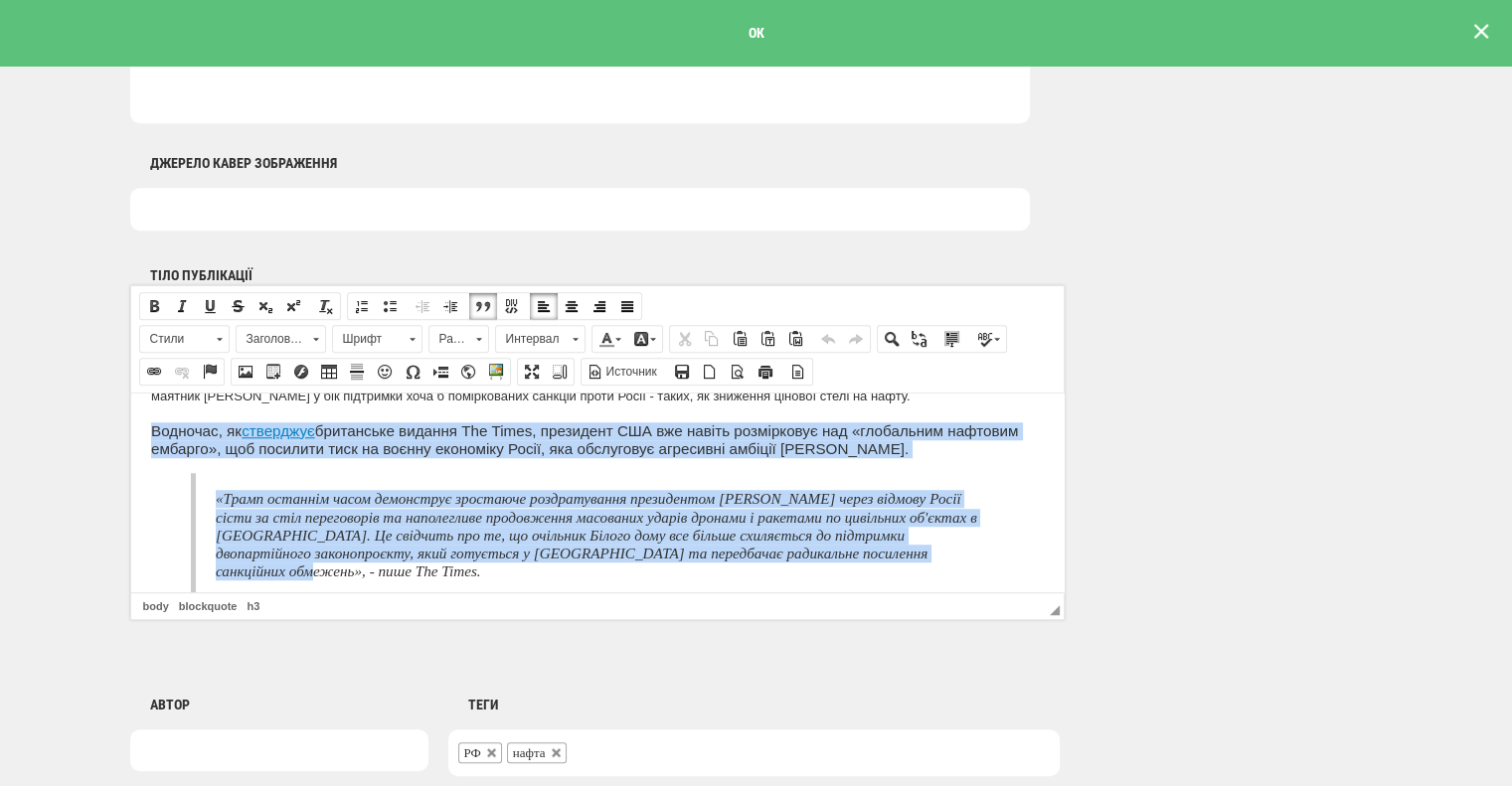 drag, startPoint x: 601, startPoint y: 569, endPoint x: 145, endPoint y: 420, distance: 479.72596 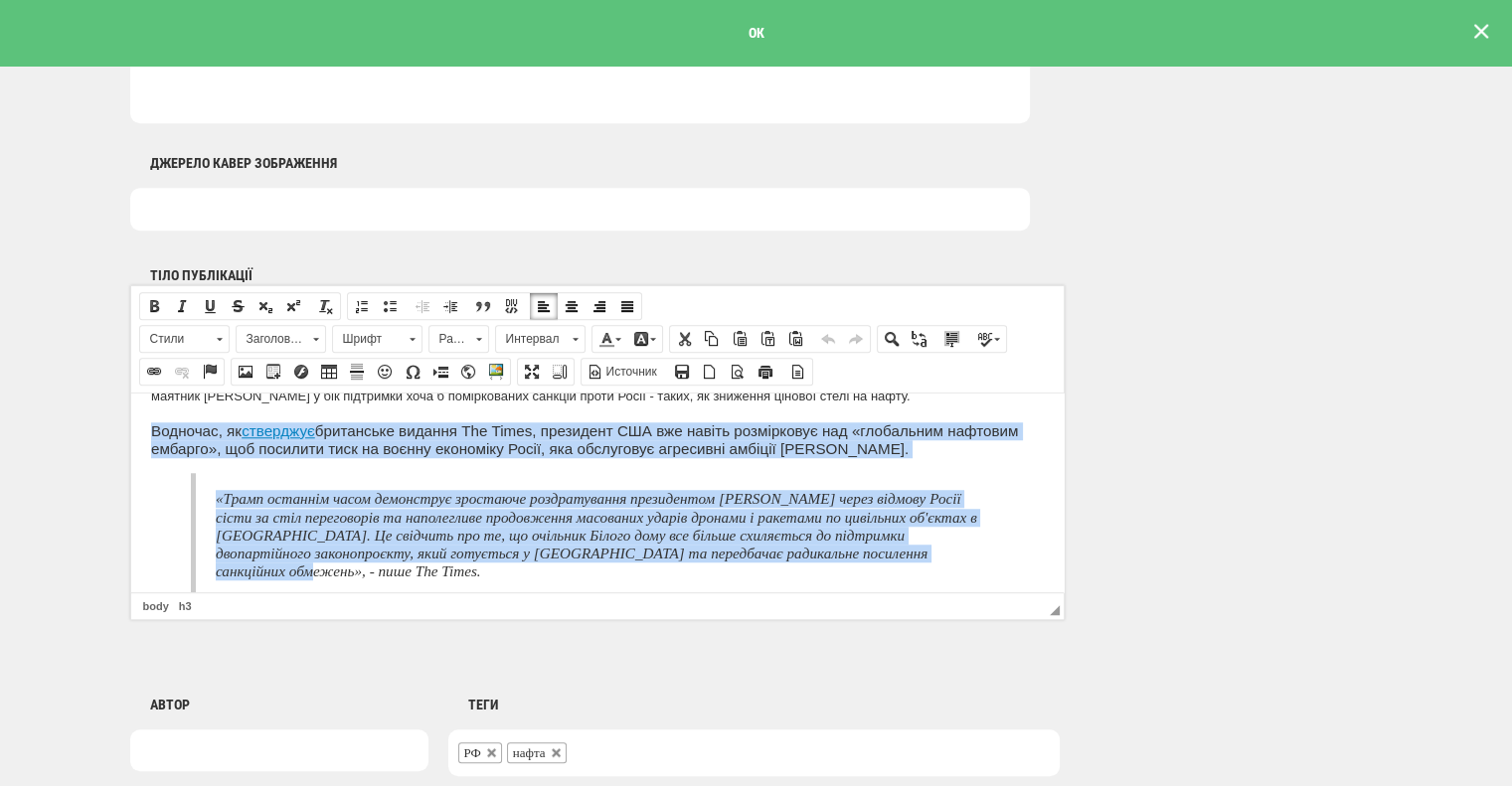 copy on "Водночас, як  стверджує  британське видання The Times, президент США вже навіть розмірковує над «глобальним нафтовим ембарго», щоб посилити тиск на воєнну економіку Росії, яка обслуговує агресивні амбіції Владіміра Путіна. «Трамп останнім часом демонструє зростаюче роздратування президентом Путіним через відмову Росії сісти за стіл переговорів та наполегливе продовження масованих ударів дронами і ракетами по цивільних об'єктах в Україні. Це свідчить про те, що очільник Білого дому все більше схиляється до підтримки двопартійного законопроєкту, який готується у Конгресі та передбачає радикальне посилення санкційних обмежень», - пише The Times...." 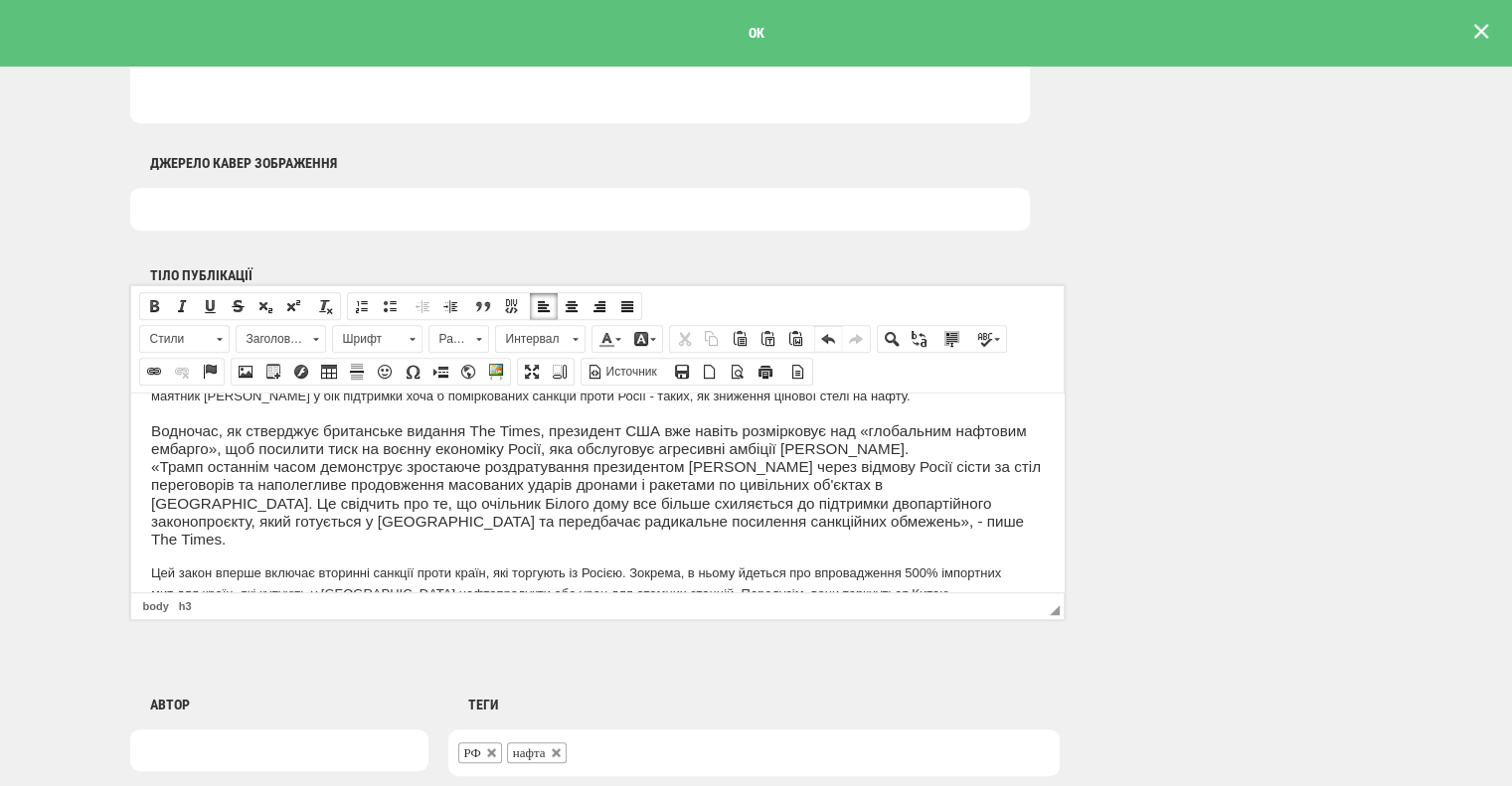 click at bounding box center (828, 339) 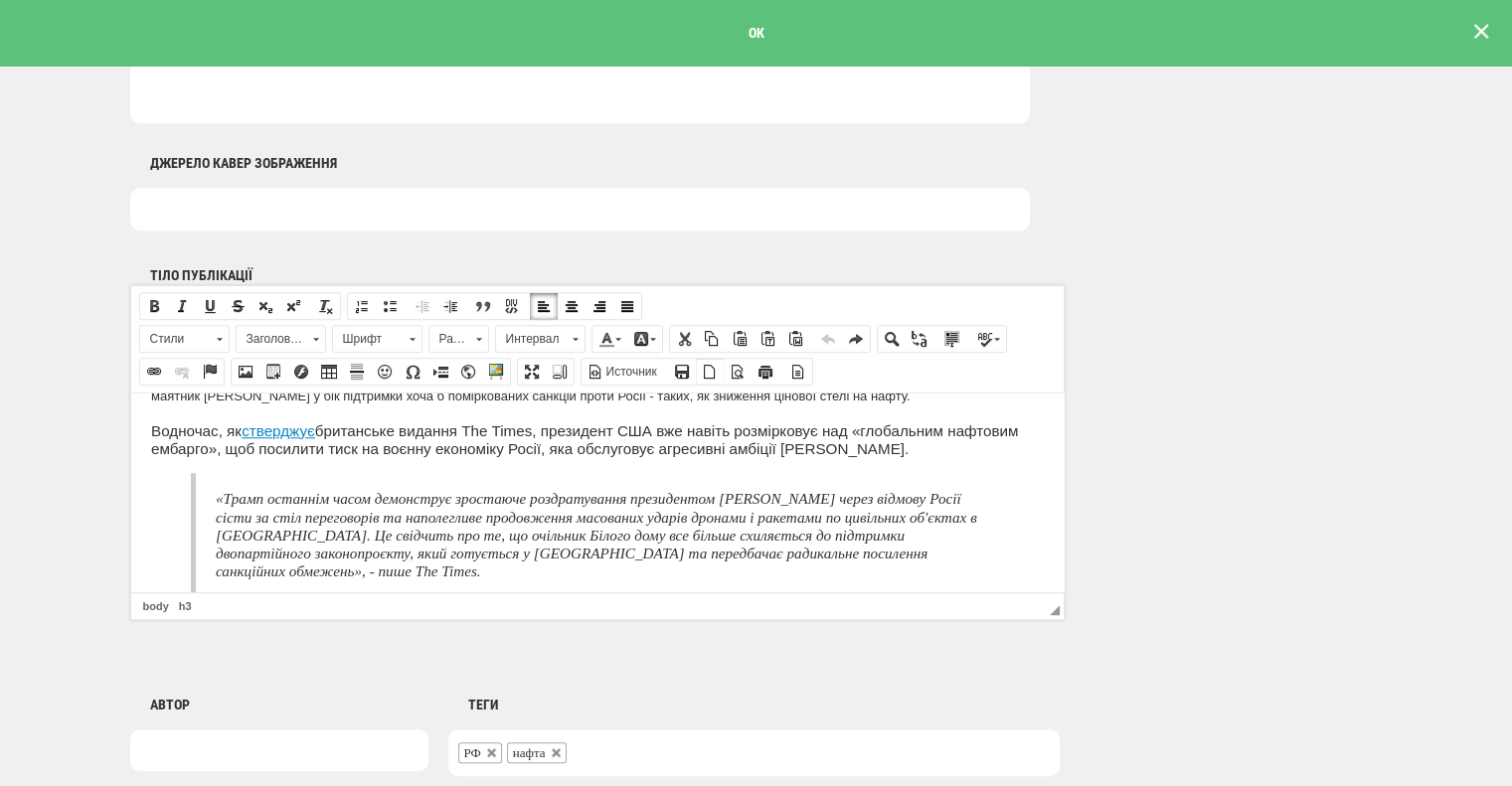 click at bounding box center (710, 372) 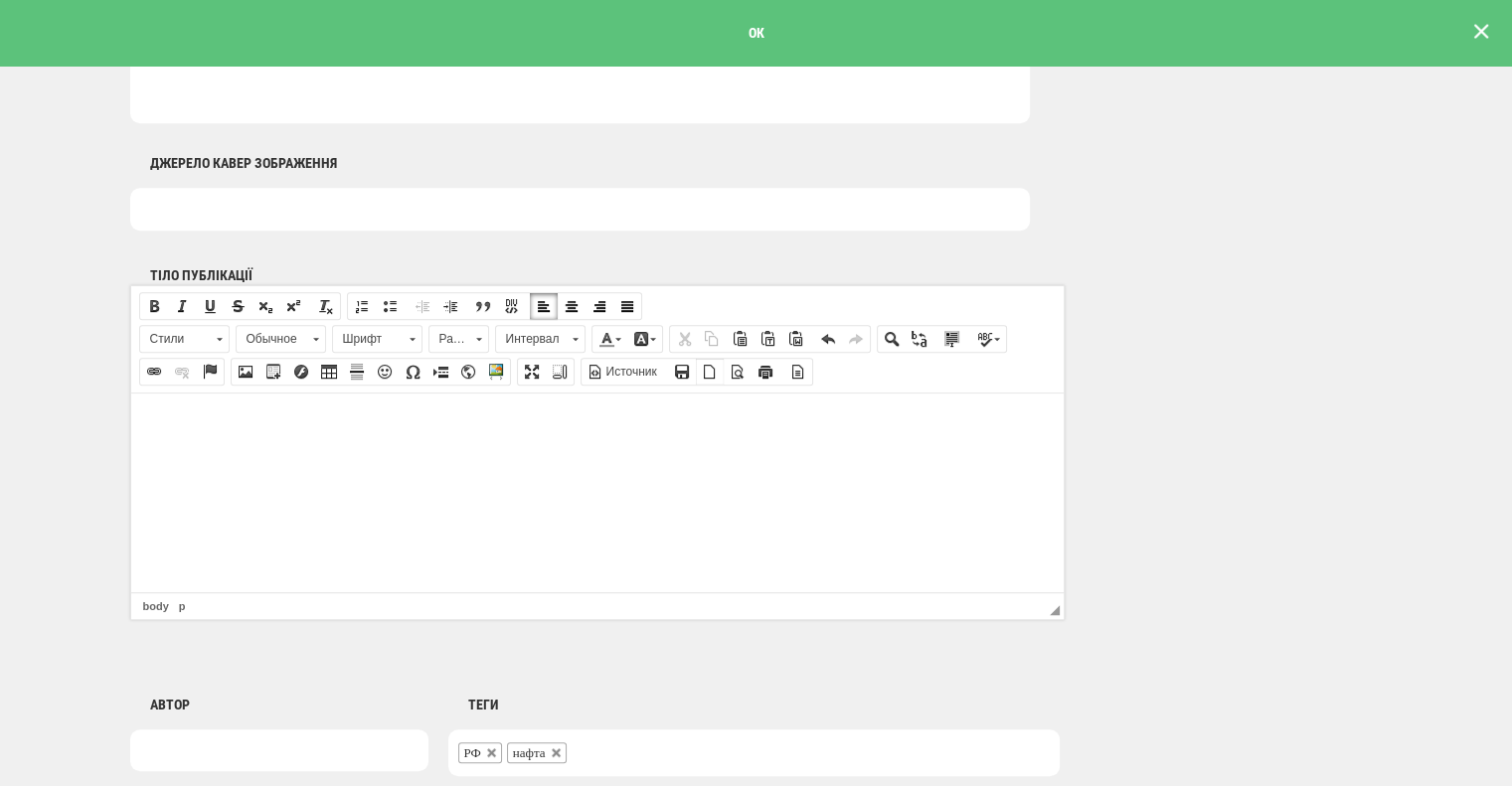 scroll, scrollTop: 0, scrollLeft: 0, axis: both 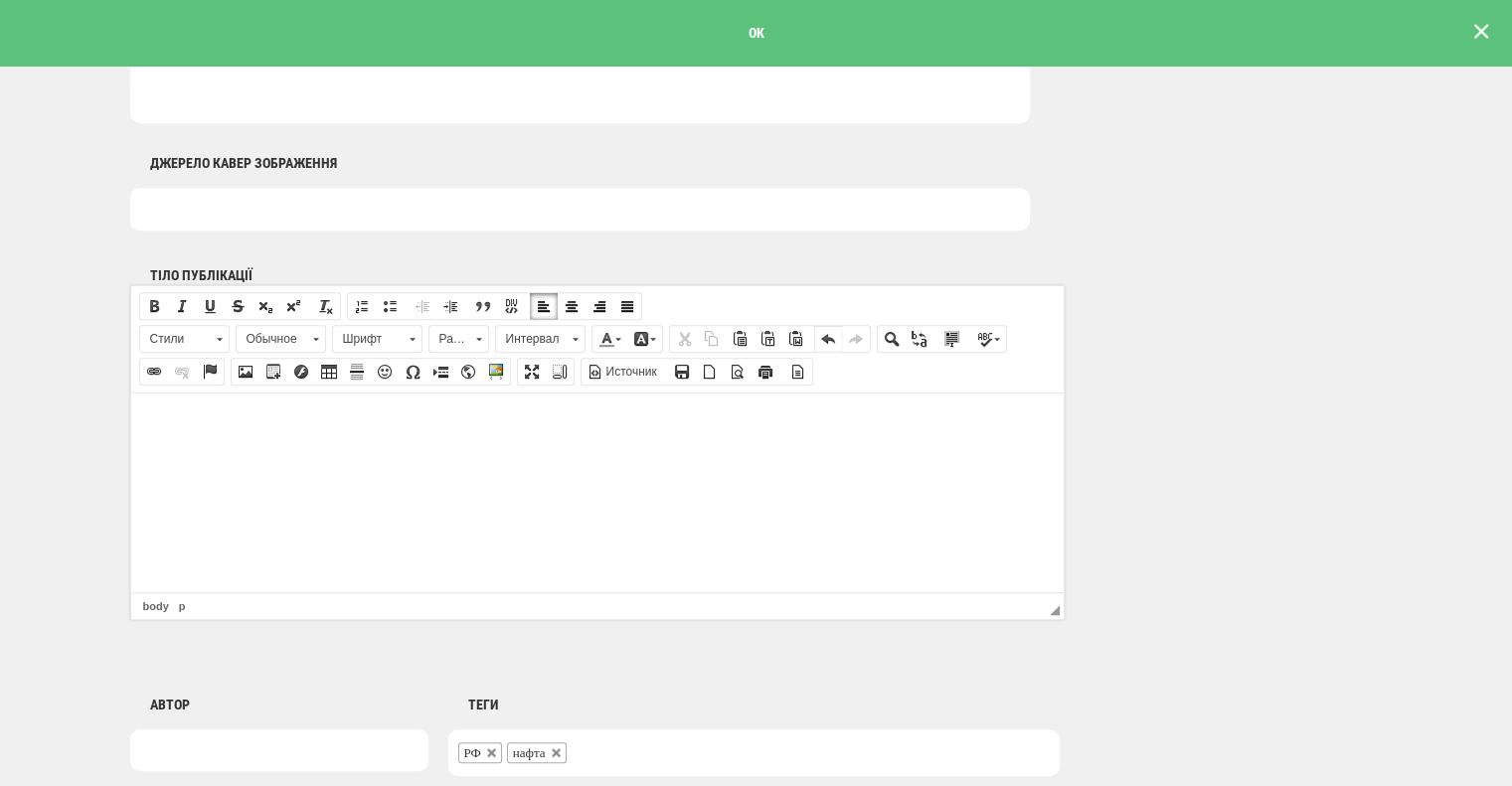 click at bounding box center (828, 339) 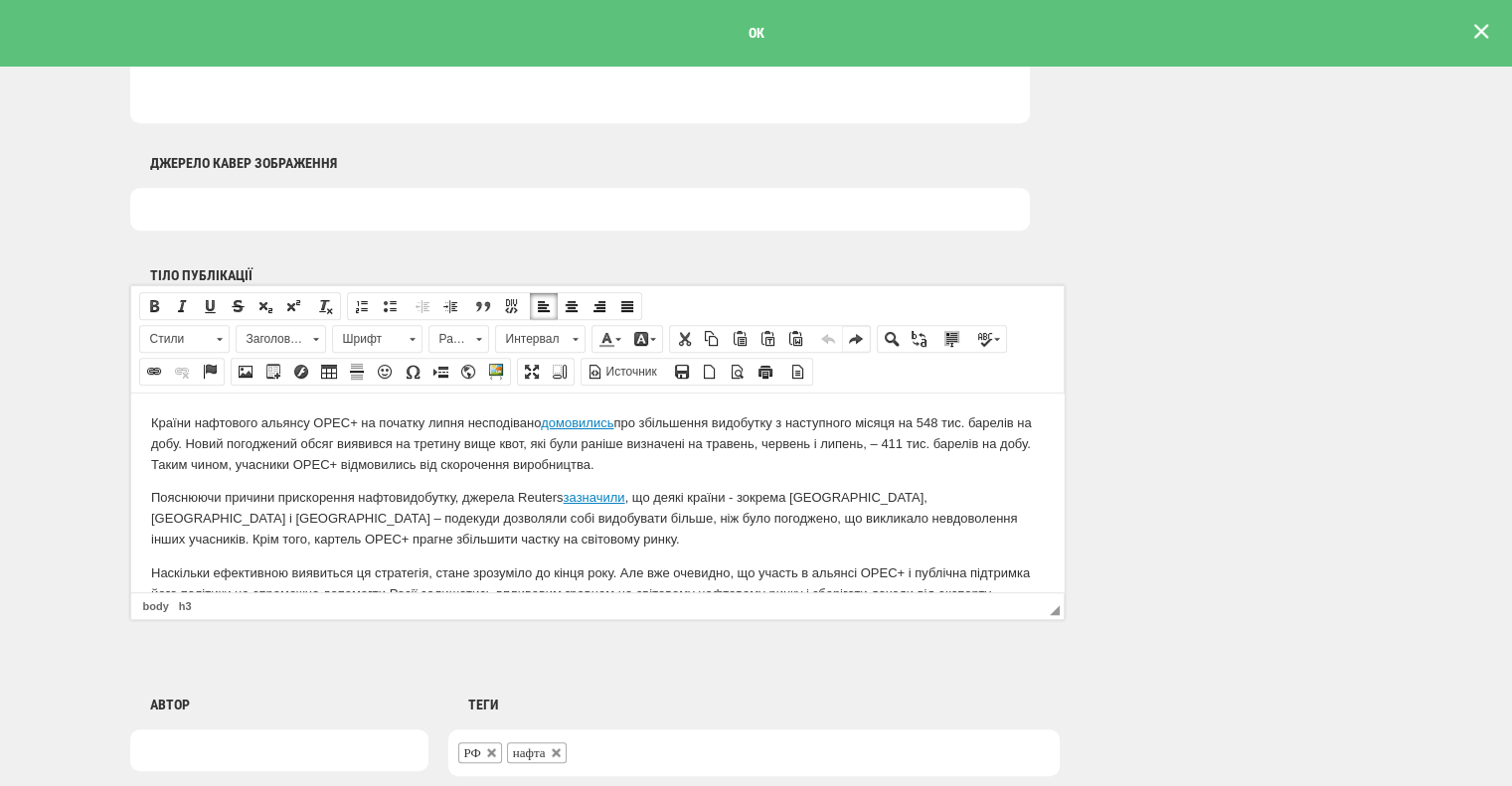 click at bounding box center [856, 339] 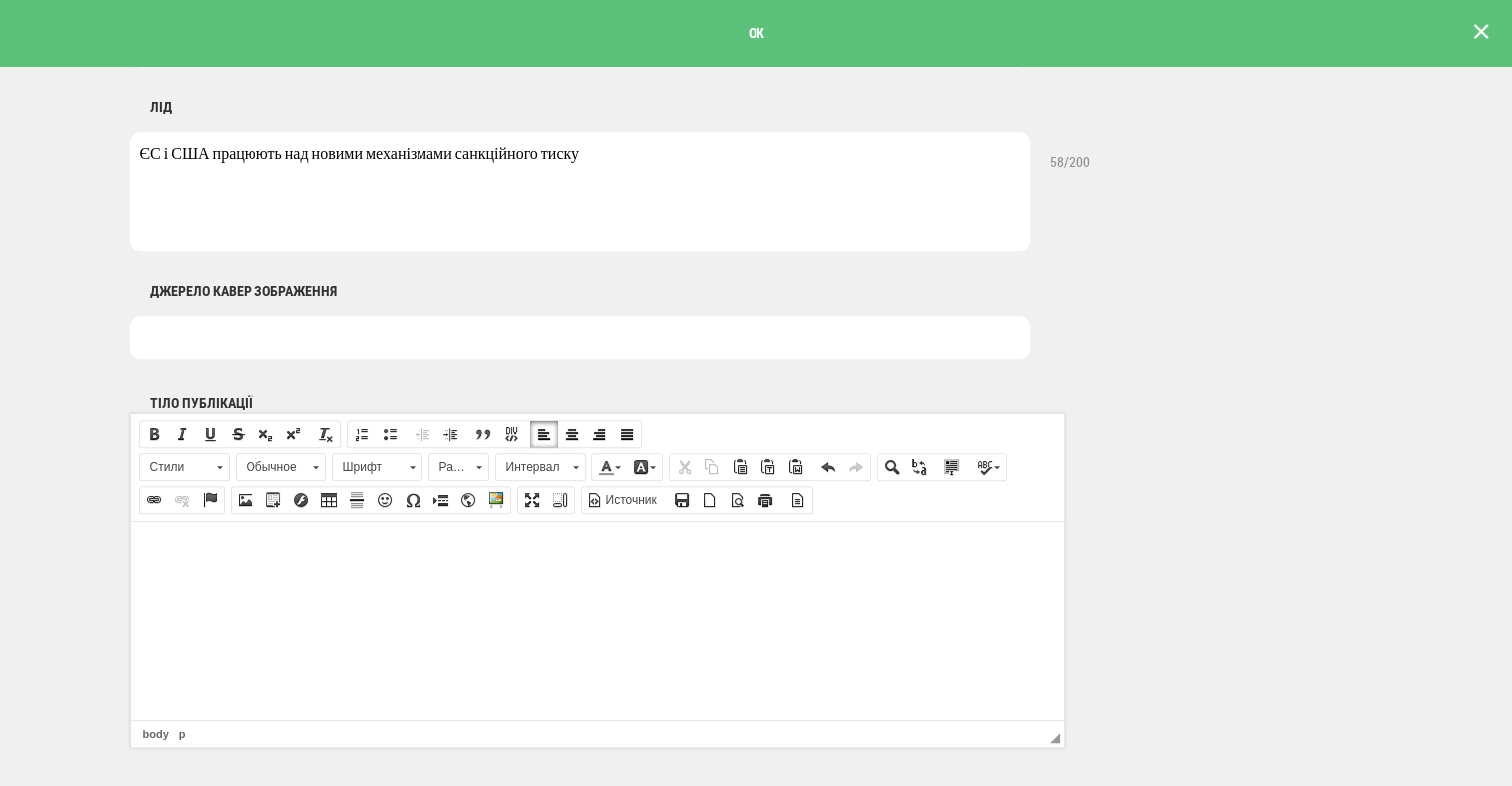 scroll, scrollTop: 934, scrollLeft: 0, axis: vertical 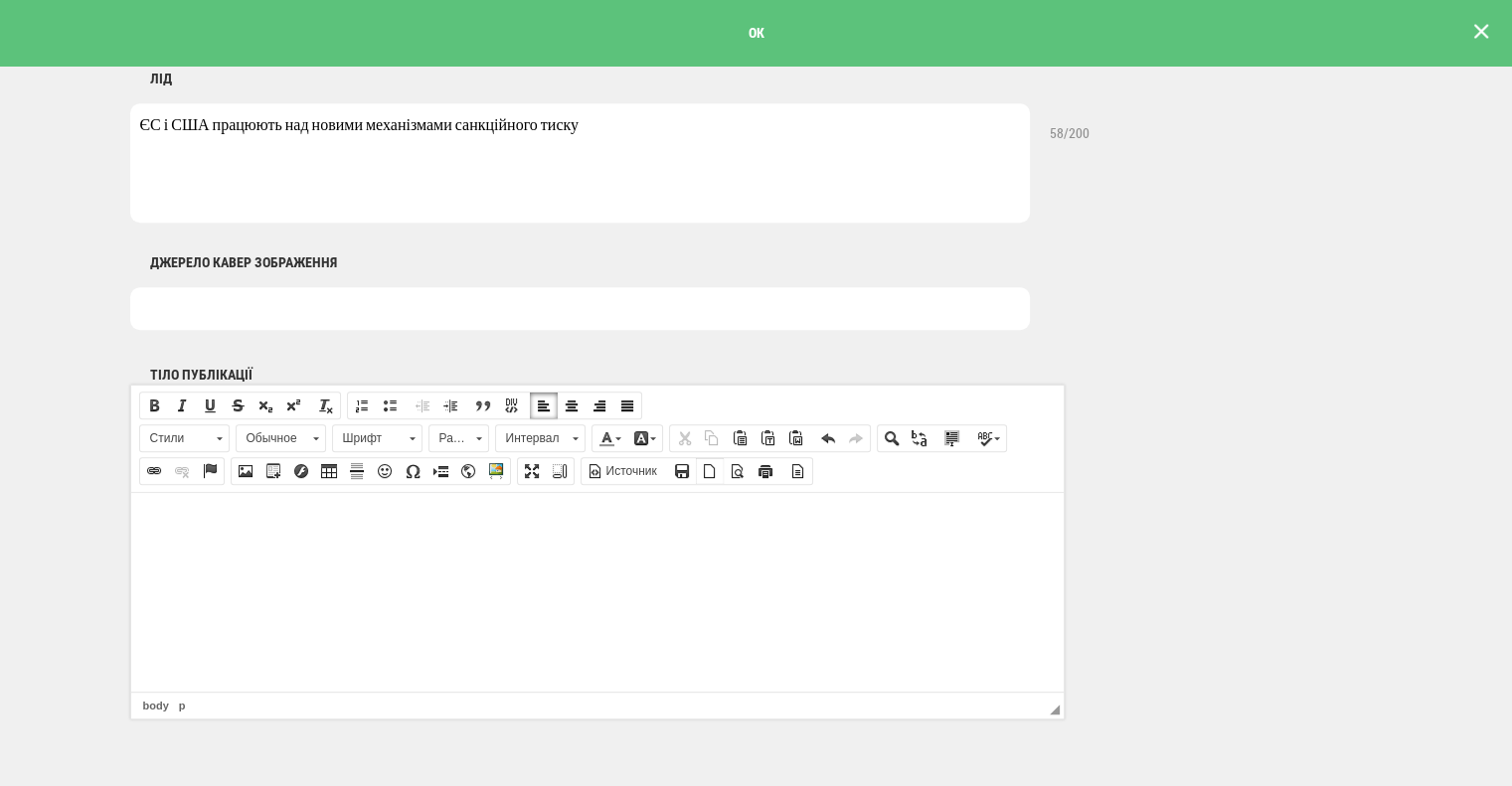 click at bounding box center [710, 471] 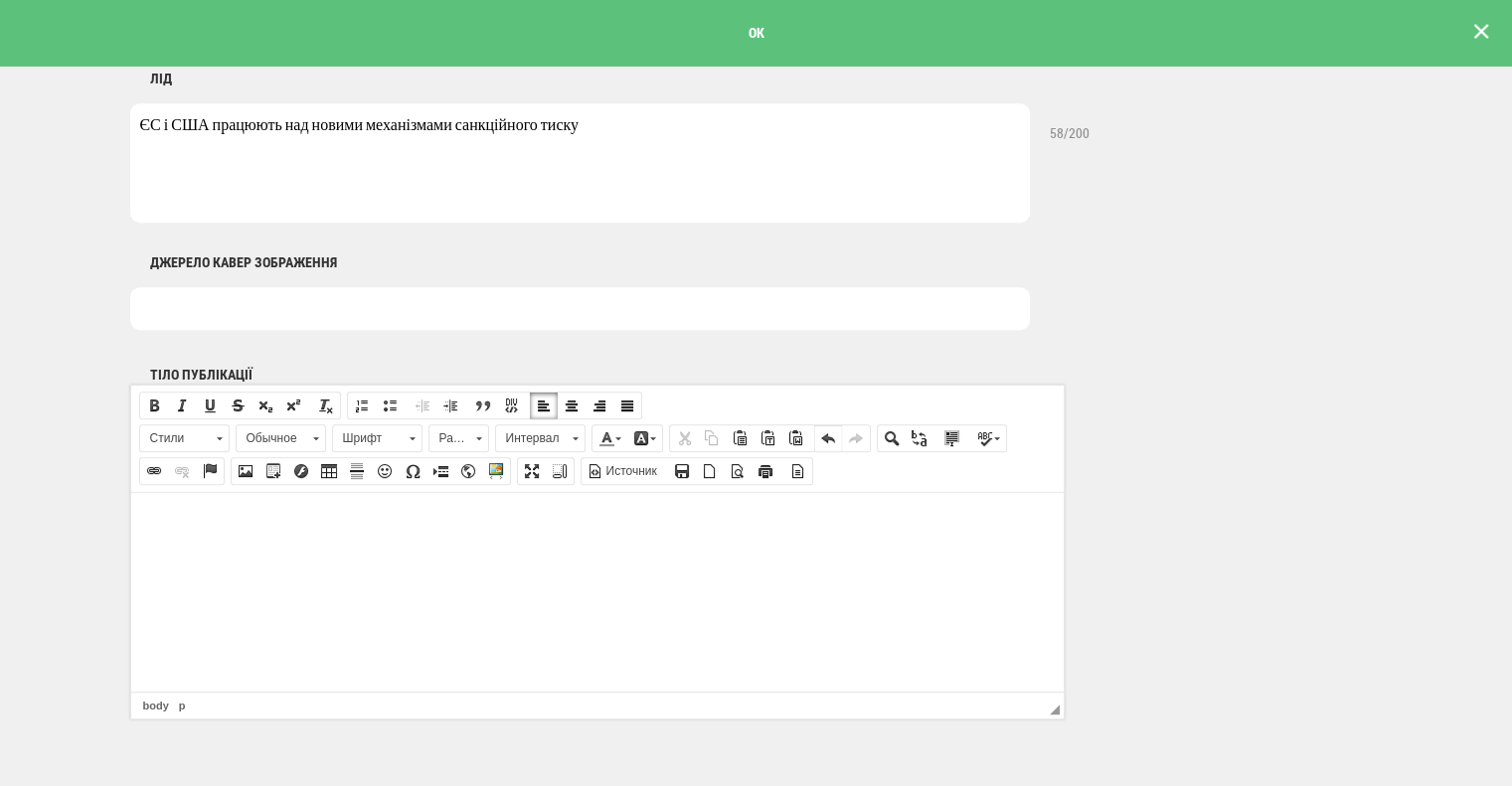 click on "Отменить" at bounding box center [828, 438] 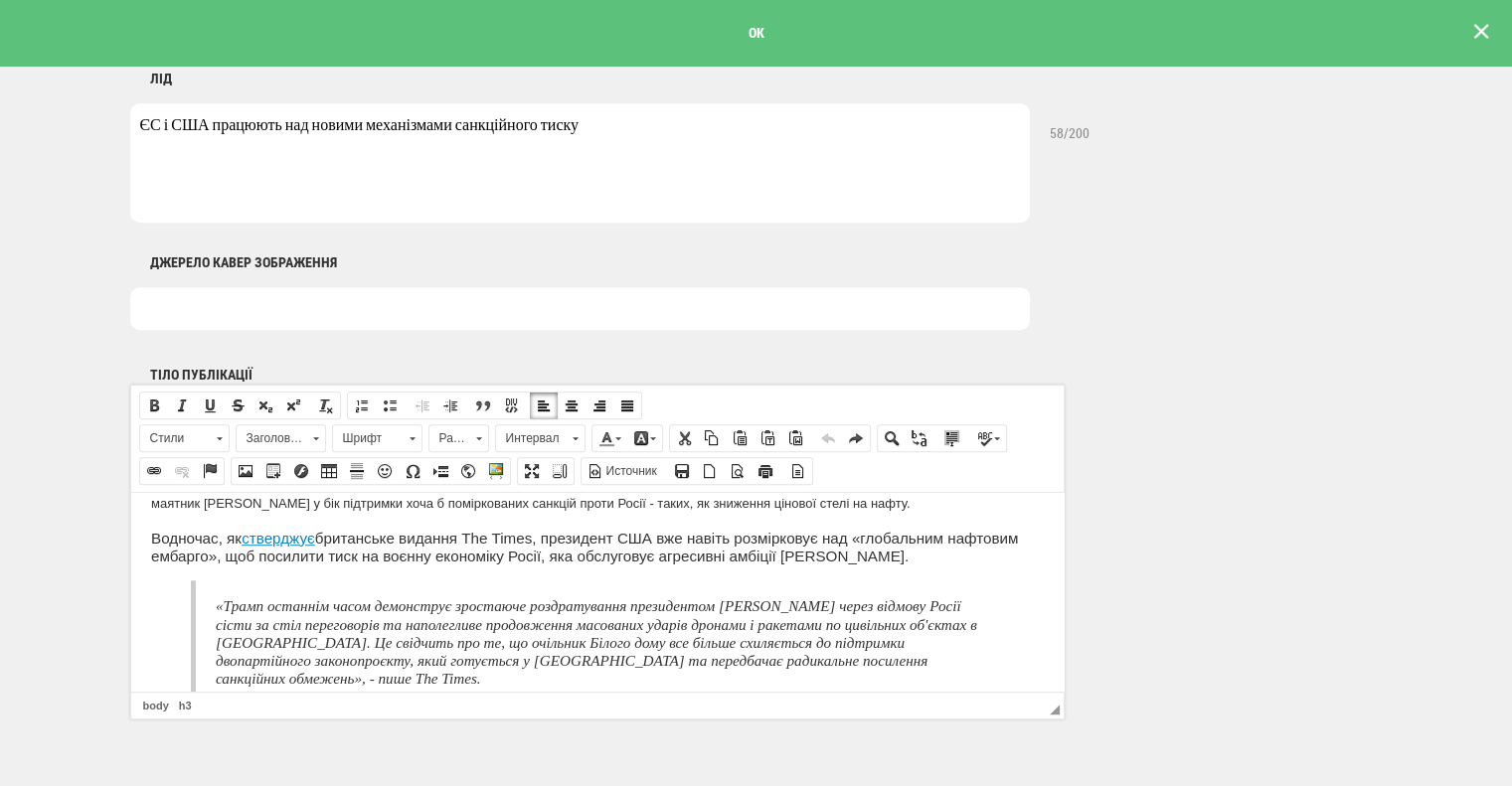 scroll, scrollTop: 1789, scrollLeft: 0, axis: vertical 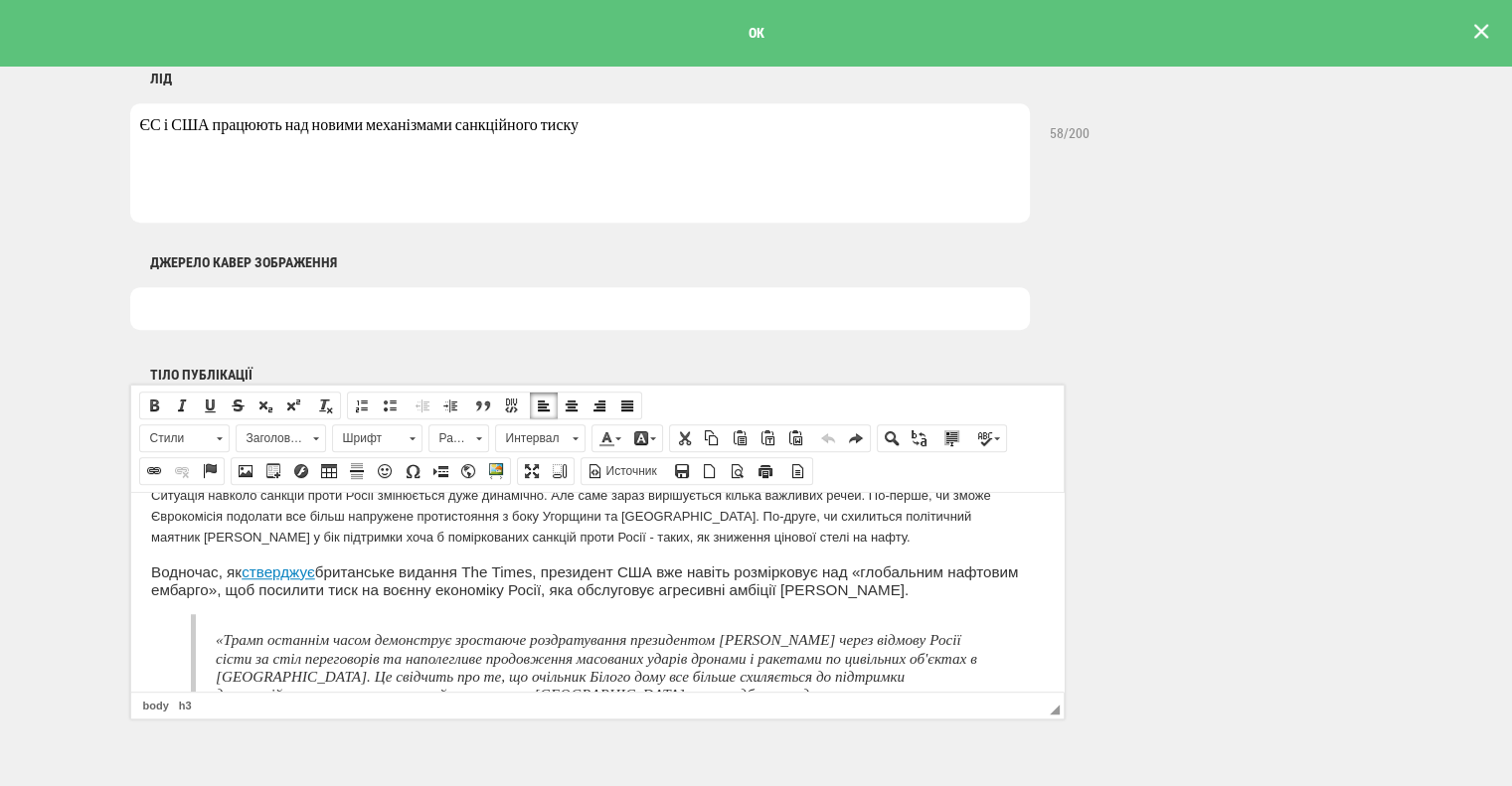 click on "Водночас, як  стверджує  британське видання The Times, президент США вже навіть розмірковує над «глобальним нафтовим ембарго», щоб посилити тиск на воєнну економіку Росії, яка обслуговує агресивні амбіції [PERSON_NAME]." at bounding box center [596, 580] 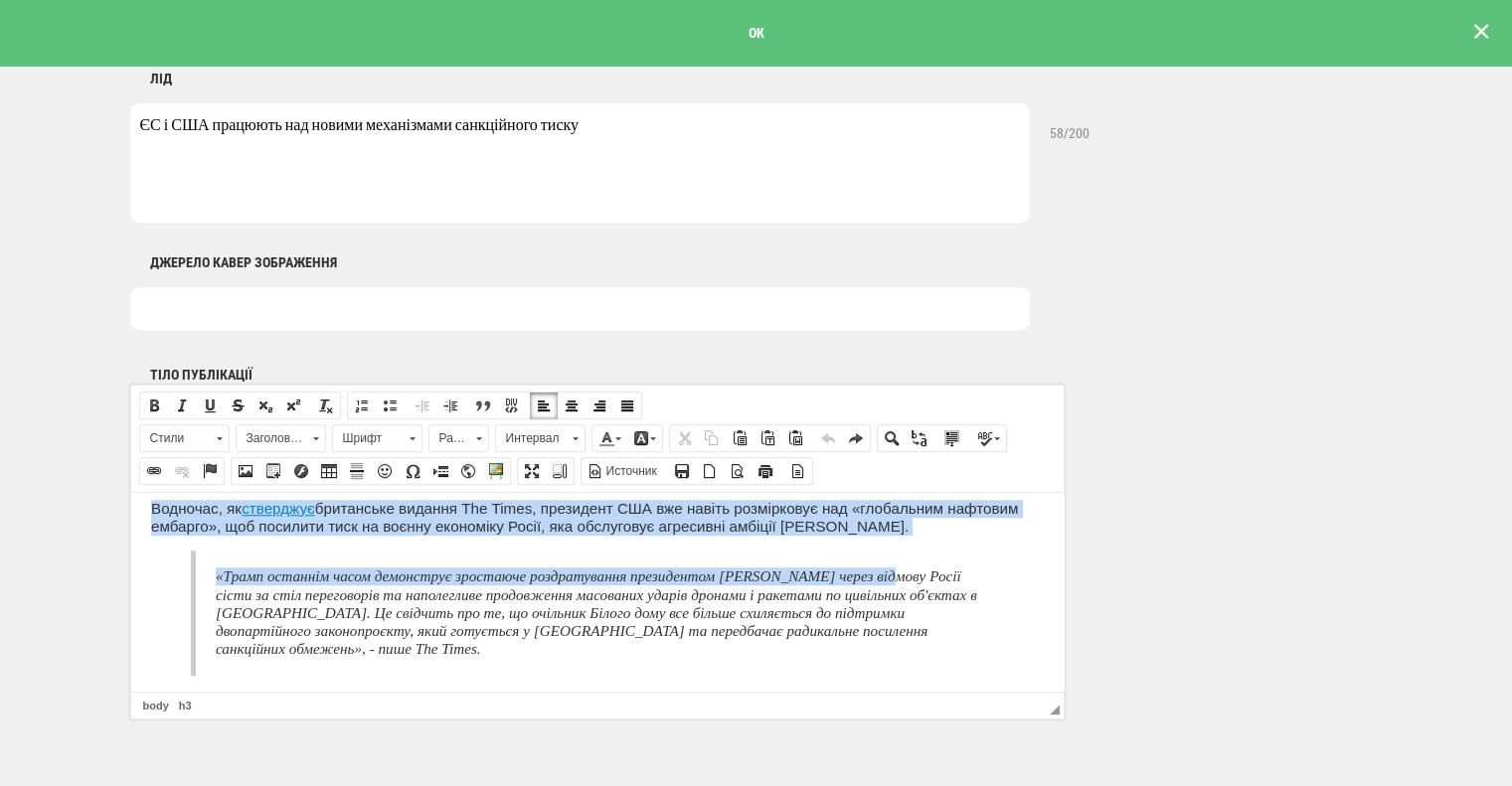 scroll, scrollTop: 1888, scrollLeft: 0, axis: vertical 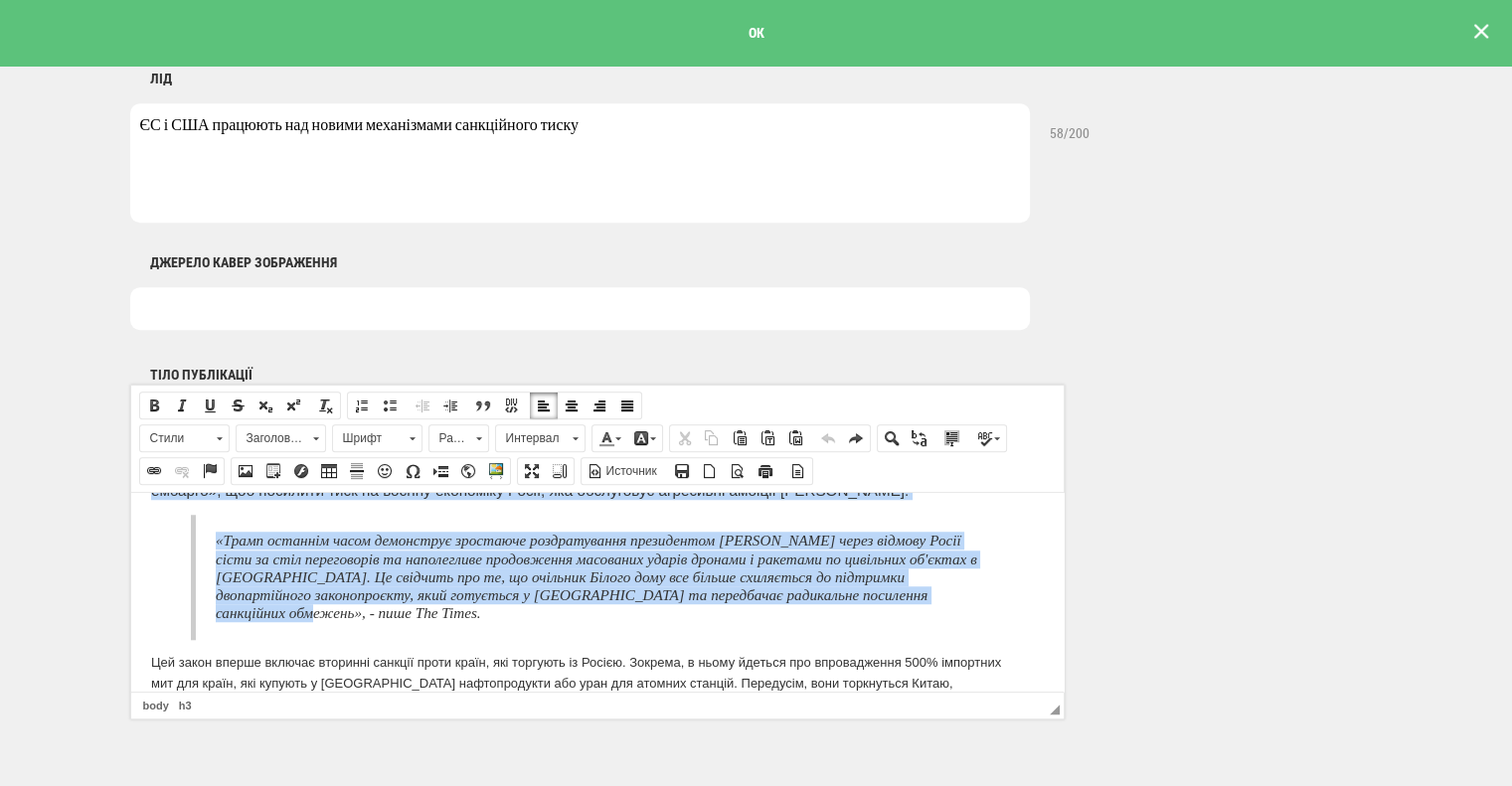 drag, startPoint x: 151, startPoint y: 566, endPoint x: 603, endPoint y: 616, distance: 454.757 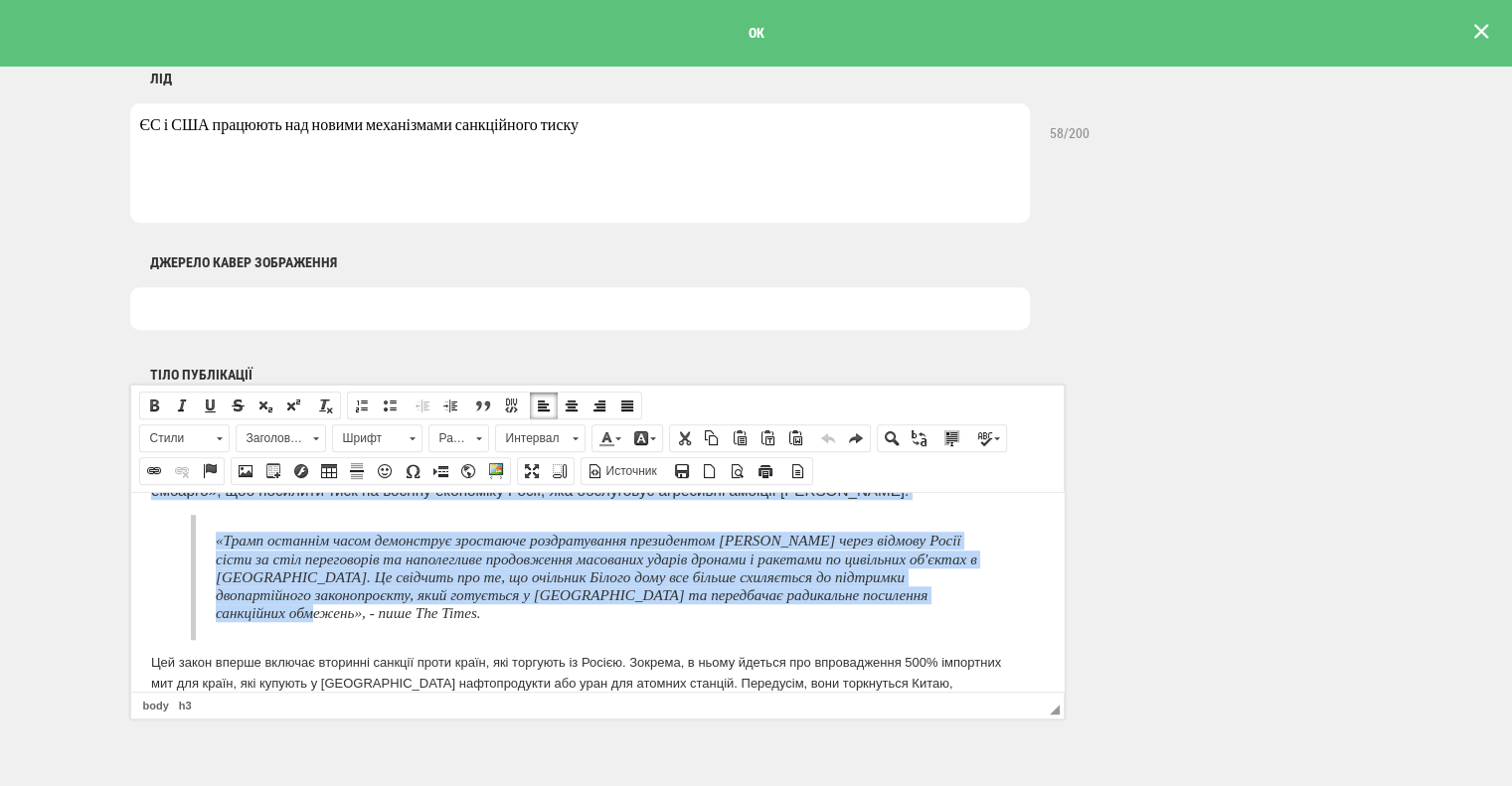 copy on "Водночас, як  стверджує  британське видання The Times, президент США вже навіть розмірковує над «глобальним нафтовим ембарго», щоб посилити тиск на воєнну економіку Росії, яка обслуговує агресивні амбіції Владіміра Путіна. «Трамп останнім часом демонструє зростаюче роздратування президентом Путіним через відмову Росії сісти за стіл переговорів та наполегливе продовження масованих ударів дронами і ракетами по цивільних об'єктах в Україні. Це свідчить про те, що очільник Білого дому все більше схиляється до підтримки двопартійного законопроєкту, який готується у Конгресі та передбачає радикальне посилення санкційних обмежень», - пише The Times...." 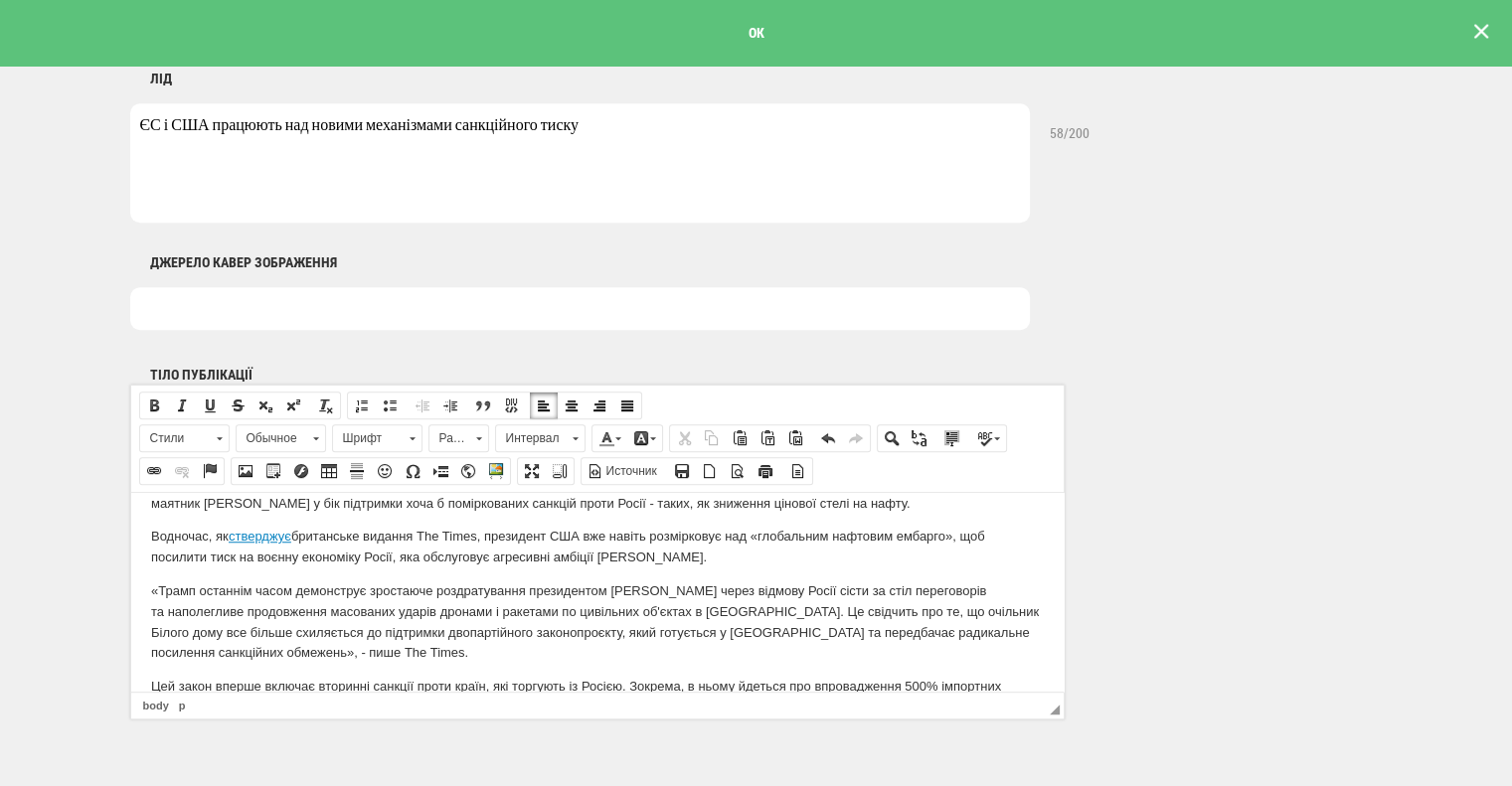 scroll, scrollTop: 1789, scrollLeft: 0, axis: vertical 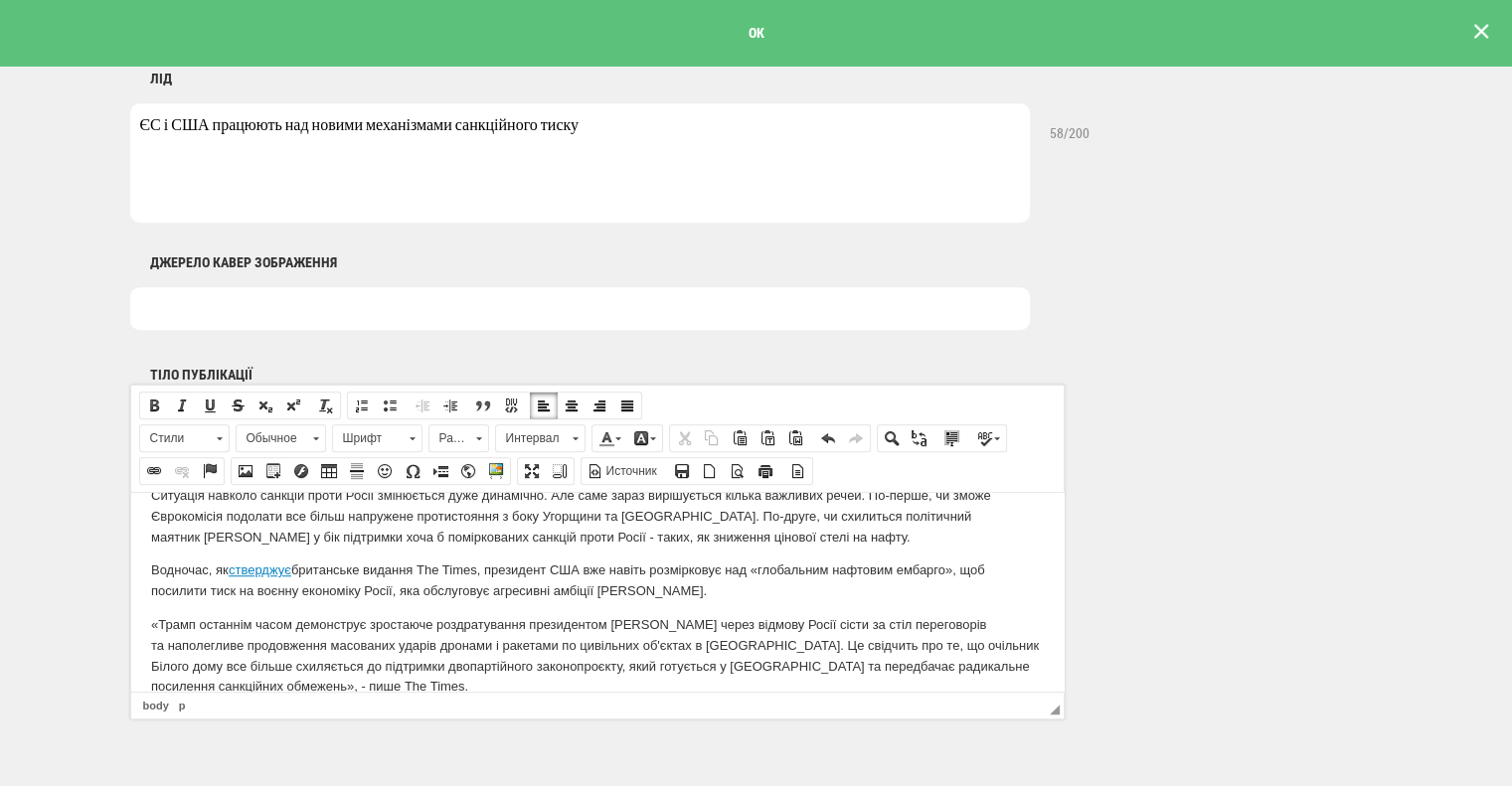 click on "«Трамп останнім часом демонструє зростаюче роздратування президентом [PERSON_NAME] через відмову Росії сісти за стіл переговорів та наполегливе продовження масованих ударів дронами і ракетами по цивільних об'єктах в [GEOGRAPHIC_DATA]. Це свідчить про те, що очільник Білого дому все більше схиляється до підтримки двопартійного законопроєкту, який готується у [GEOGRAPHIC_DATA] та передбачає радикальне посилення санкційних обмежень», - пише The Times." at bounding box center [596, 655] 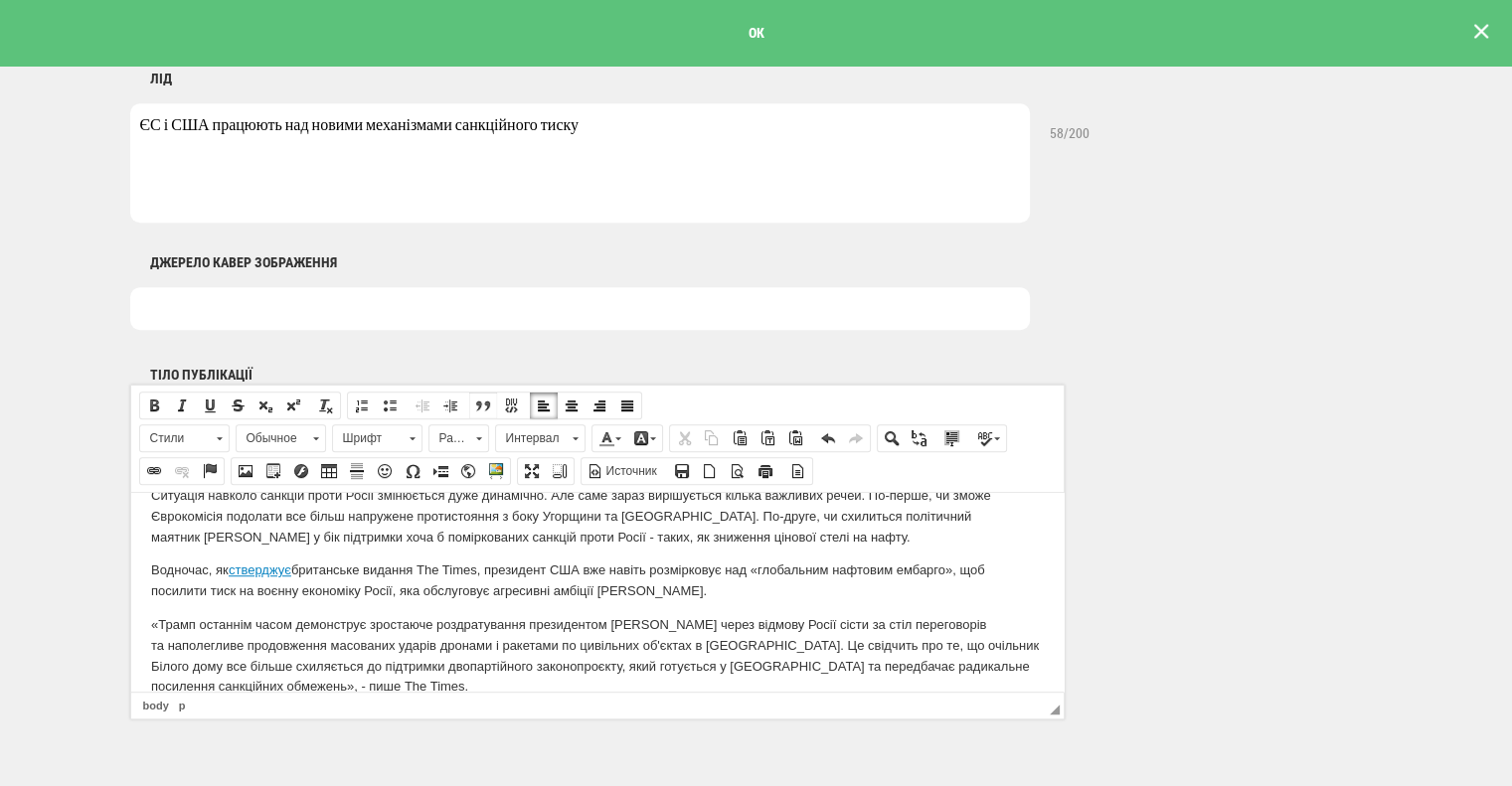 click on "Цитата" at bounding box center [483, 405] 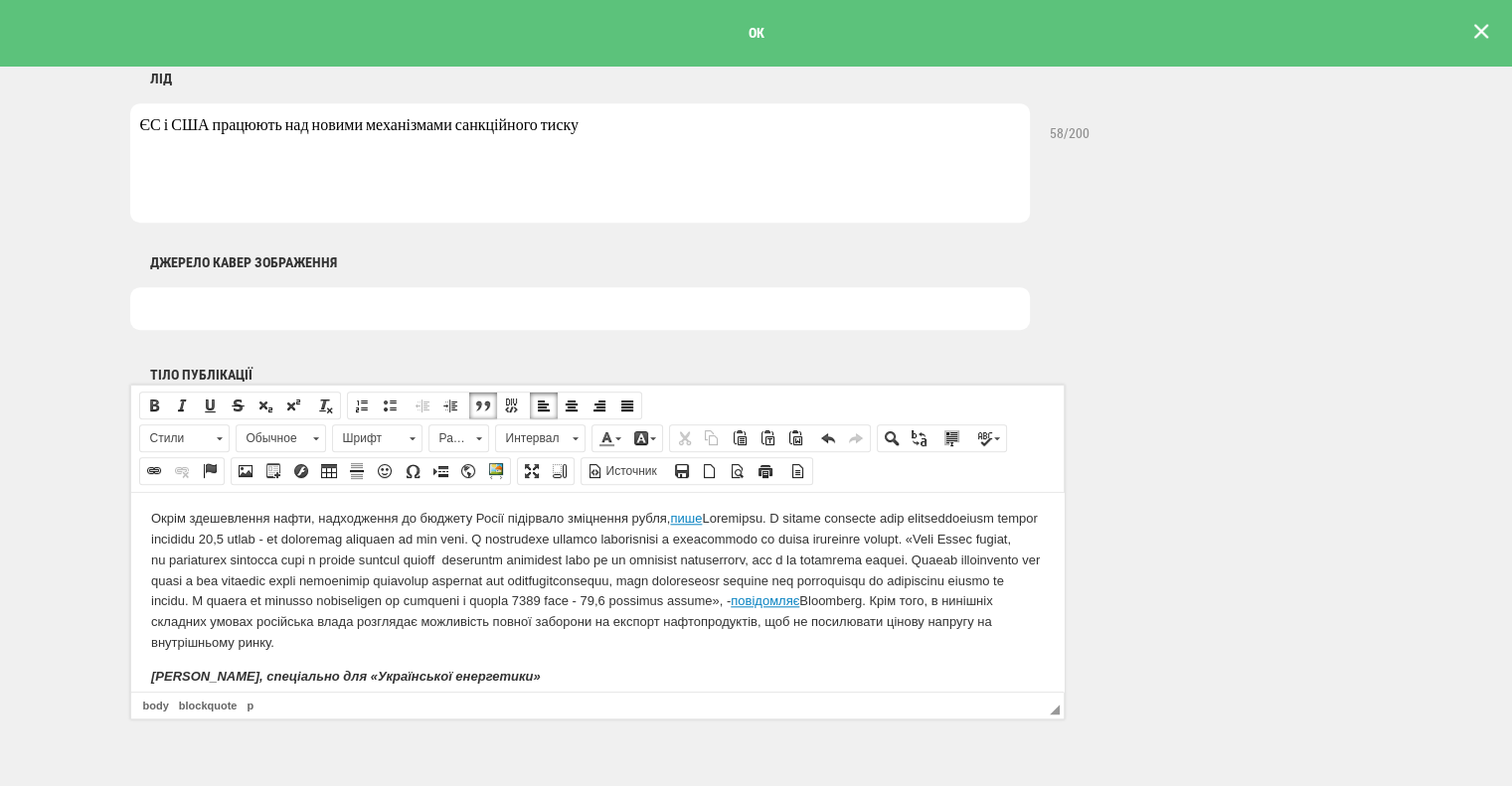 scroll, scrollTop: 2293, scrollLeft: 0, axis: vertical 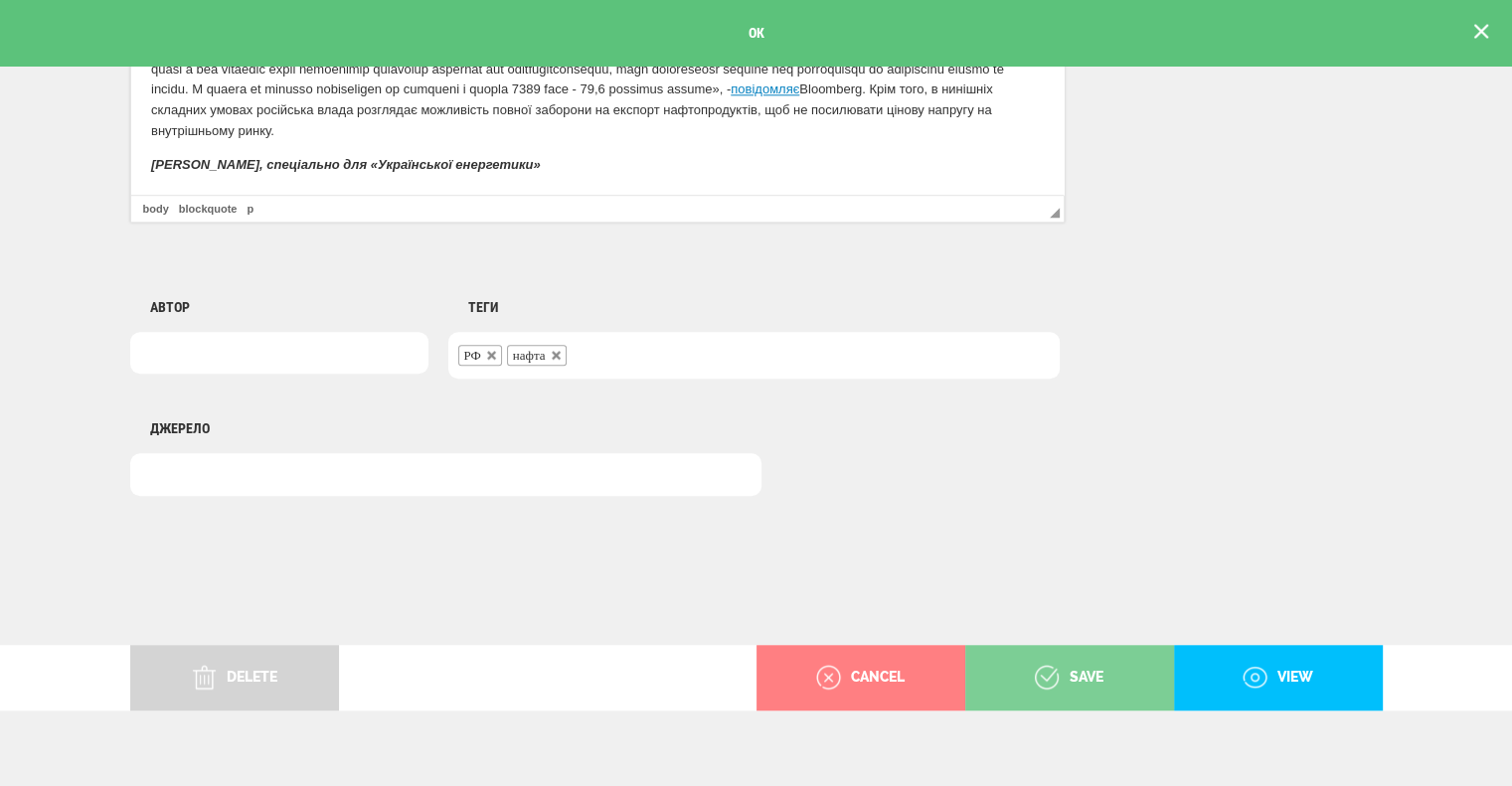 click on "save" at bounding box center (1070, 678) 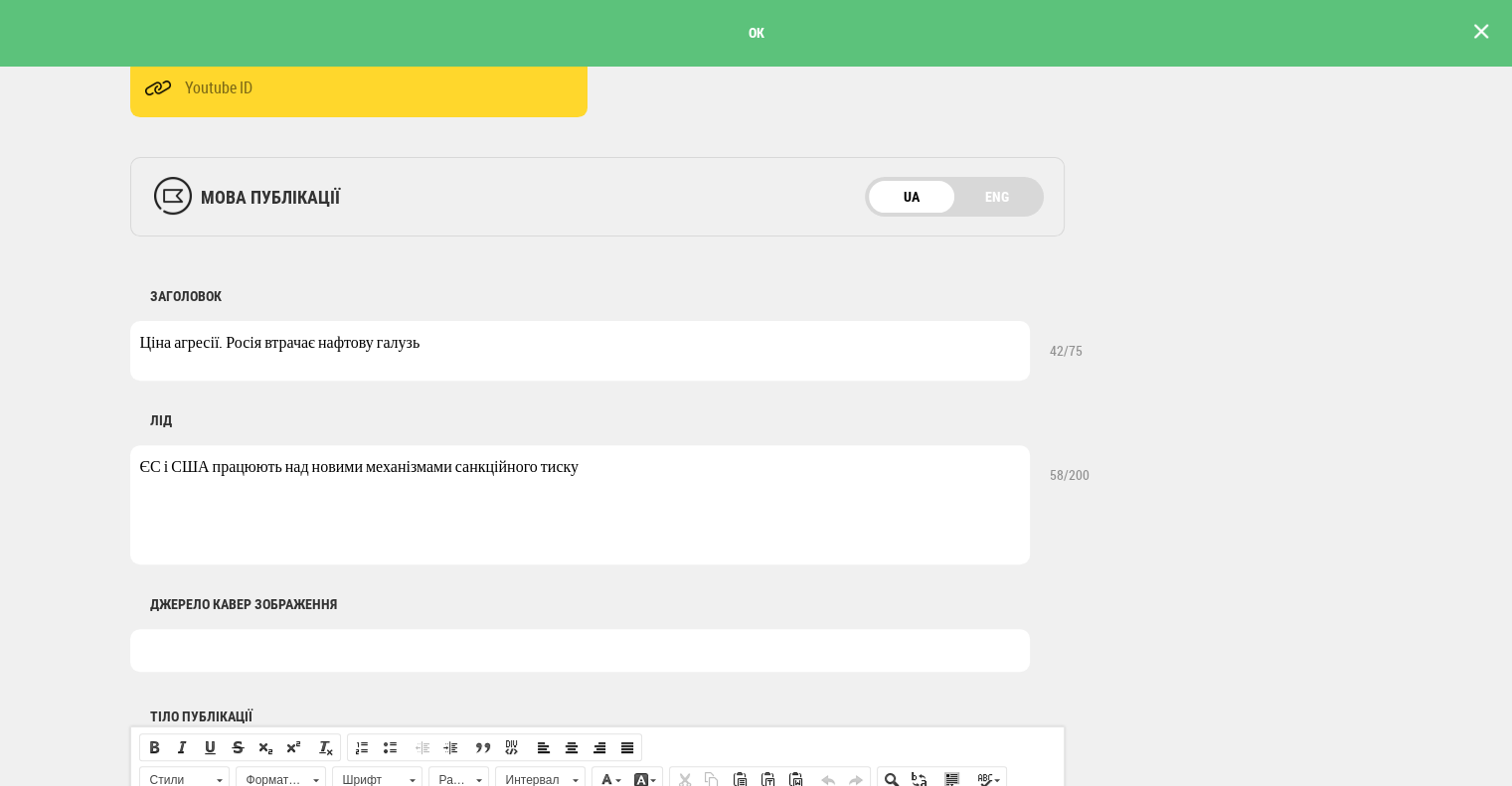 scroll, scrollTop: 596, scrollLeft: 0, axis: vertical 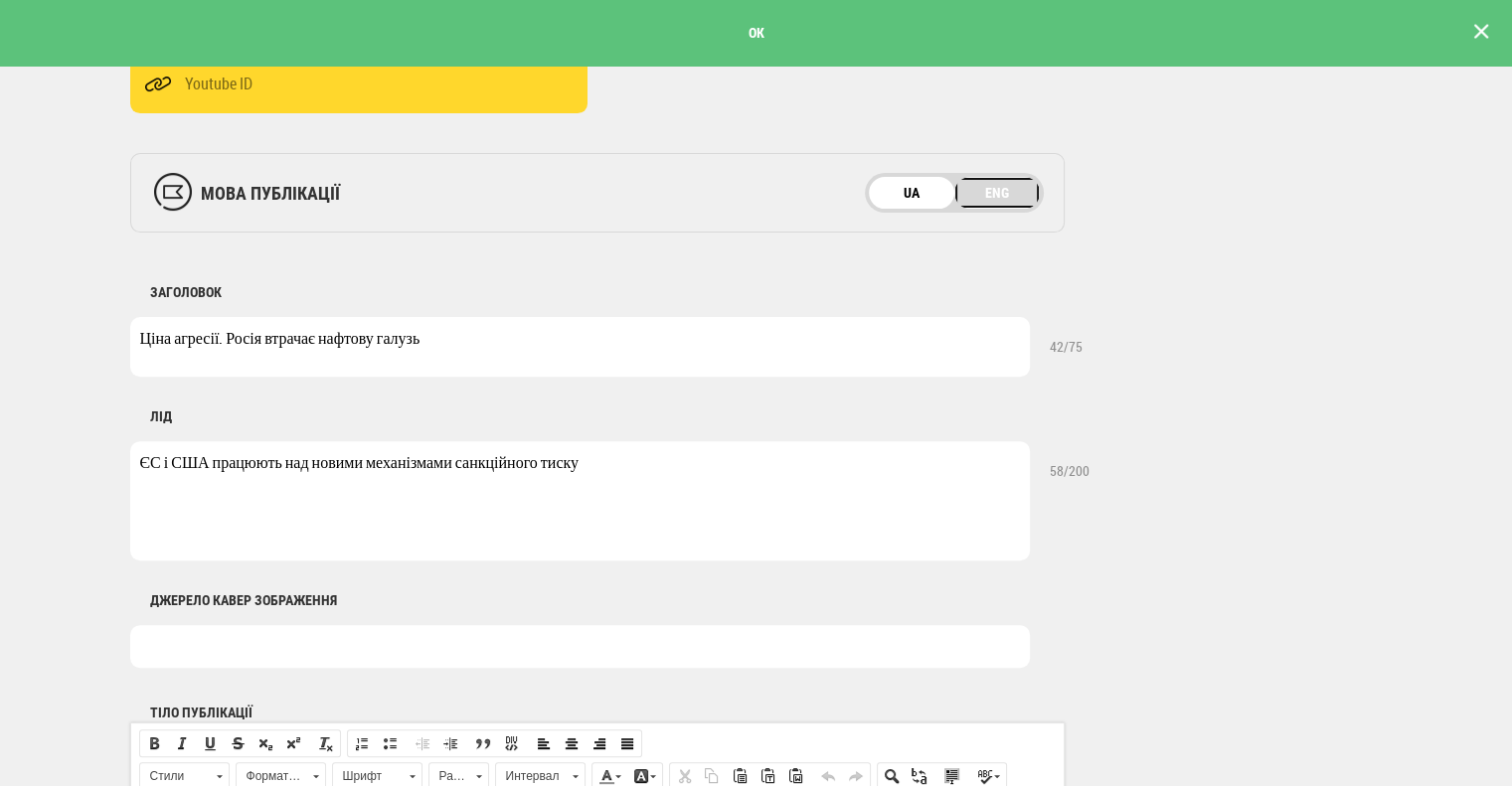 click on "ENG" at bounding box center [997, 193] 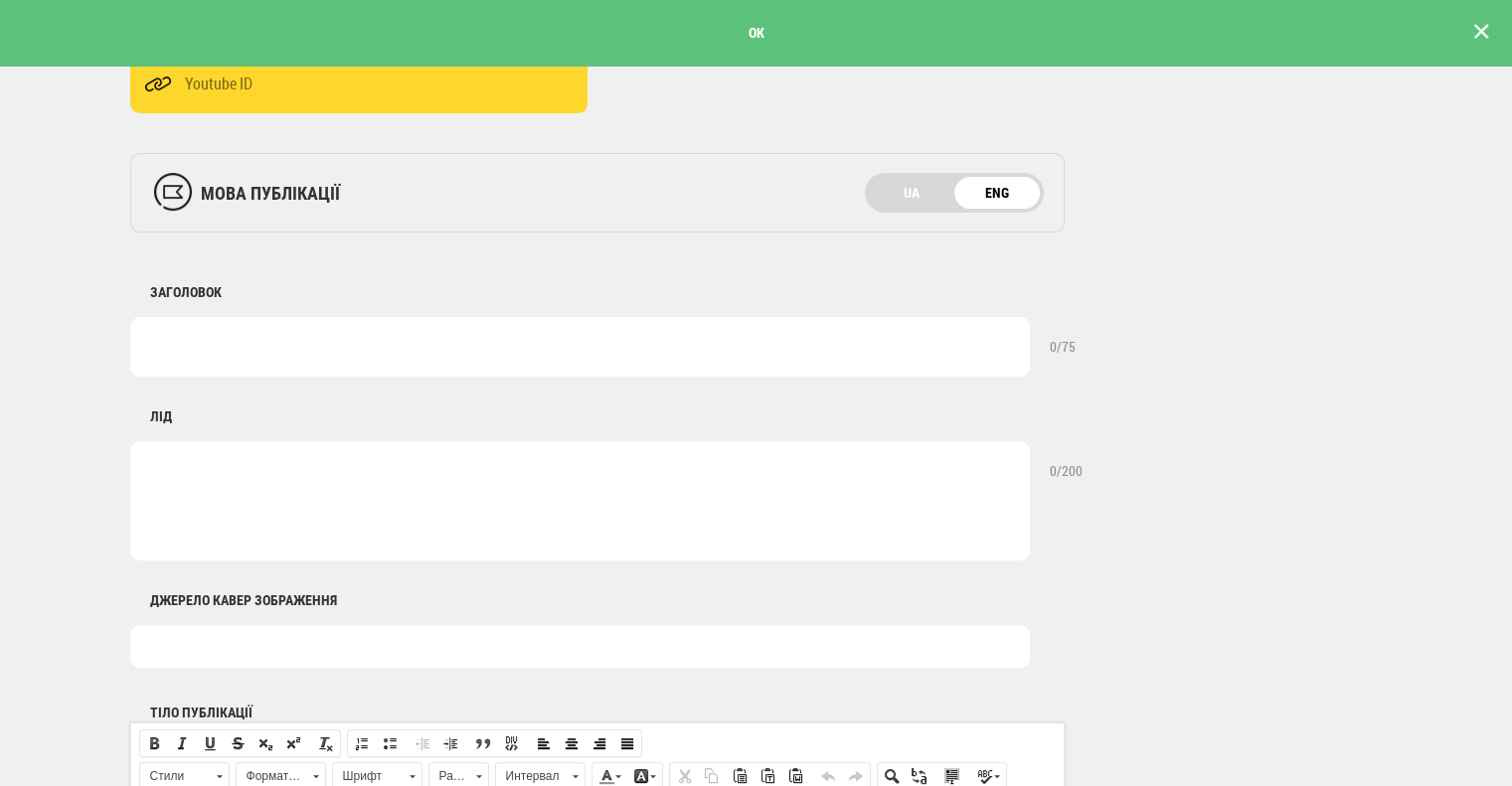 click at bounding box center (580, 347) 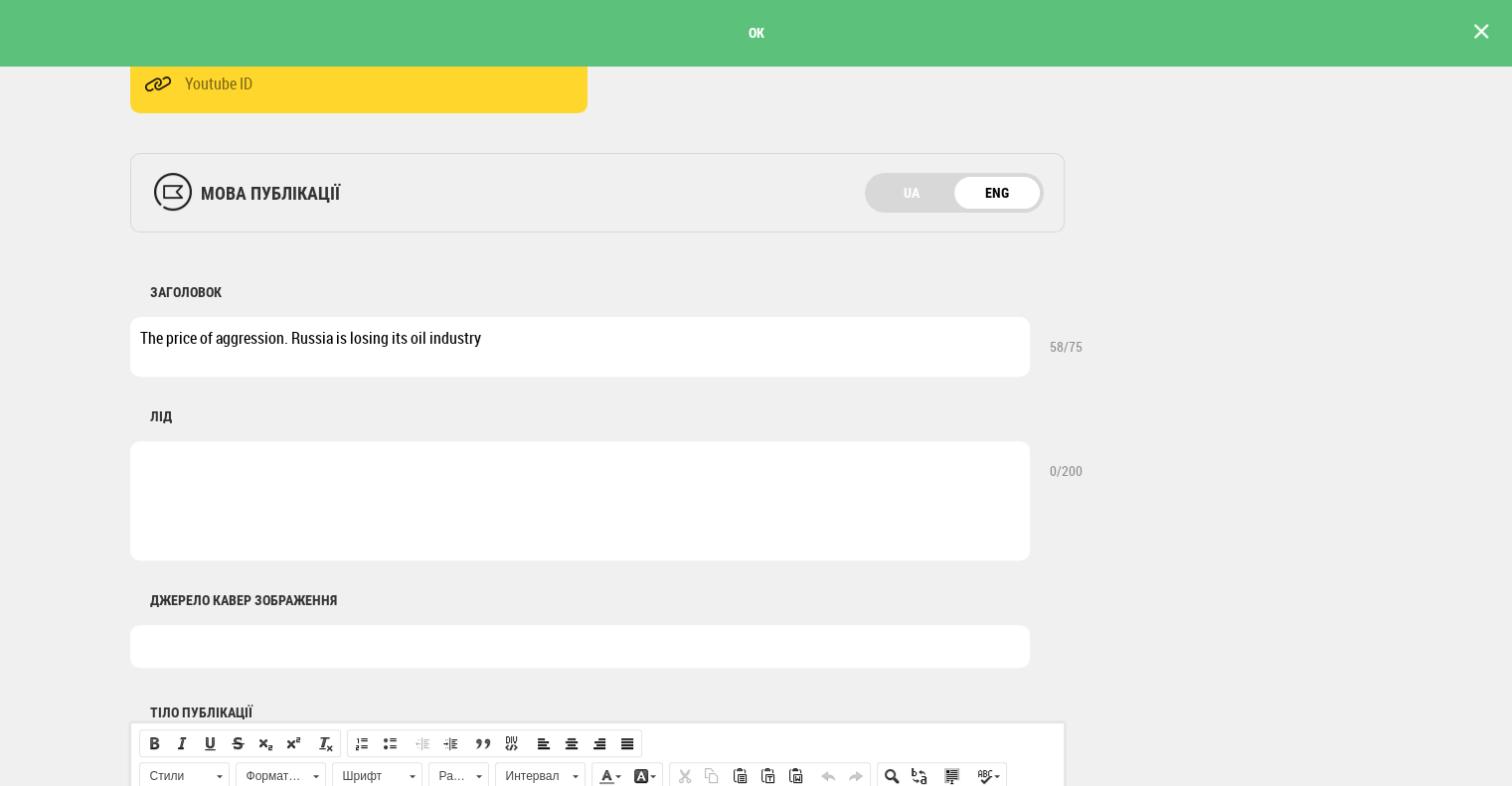 type on "The price of aggression. Russia is losing its oil industry" 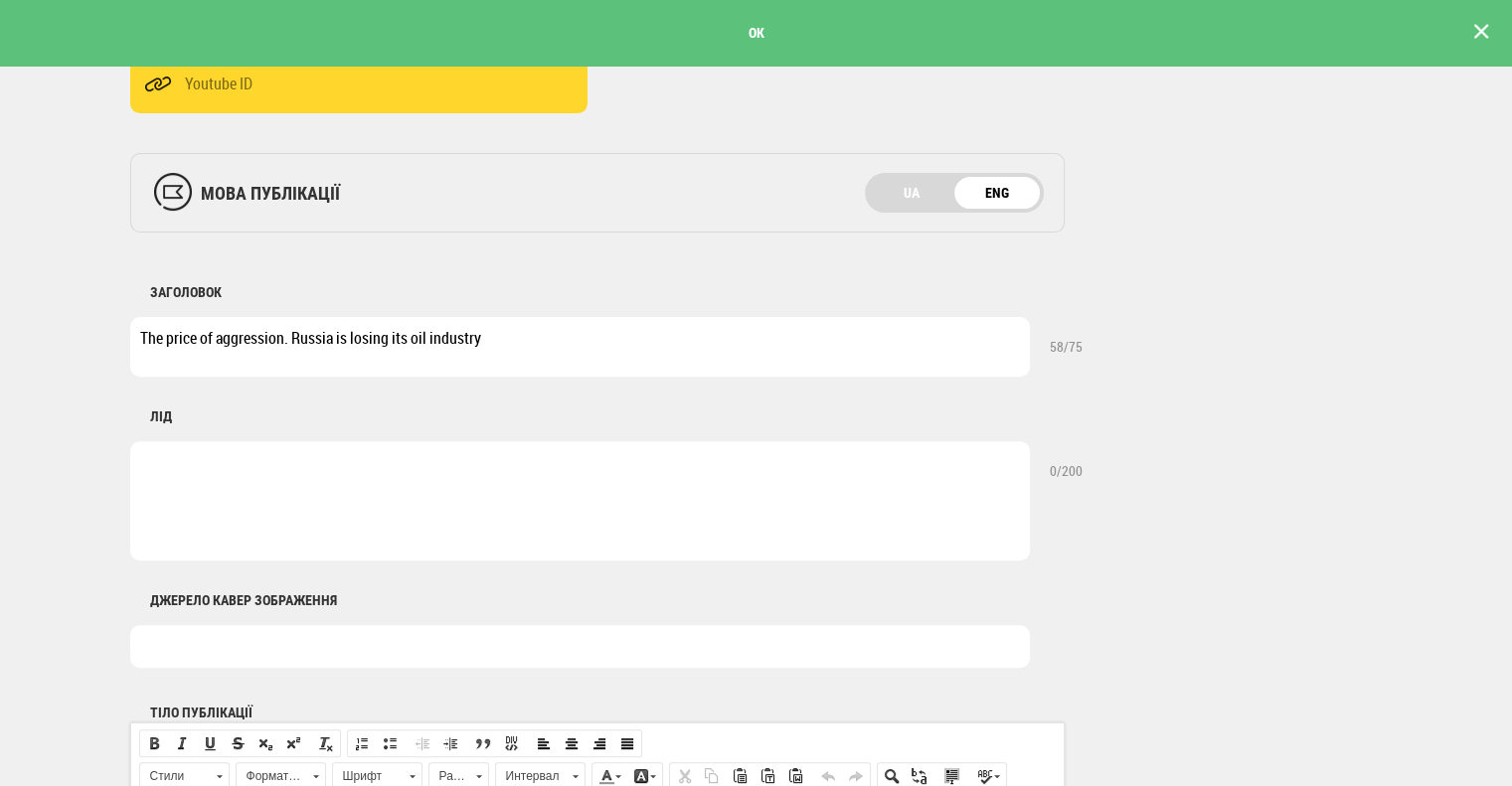 click at bounding box center (580, 501) 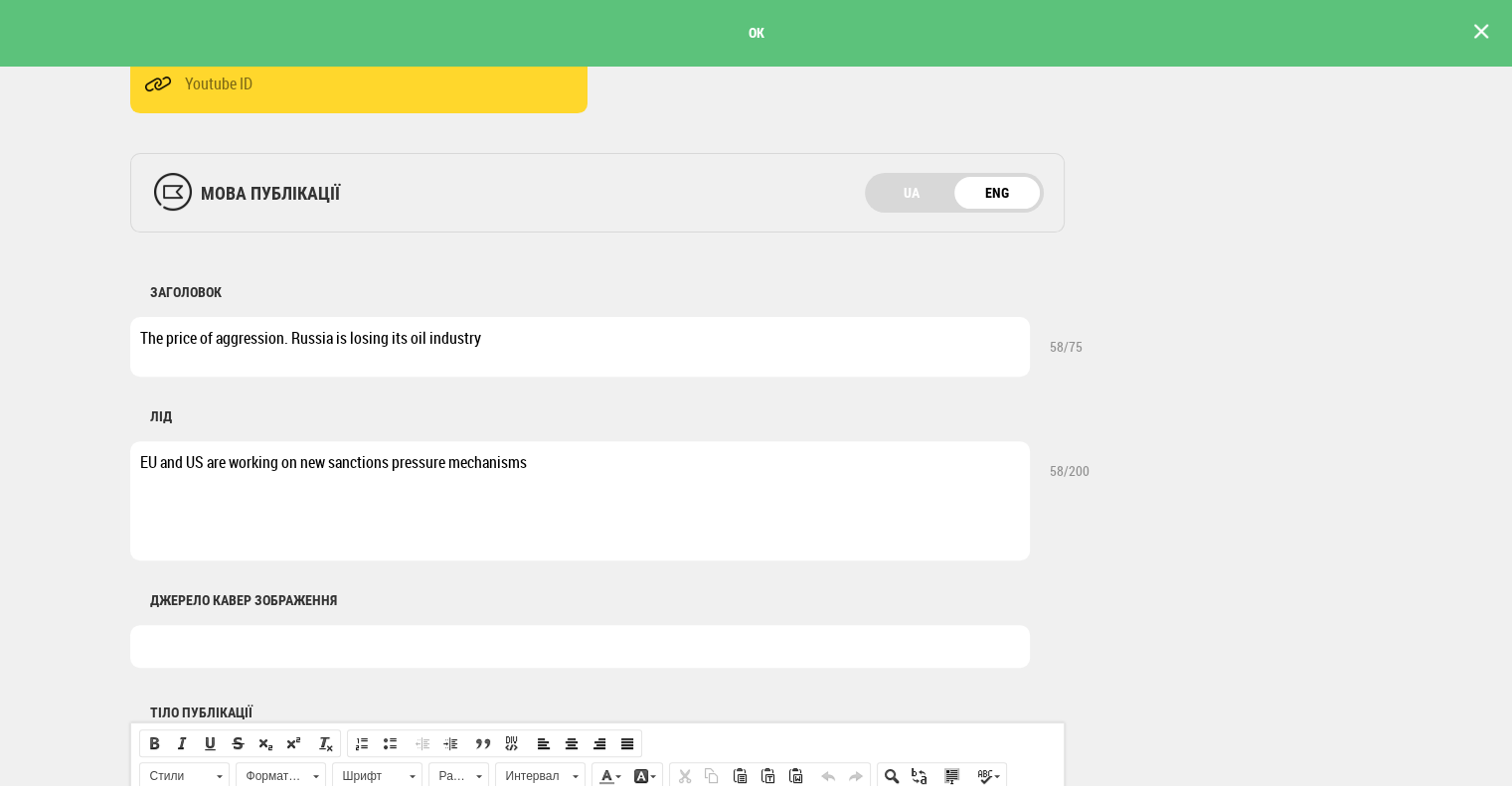 type on "EU and US are working on new sanctions pressure mechanisms" 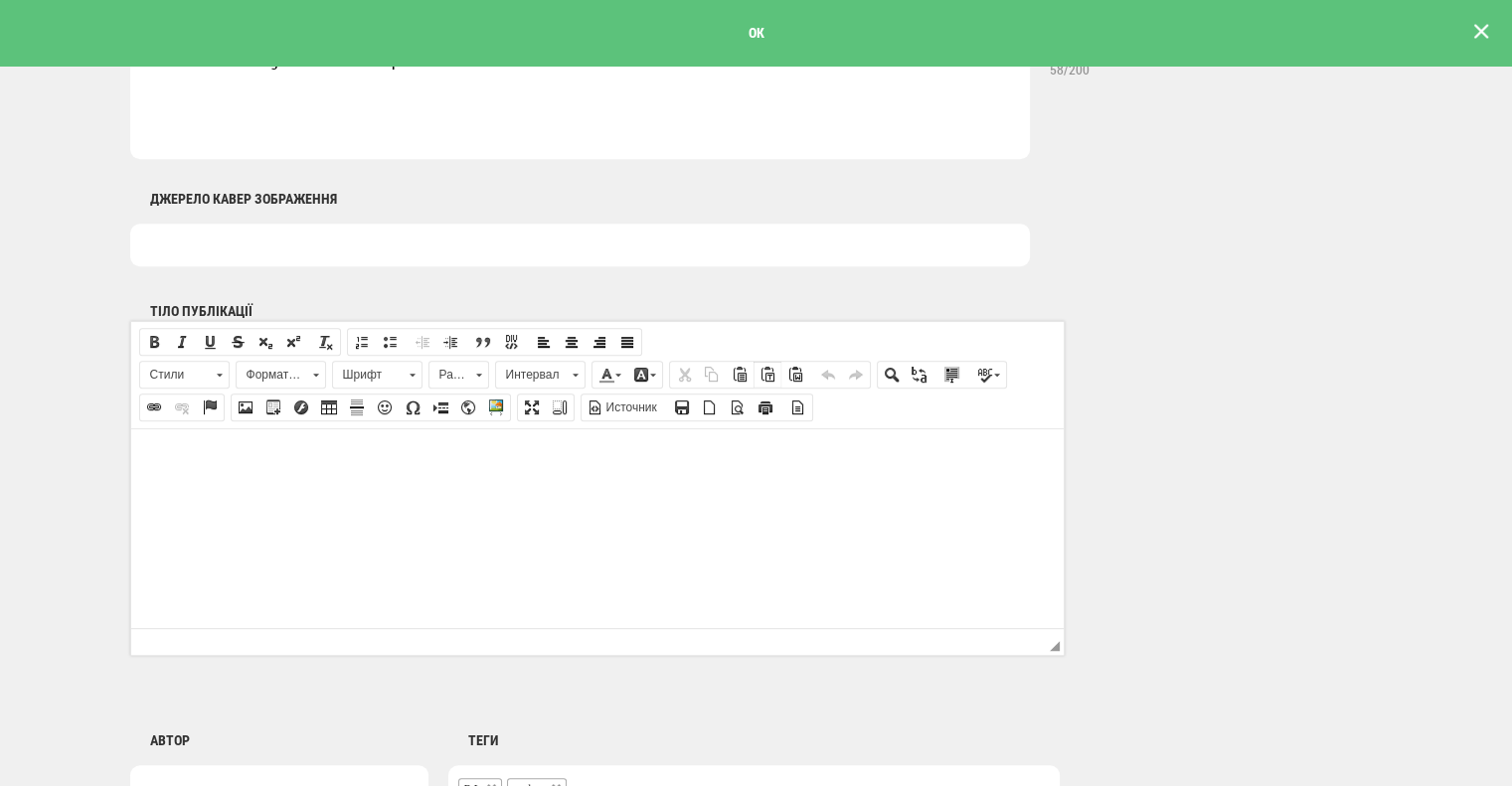 scroll, scrollTop: 1093, scrollLeft: 0, axis: vertical 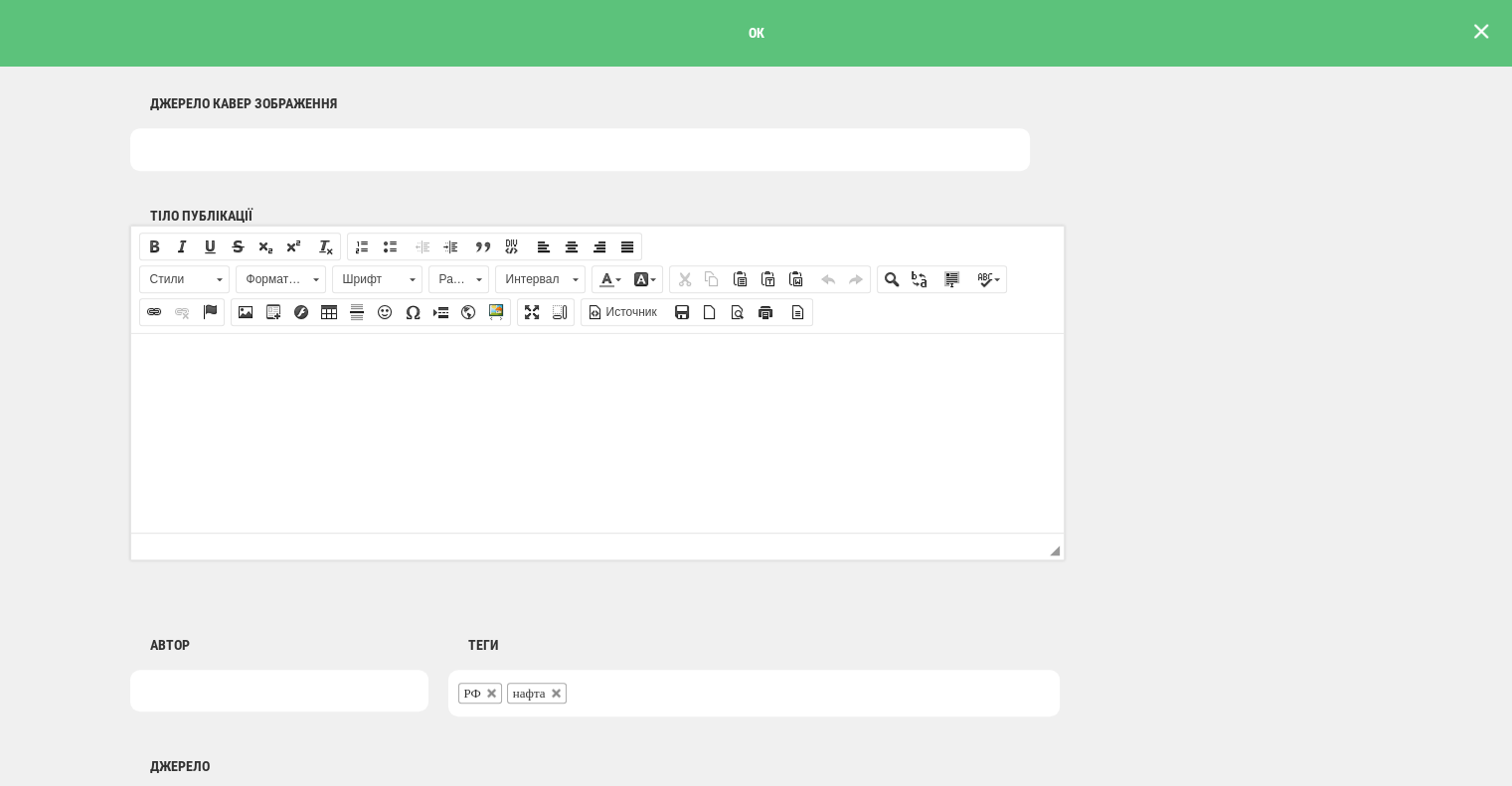 click at bounding box center [596, 363] 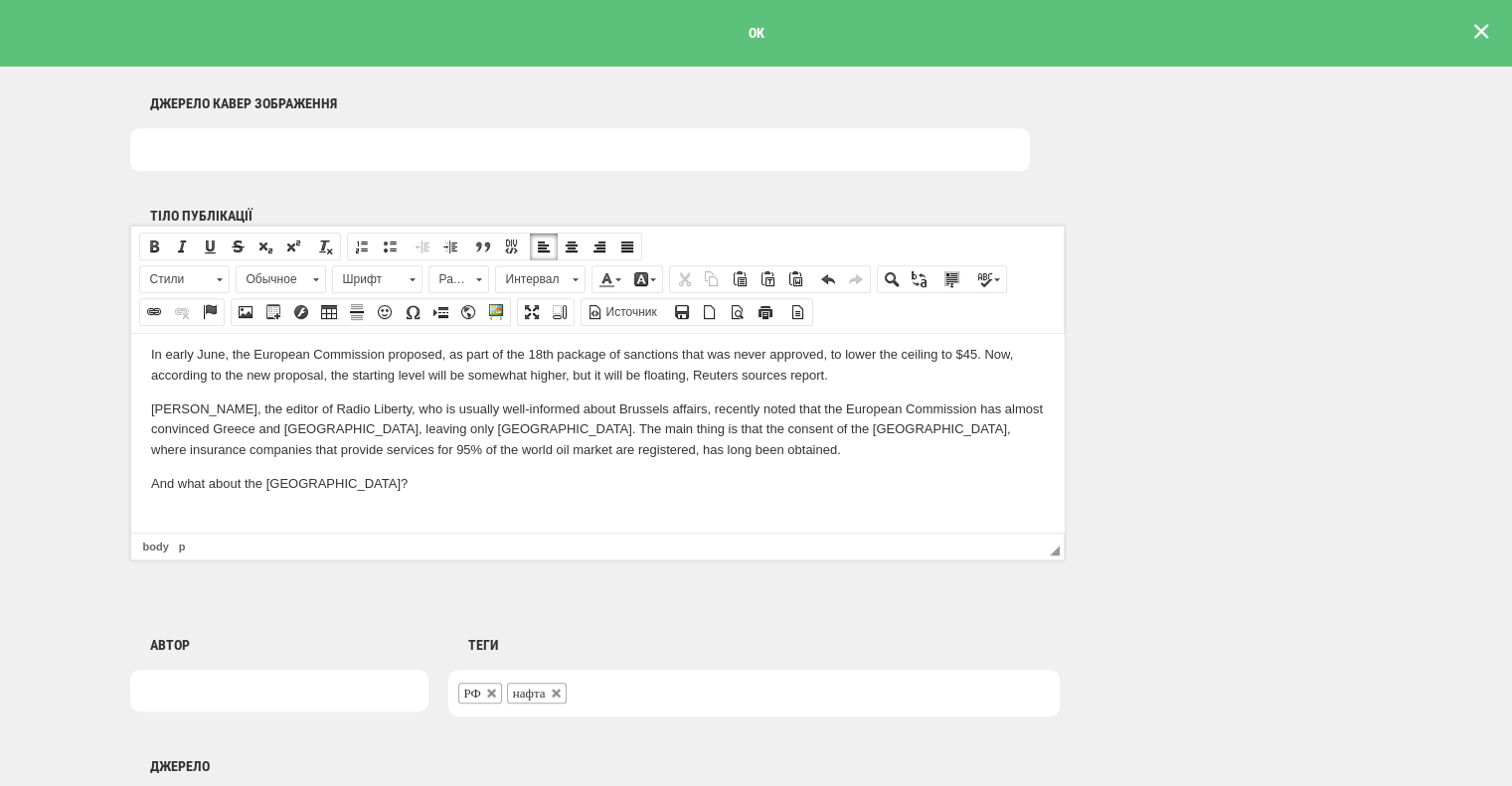 scroll, scrollTop: 1041, scrollLeft: 0, axis: vertical 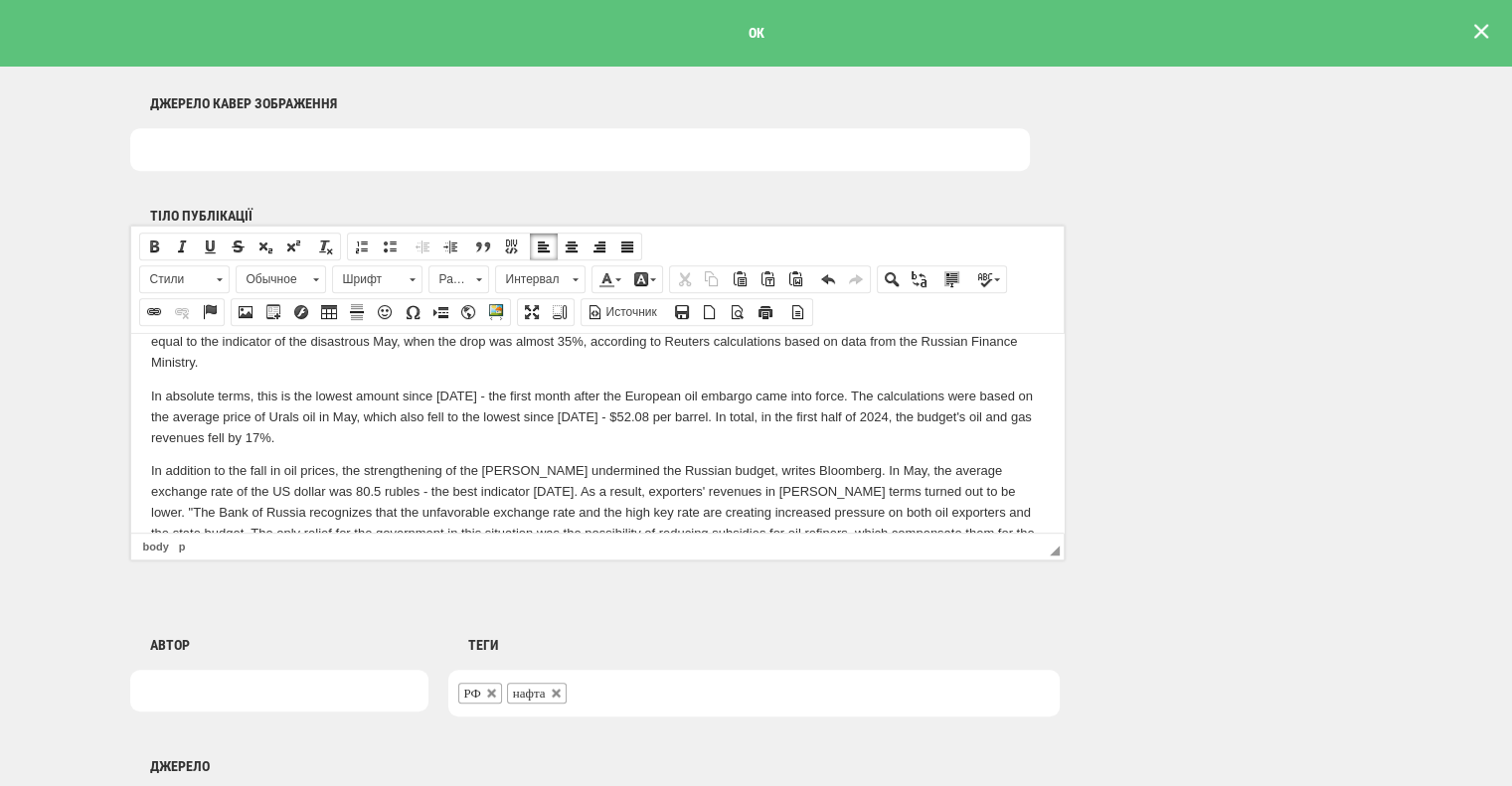 click on "In addition to the fall in oil prices, the strengthening of the ruble undermined the Russian budget, writes Bloomberg. In May, the average exchange rate of the US dollar was 80.5 rubles - the best indicator in two years. As a result, exporters' revenues in ruble terms turned out to be lower. "The Bank of Russia recognizes that the unfavorable exchange rate and the high key rate are creating increased pressure on both oil exporters and the state budget. The only relief for the government in this situation was the possibility of reducing subsidies for oil refiners, which compensate them for the difference between domestic and foreign fuel prices. In June, these payments were reduced to the lowest since October 2023 - 34.5 billion." at bounding box center [596, 512] 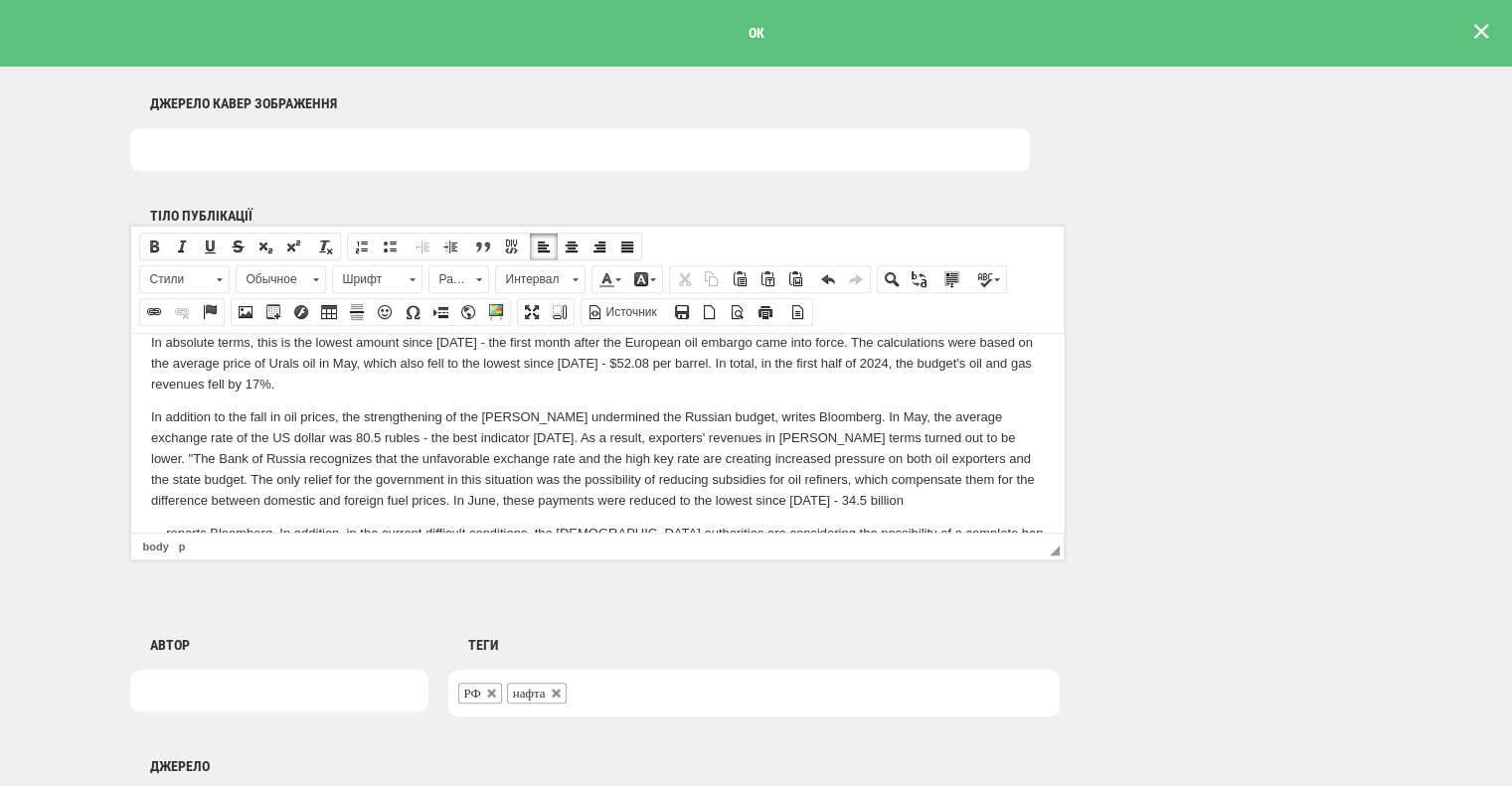 click on ", - reports Bloomberg. In addition, in the current difficult conditions, the Russian authorities are considering the possibility of a complete ban on the export of petroleum products, so as not to increase price pressure on the domestic market." at bounding box center [596, 544] 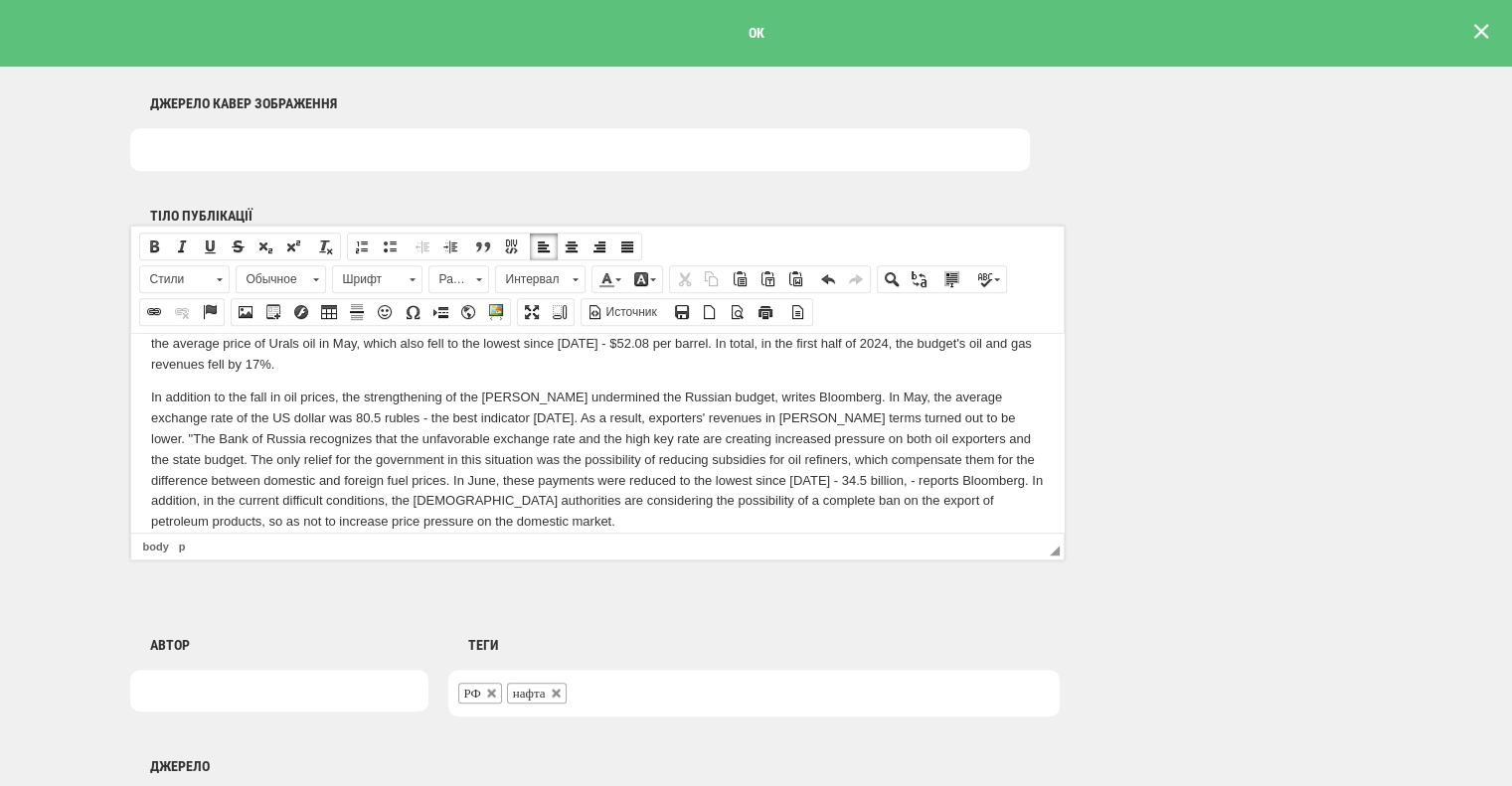 scroll, scrollTop: 2195, scrollLeft: 0, axis: vertical 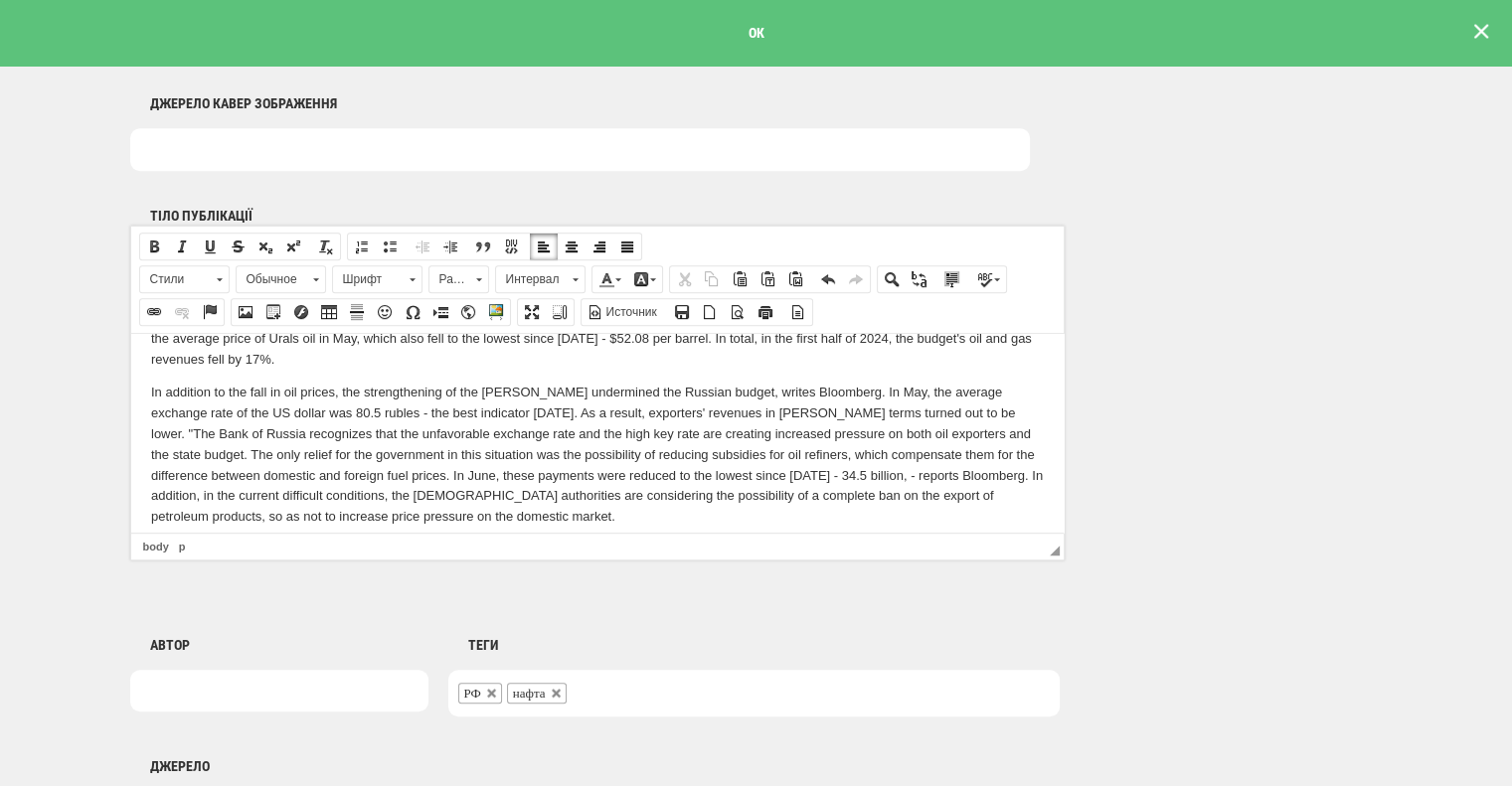 drag, startPoint x: 463, startPoint y: 516, endPoint x: 142, endPoint y: 486, distance: 322.3988 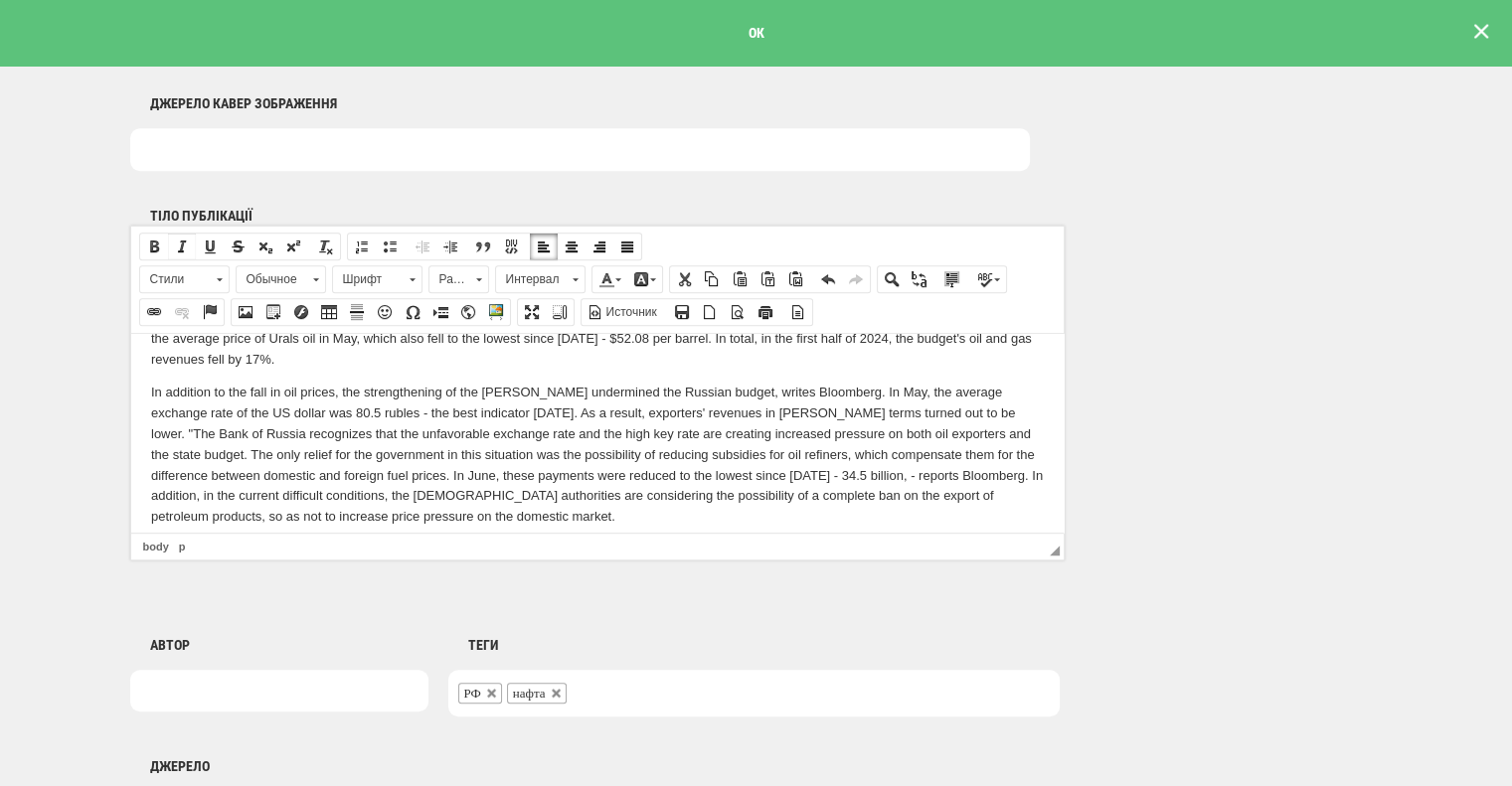 click at bounding box center (182, 246) 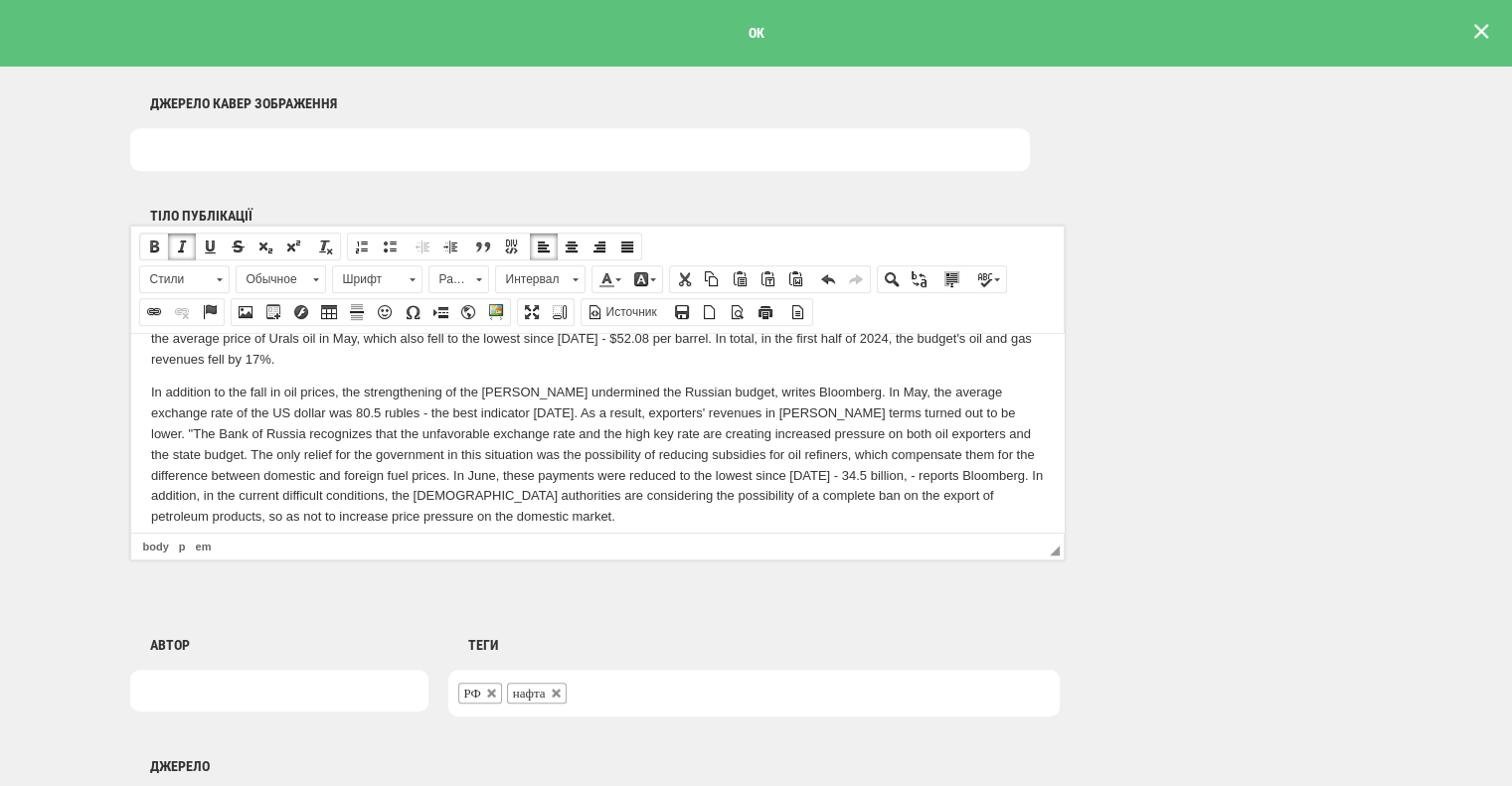 click at bounding box center (154, 246) 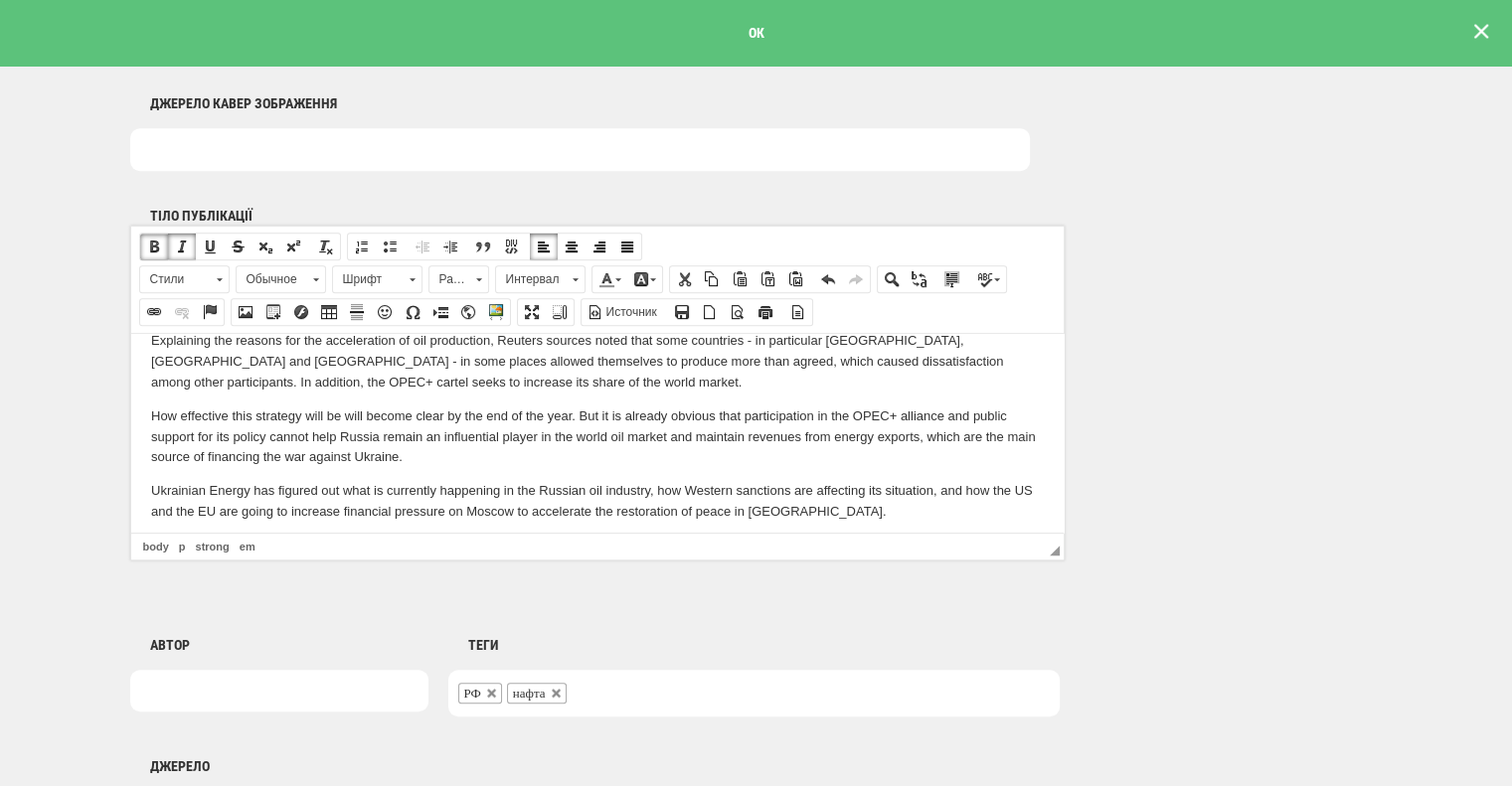 scroll, scrollTop: 199, scrollLeft: 0, axis: vertical 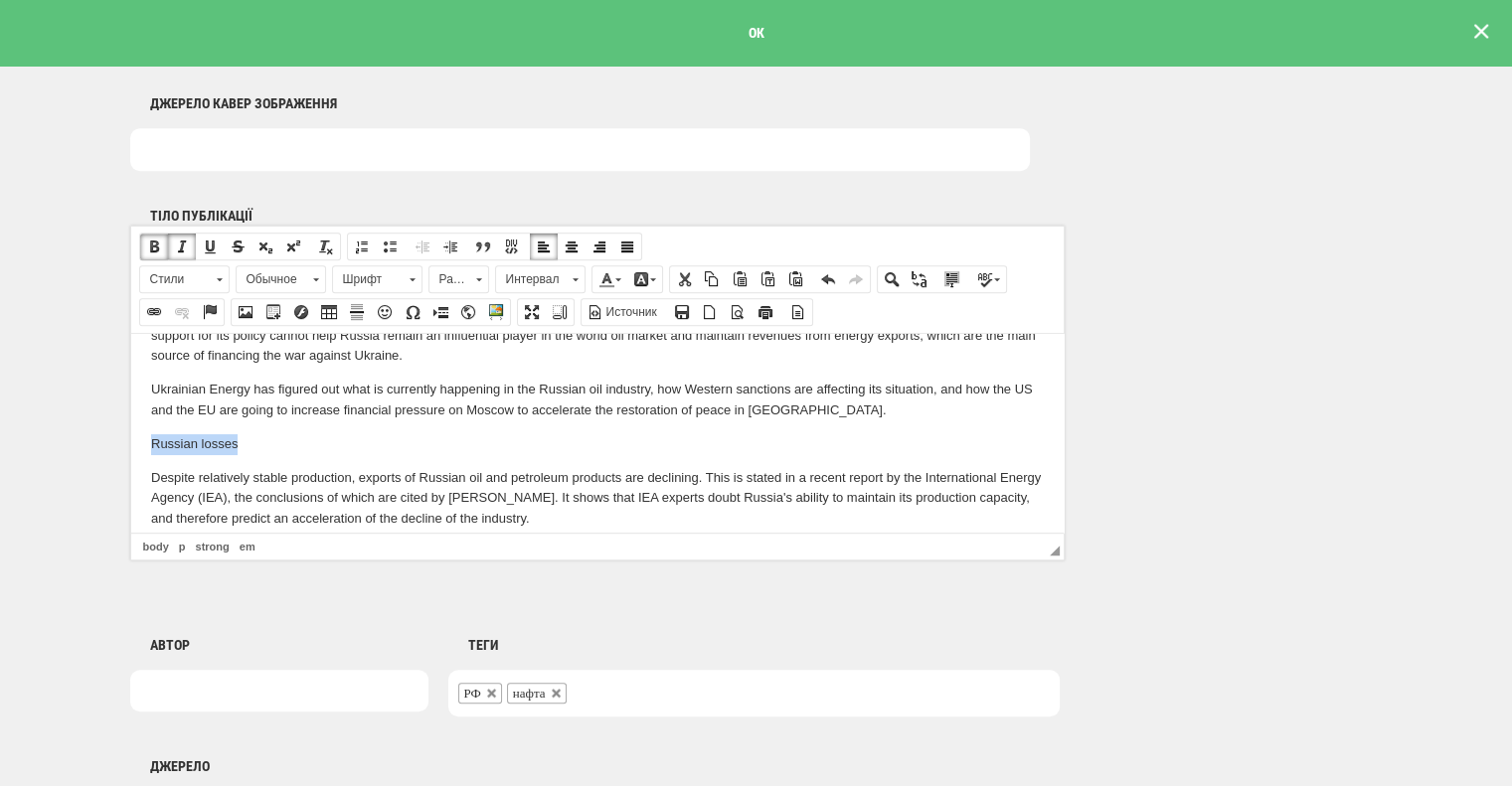drag, startPoint x: 273, startPoint y: 436, endPoint x: 254, endPoint y: 749, distance: 313.5761 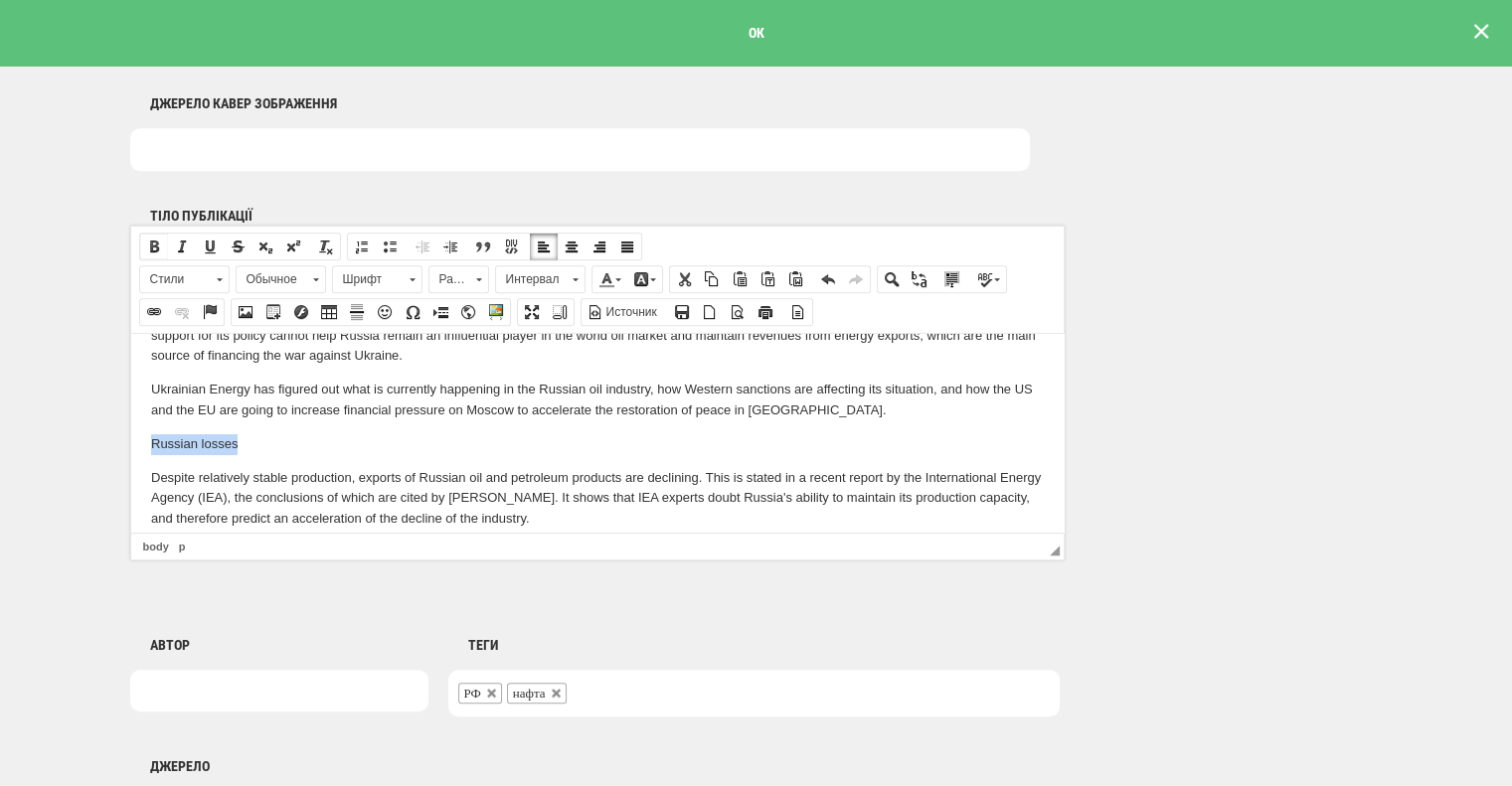 click at bounding box center [154, 246] 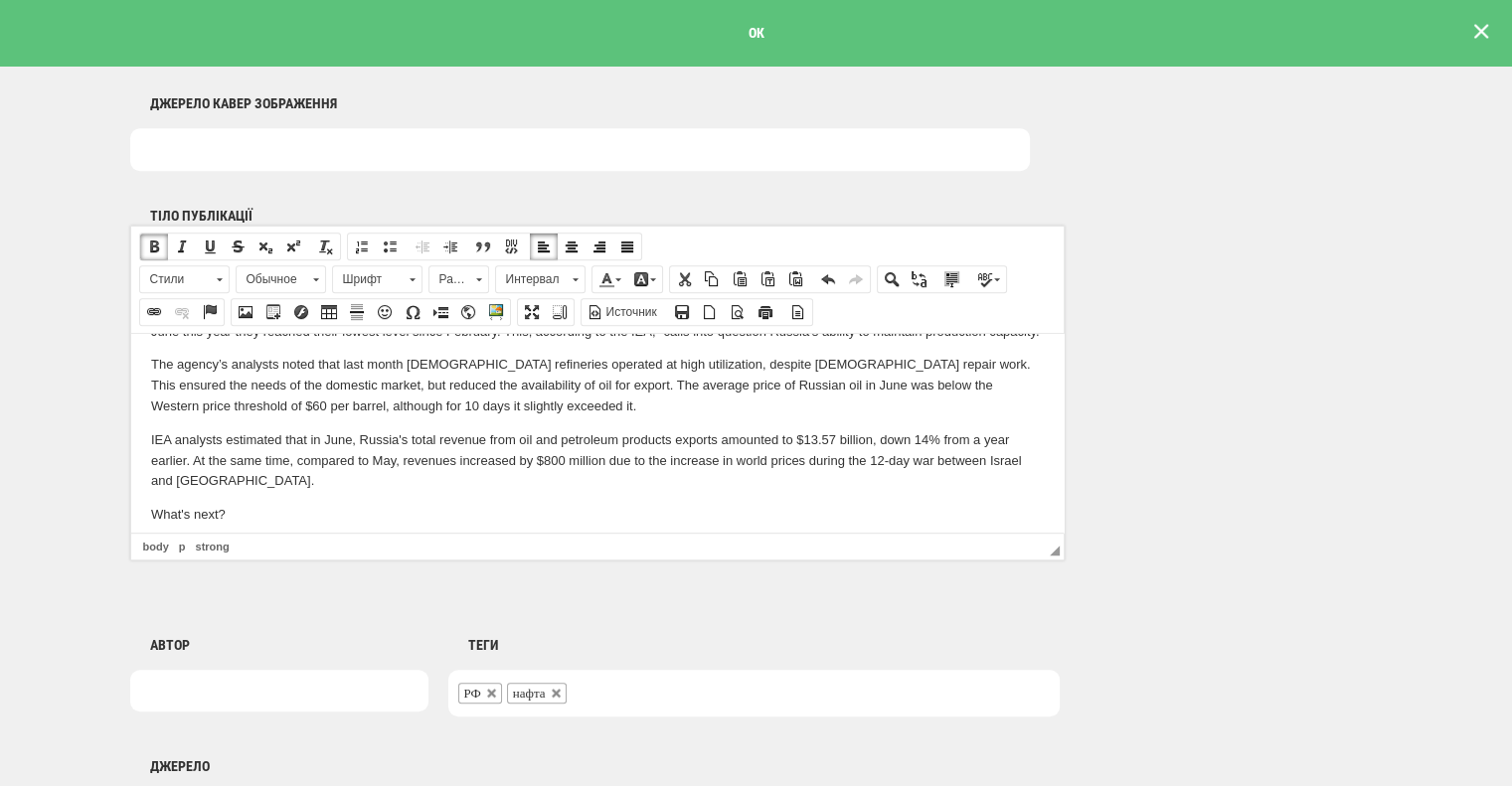 scroll, scrollTop: 497, scrollLeft: 0, axis: vertical 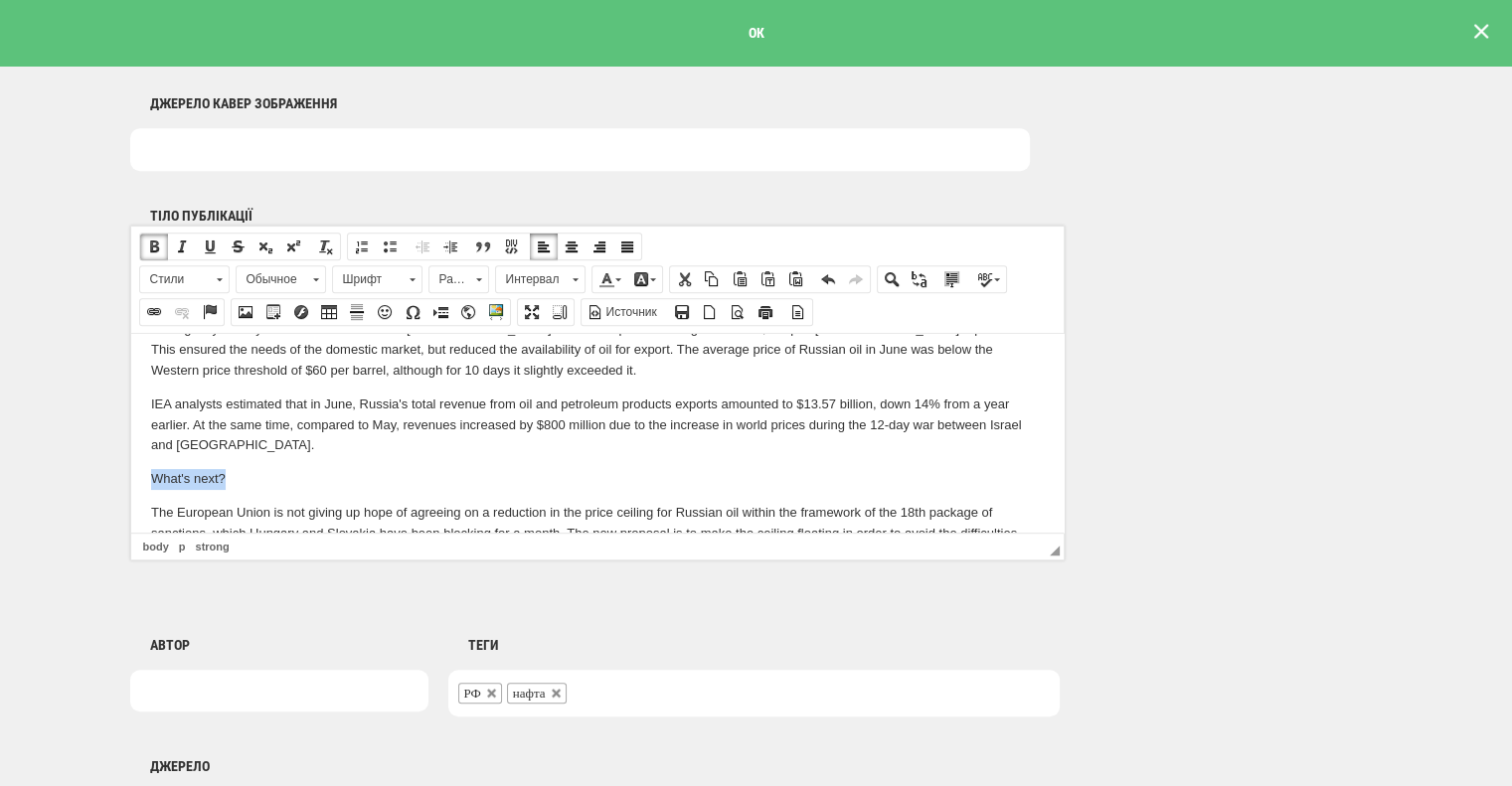 drag, startPoint x: 271, startPoint y: 488, endPoint x: 233, endPoint y: 809, distance: 323.2414 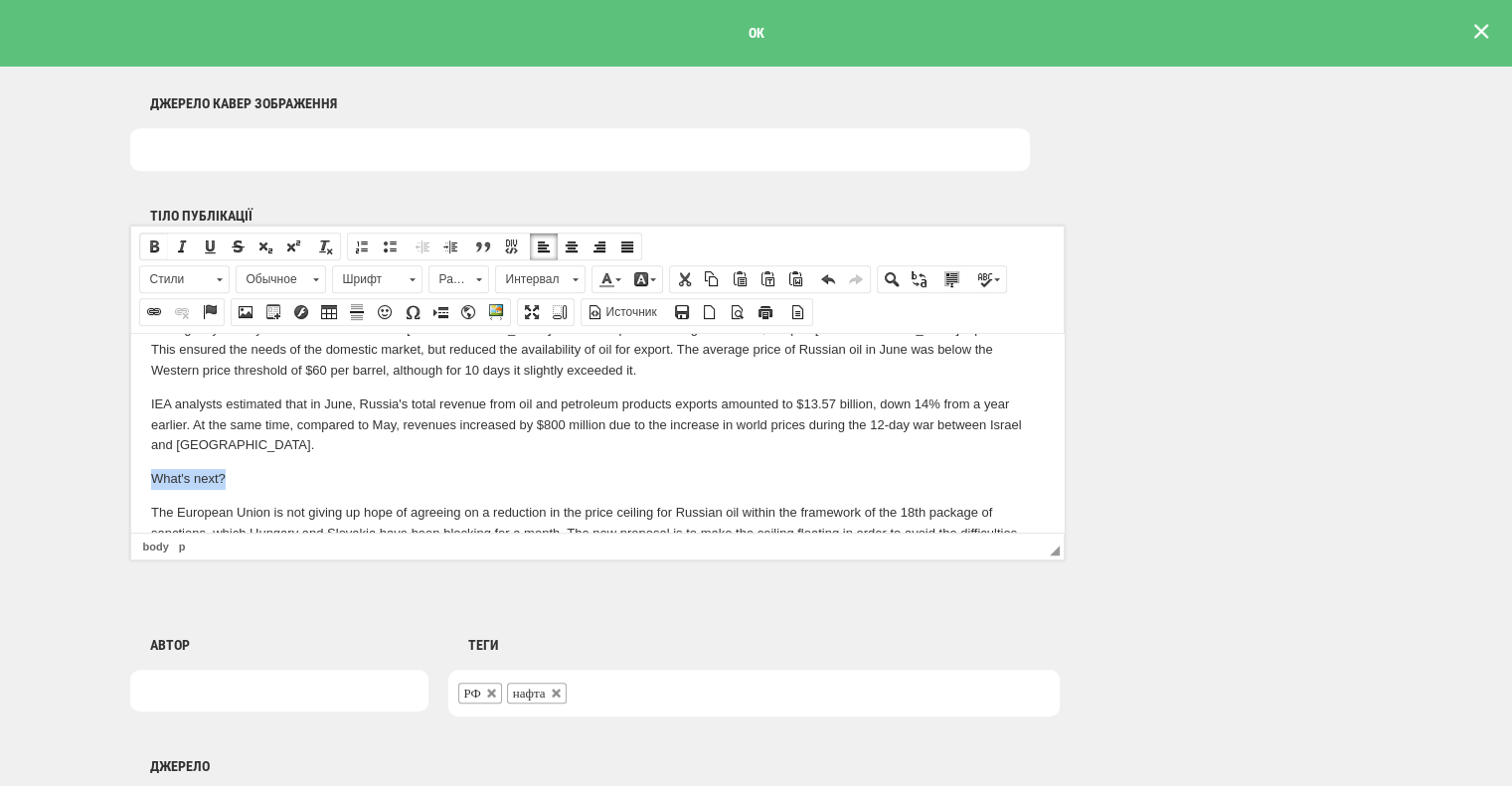 click at bounding box center [154, 246] 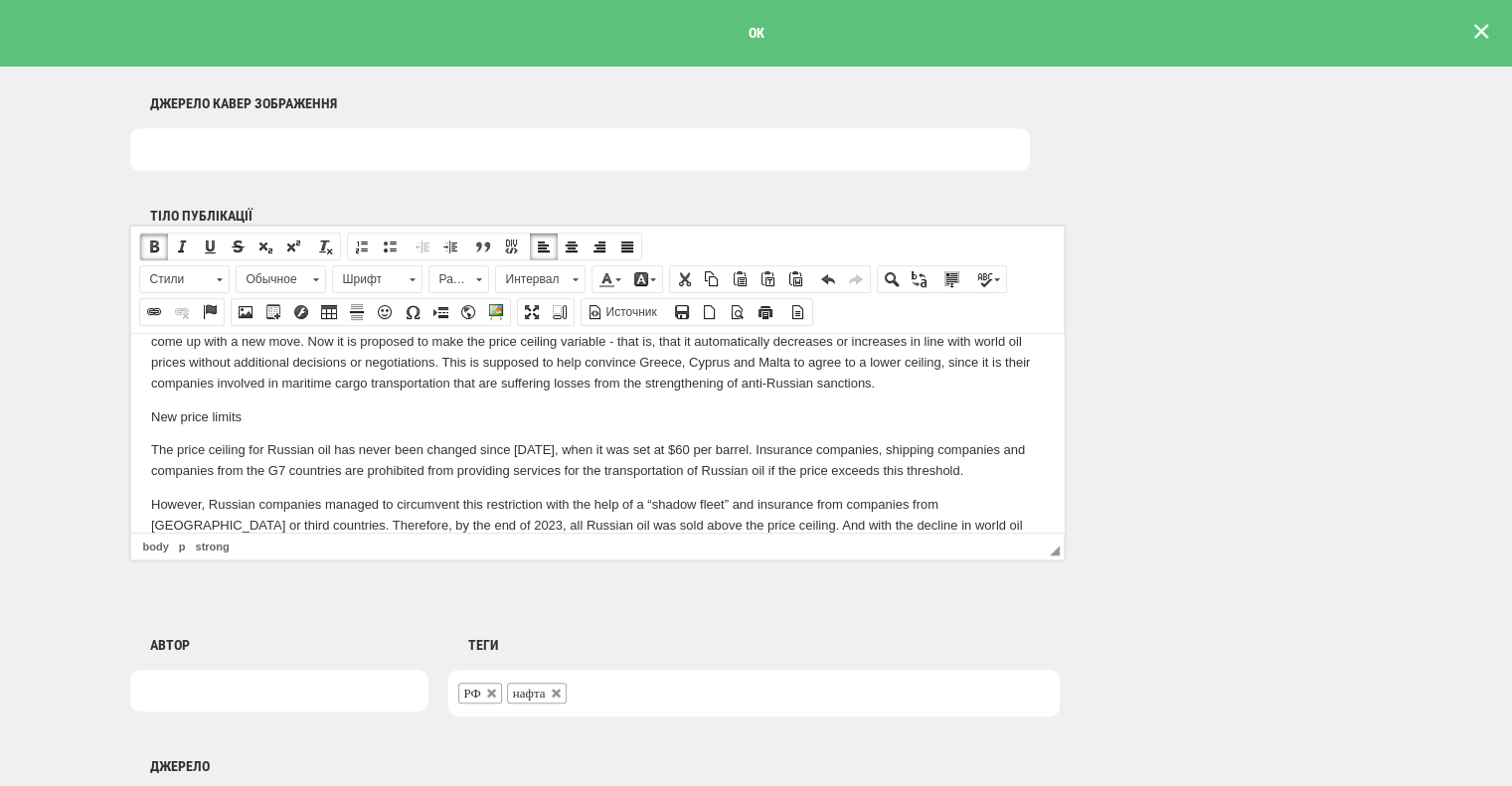 scroll, scrollTop: 795, scrollLeft: 0, axis: vertical 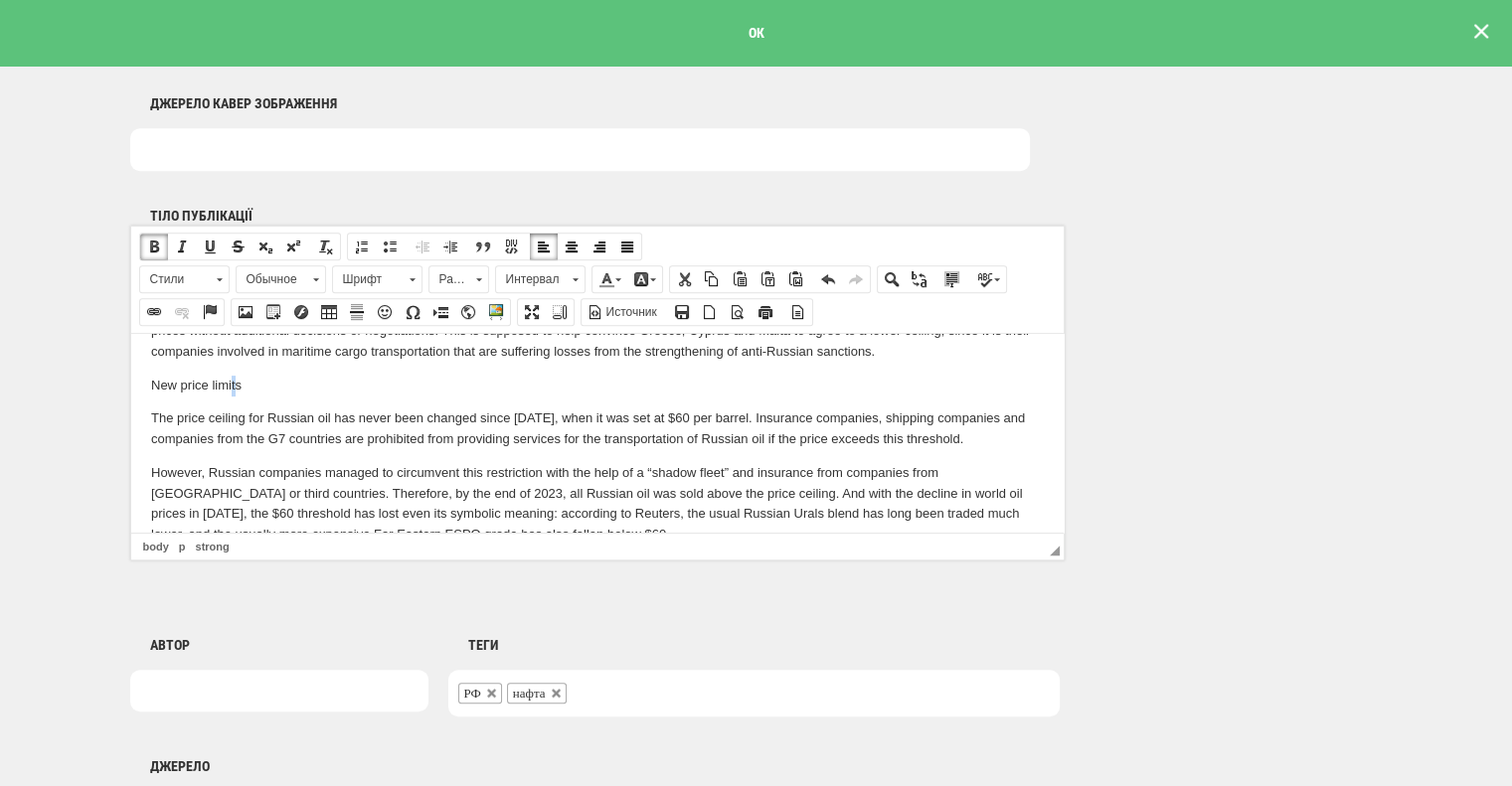 click on "New price limits" at bounding box center [596, 385] 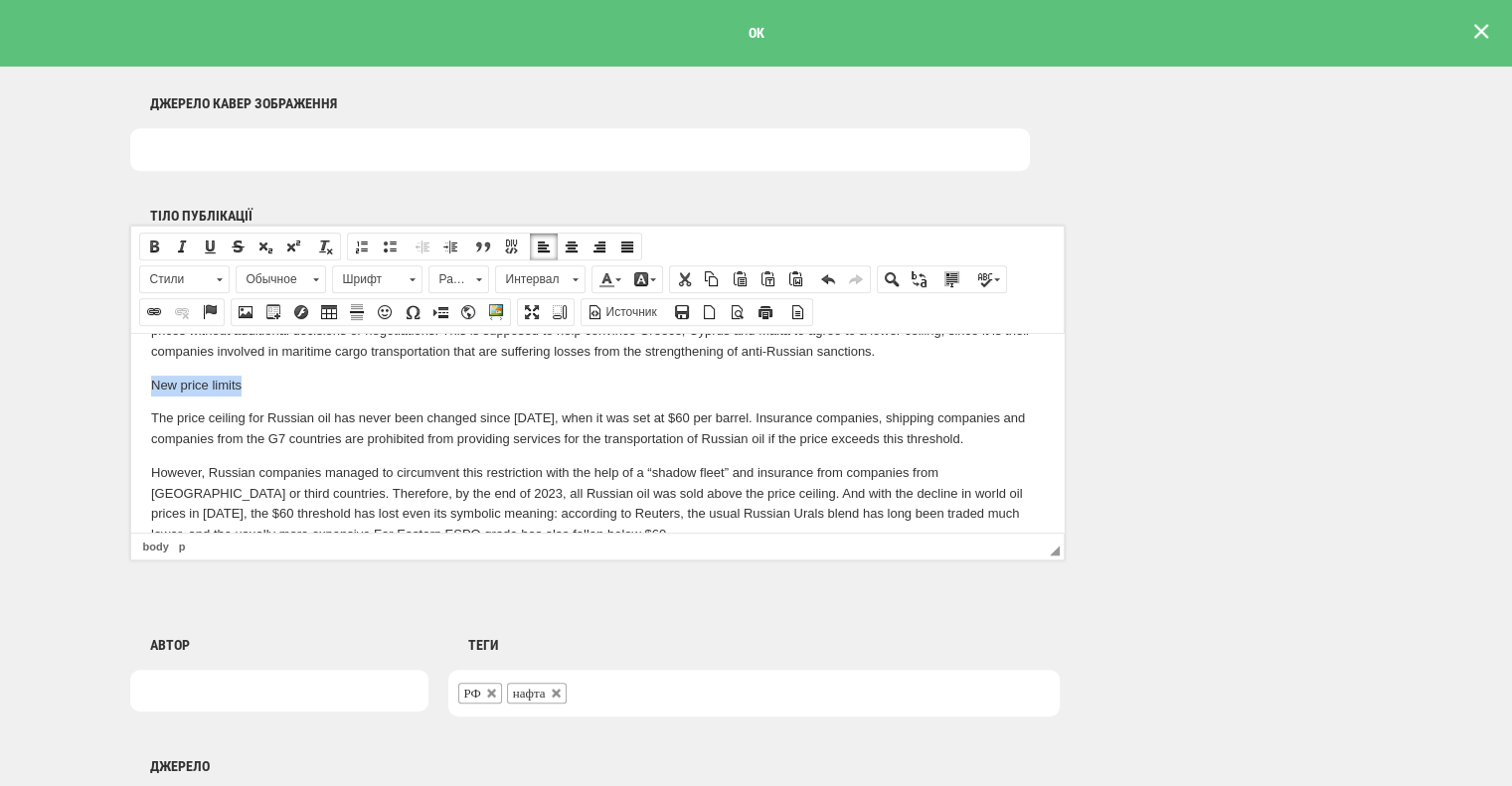 drag, startPoint x: 256, startPoint y: 405, endPoint x: 255, endPoint y: 729, distance: 324.00154 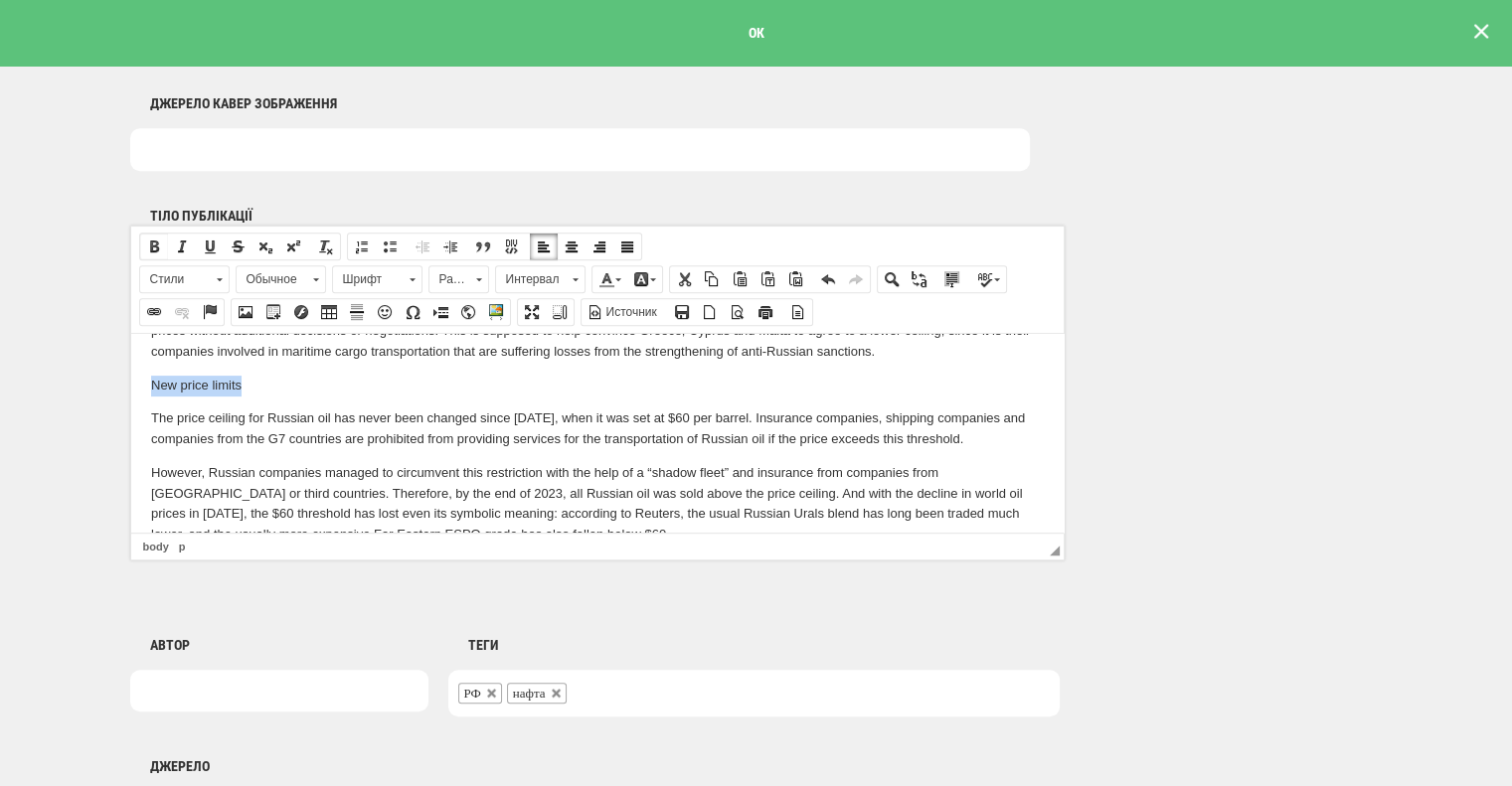 click at bounding box center [154, 246] 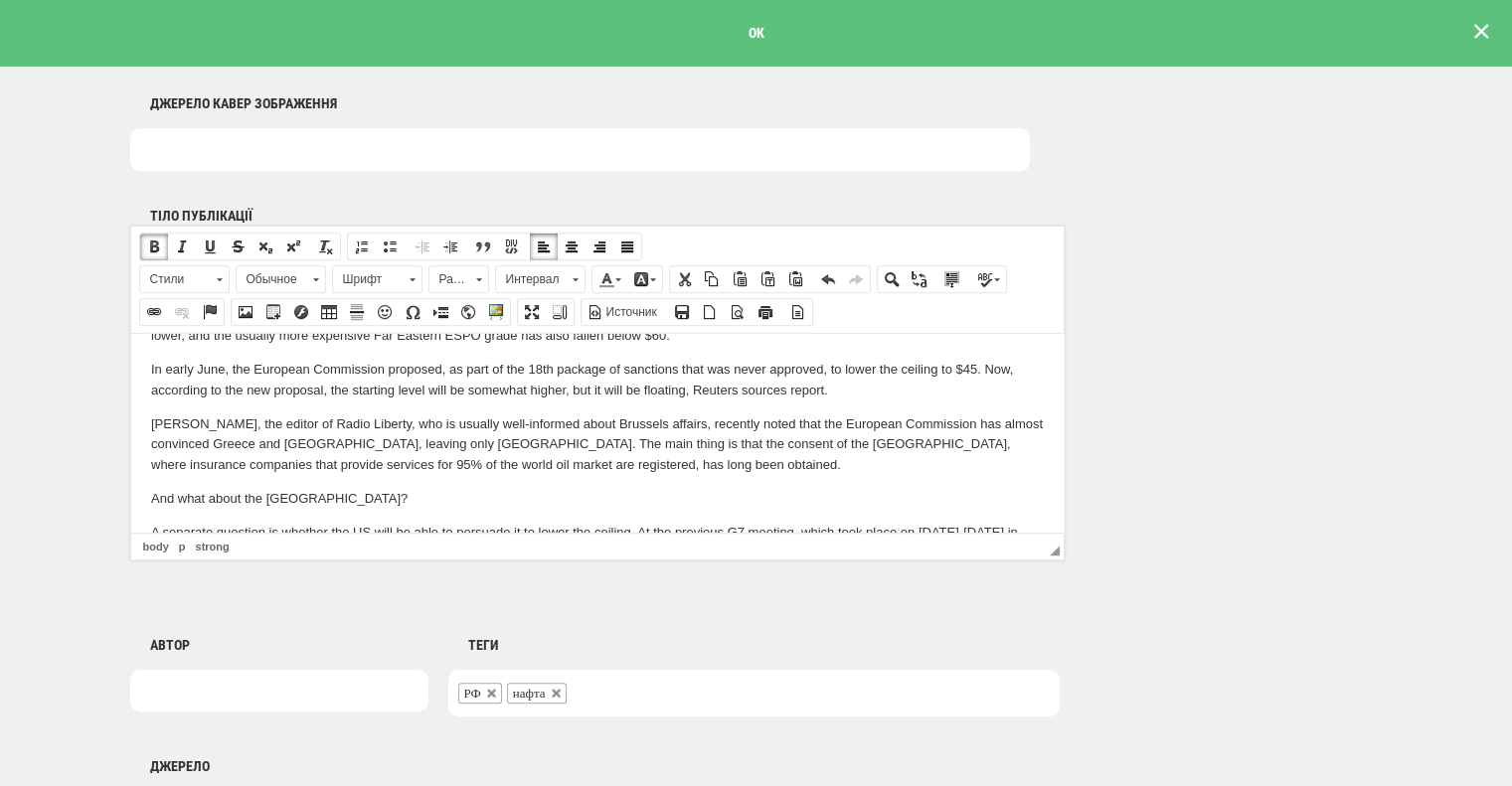 scroll, scrollTop: 1093, scrollLeft: 0, axis: vertical 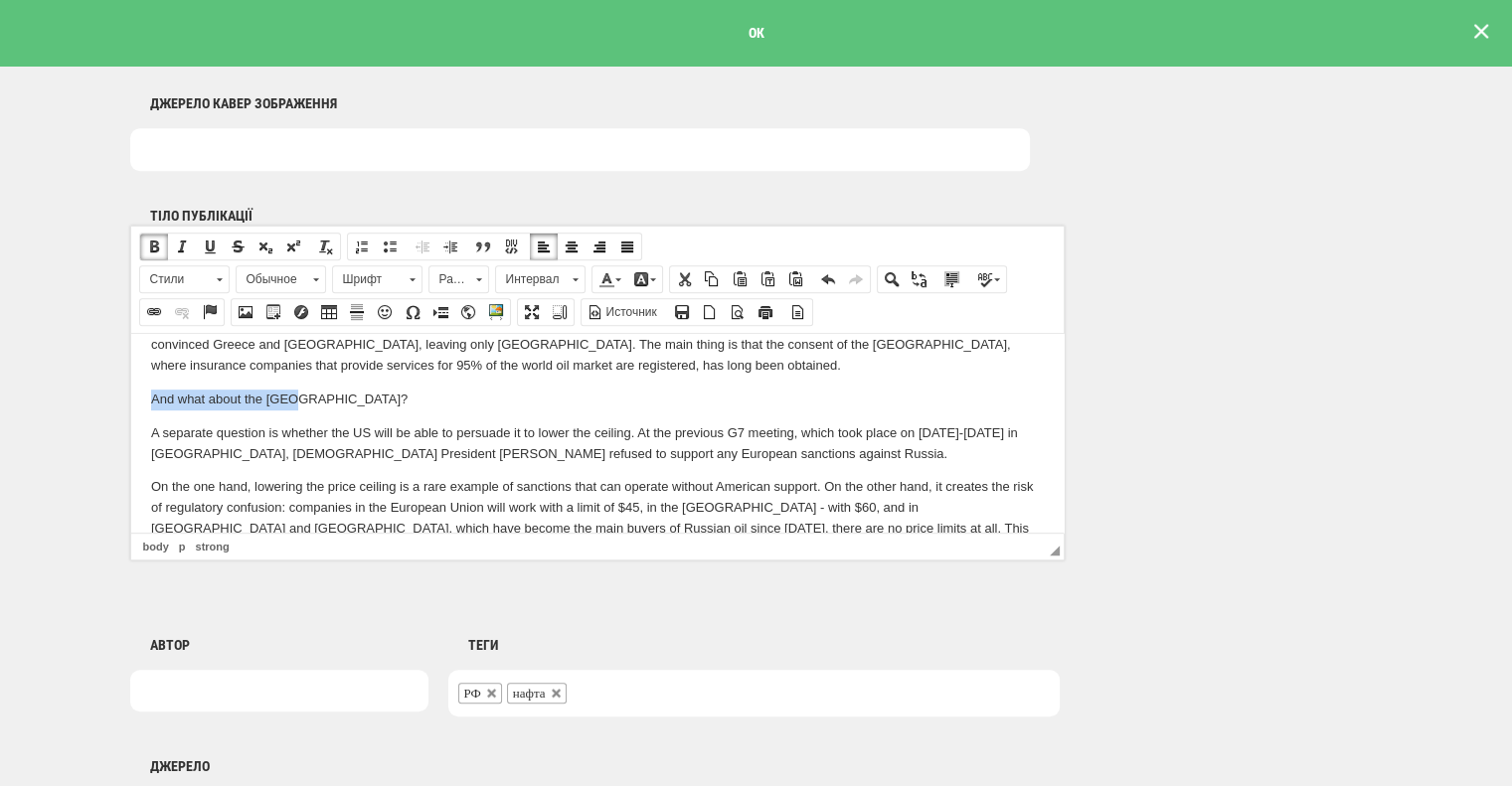drag, startPoint x: 303, startPoint y: 443, endPoint x: 119, endPoint y: 447, distance: 184.04347 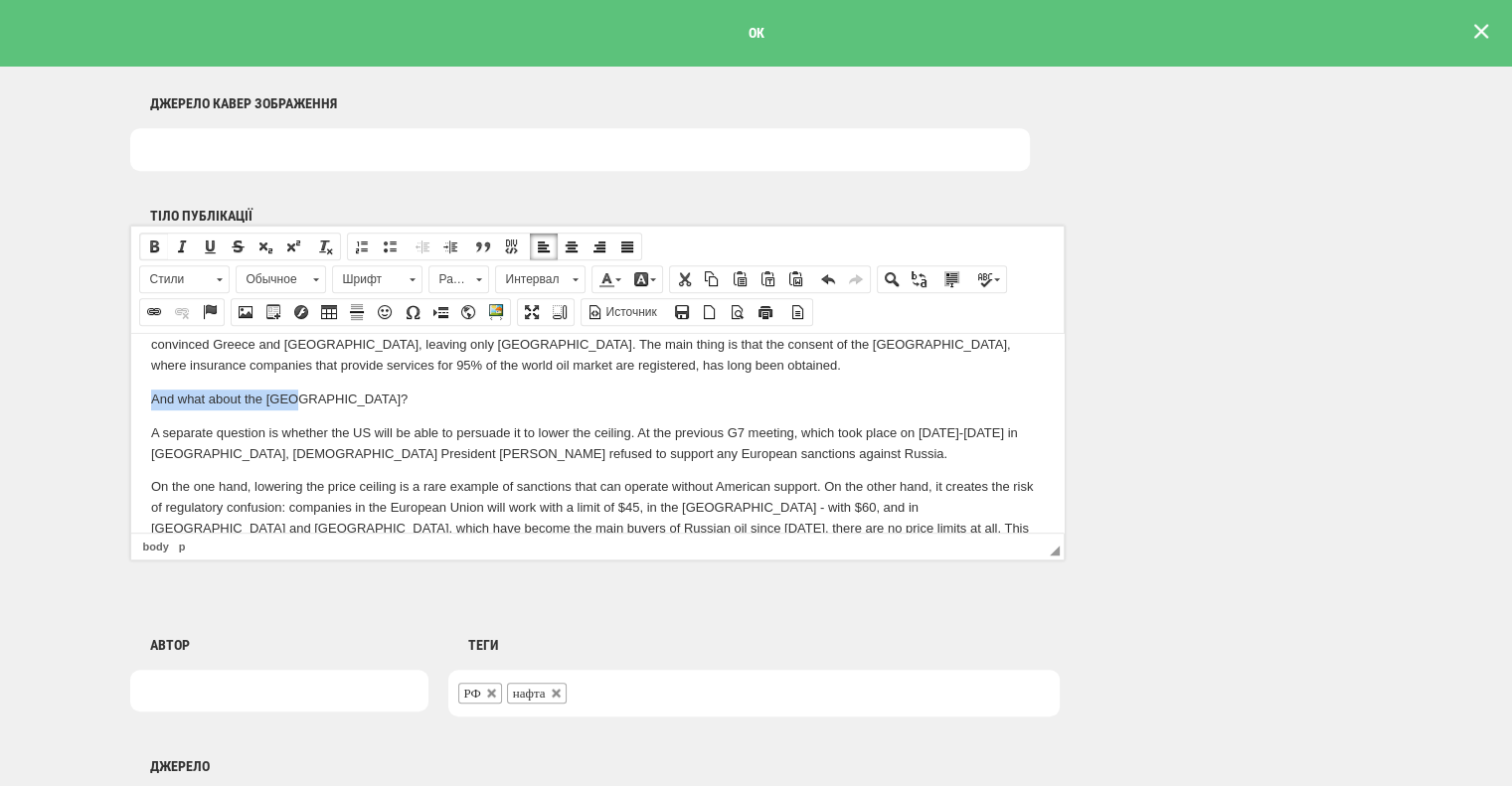 click at bounding box center [154, 246] 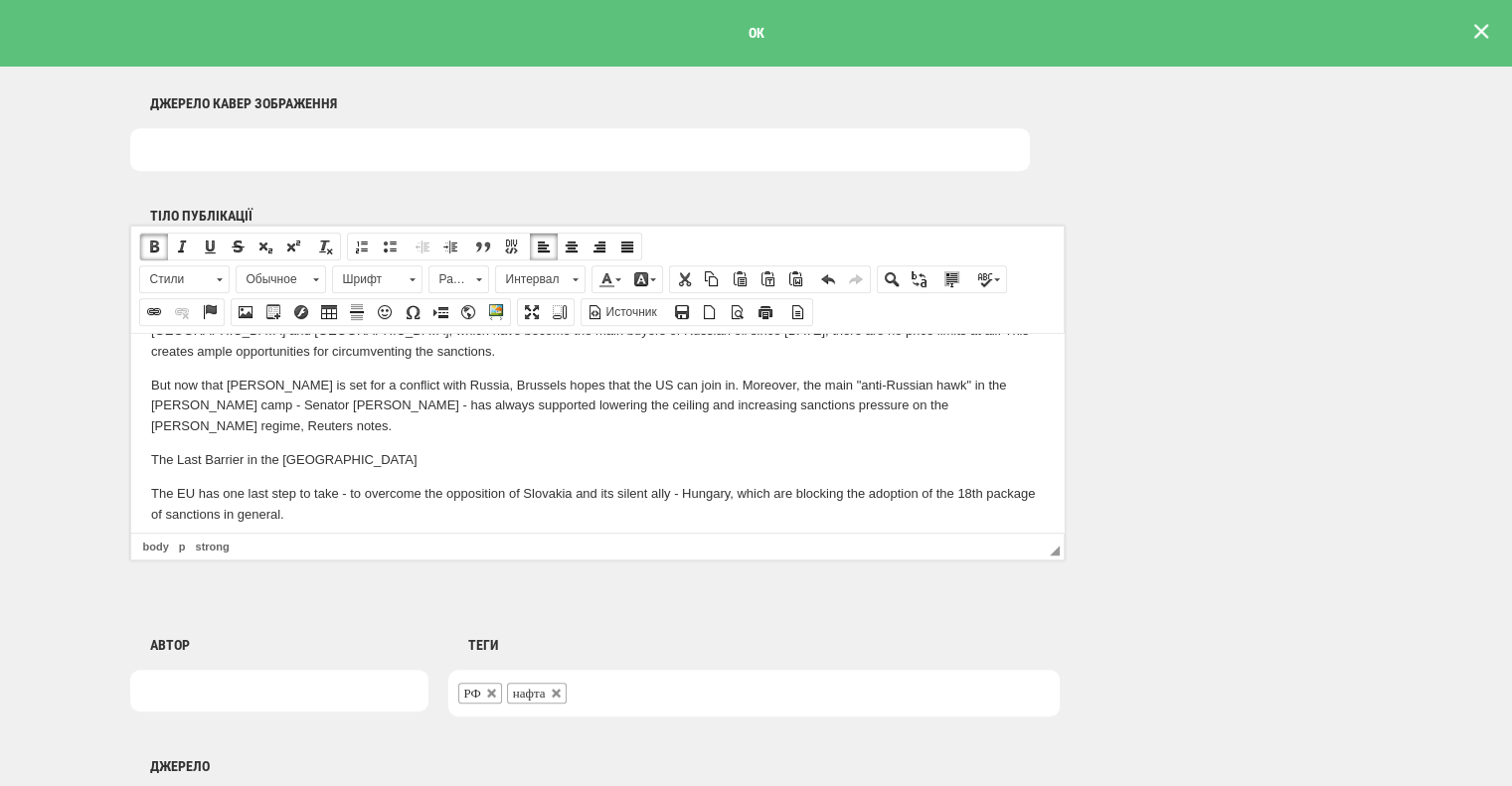 scroll, scrollTop: 1292, scrollLeft: 0, axis: vertical 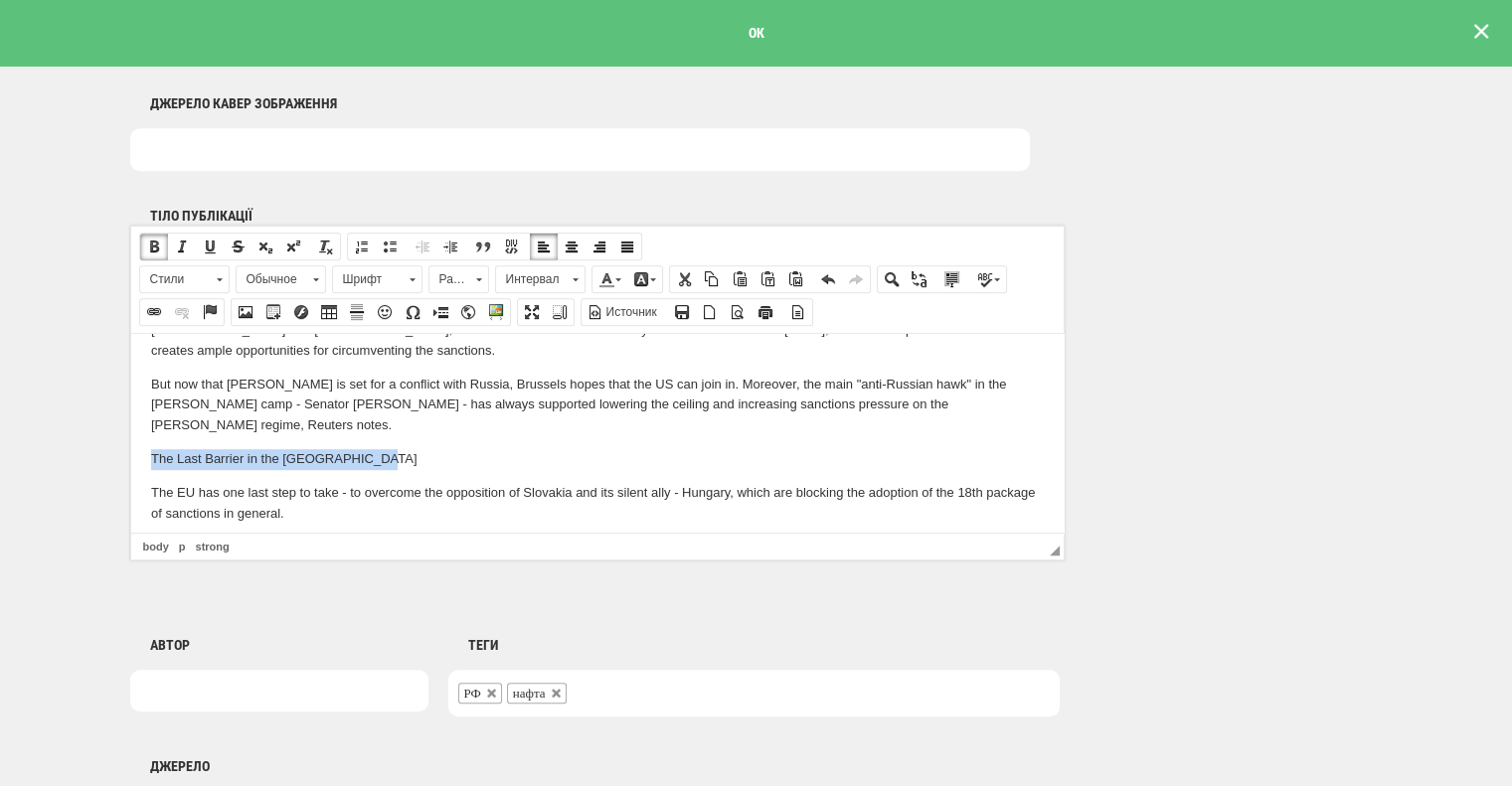 drag, startPoint x: 385, startPoint y: 463, endPoint x: 153, endPoint y: 468, distance: 232.05387 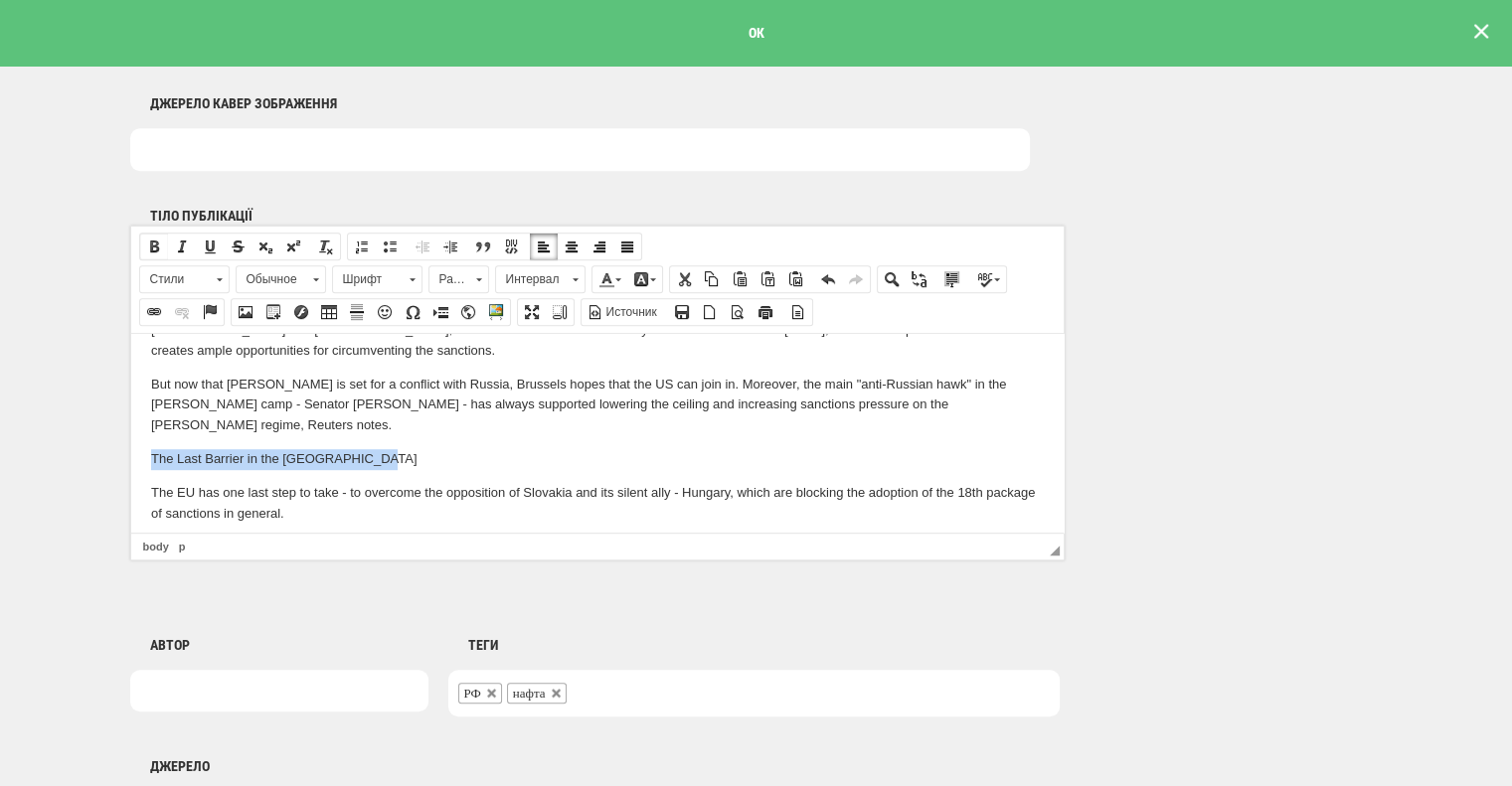click at bounding box center [154, 246] 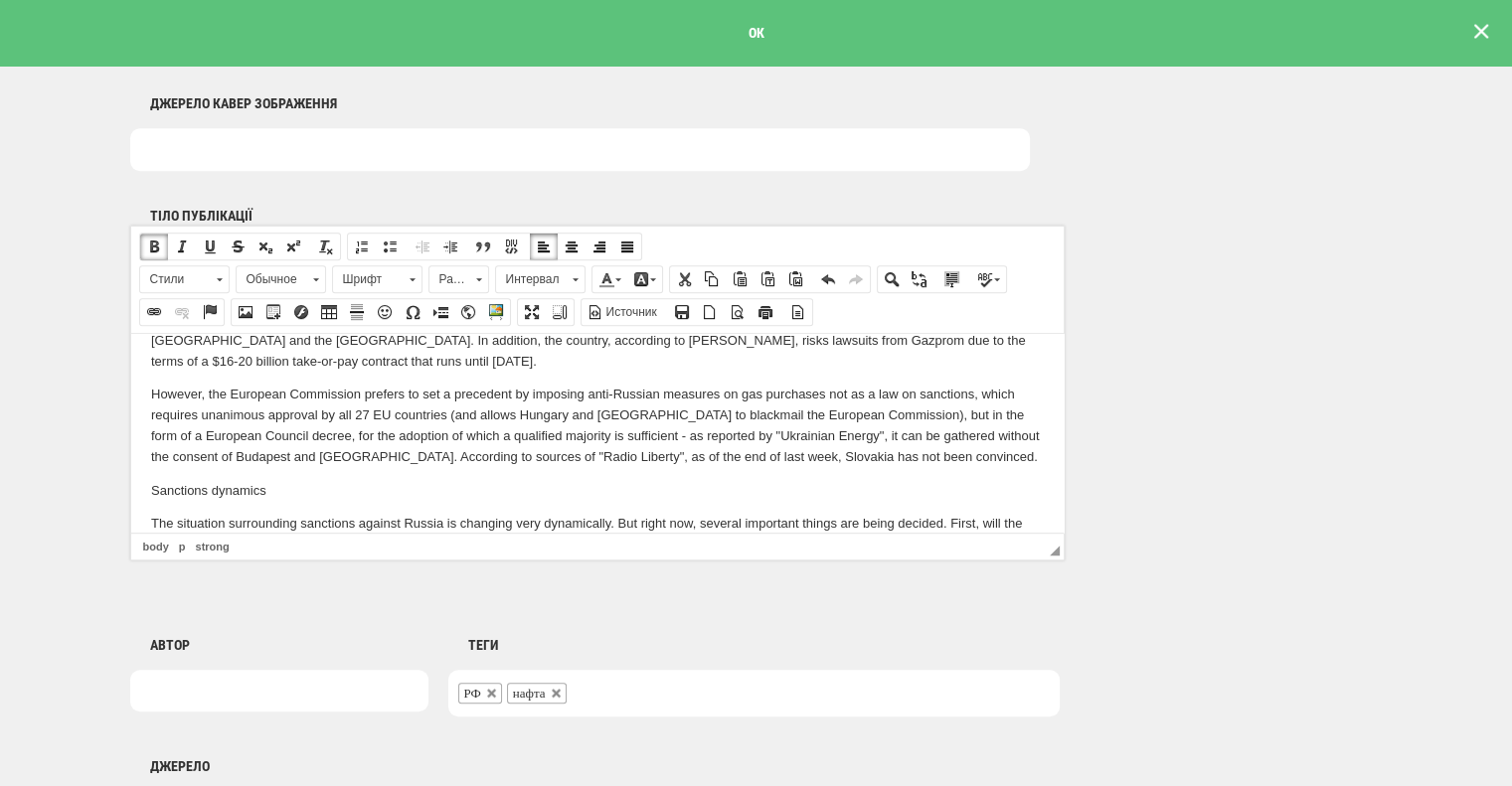 scroll, scrollTop: 1590, scrollLeft: 0, axis: vertical 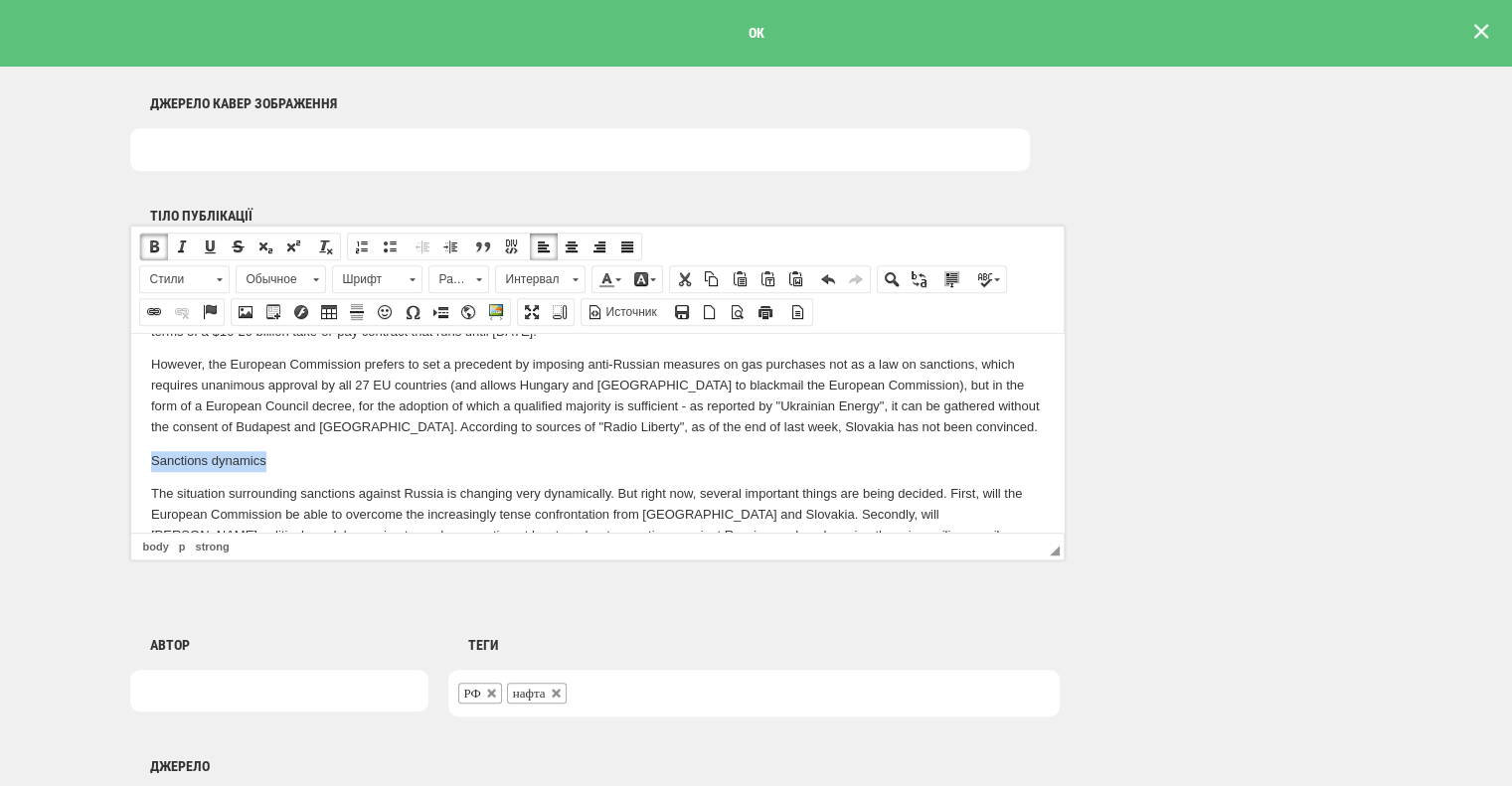 drag, startPoint x: 381, startPoint y: 425, endPoint x: 291, endPoint y: 658, distance: 249.7779 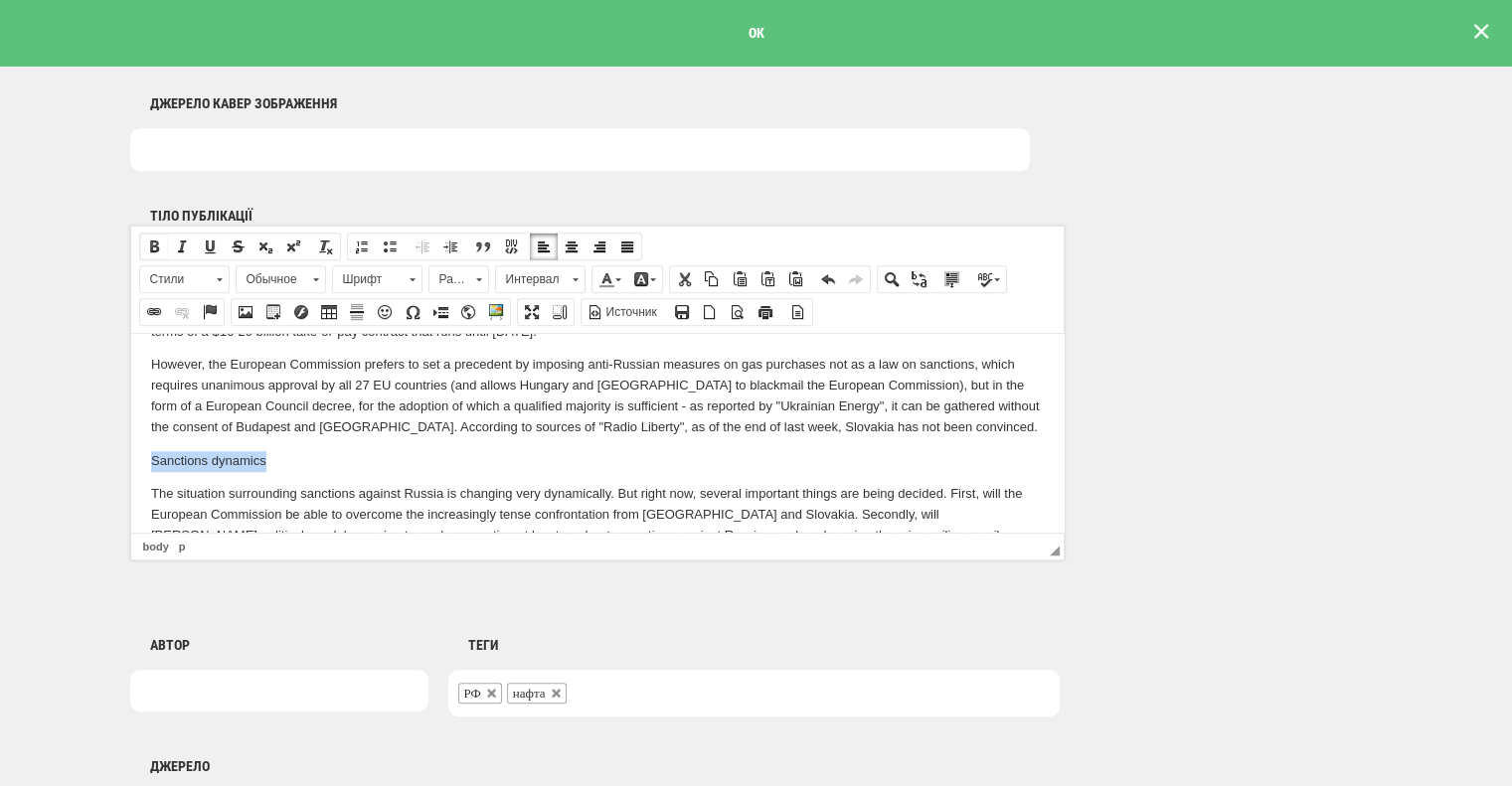 click at bounding box center [154, 246] 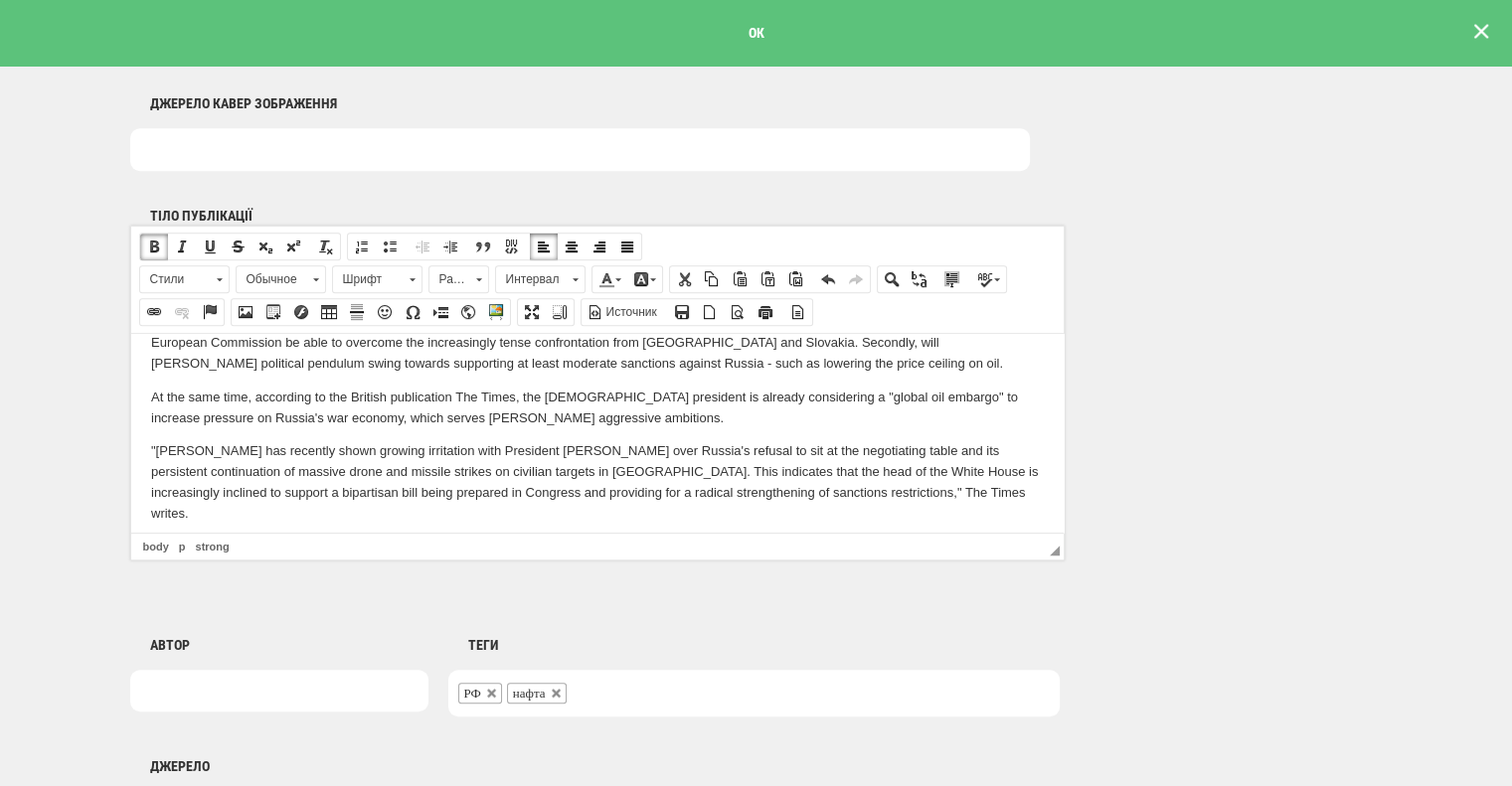 scroll, scrollTop: 1789, scrollLeft: 0, axis: vertical 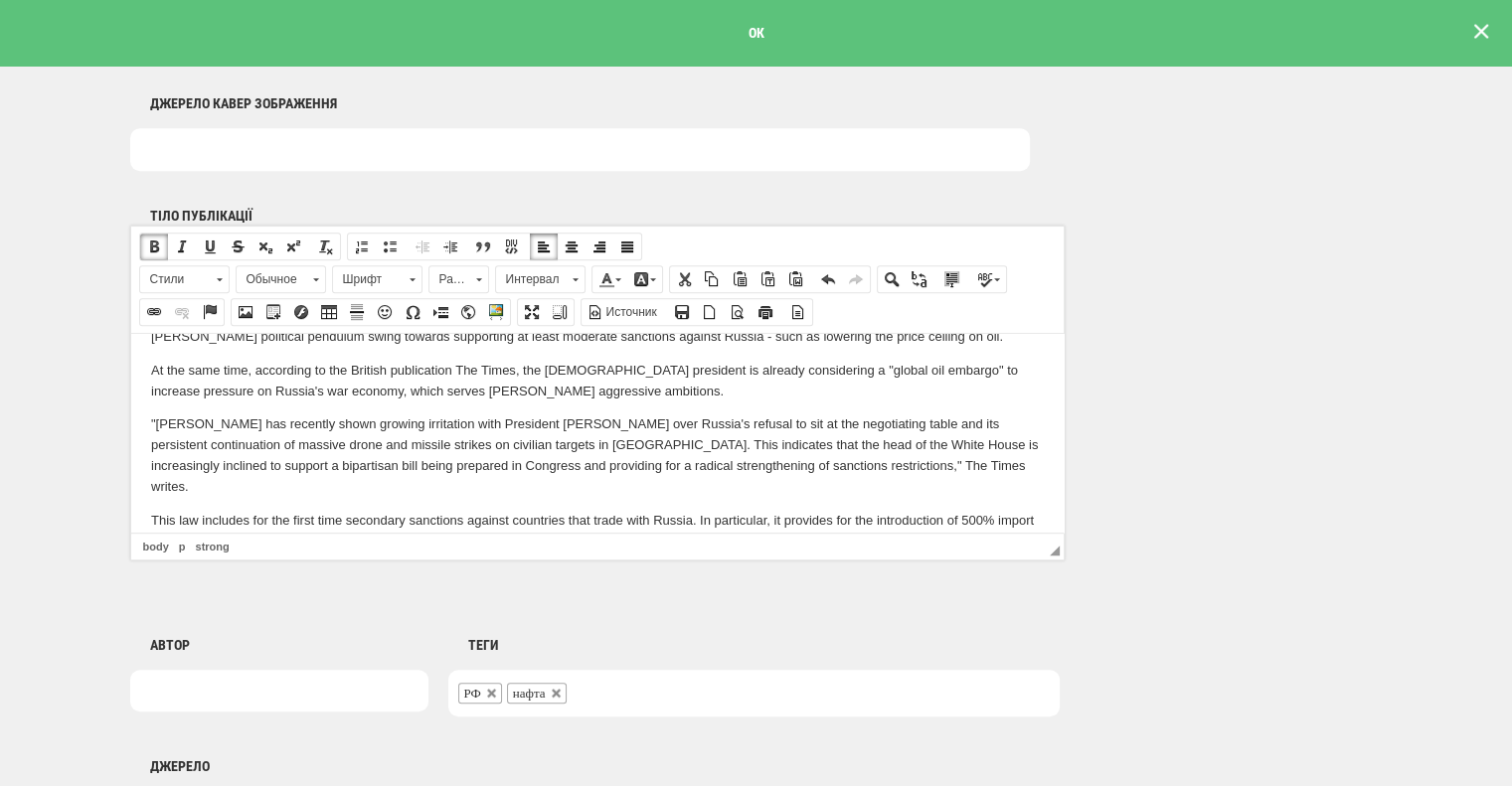 click on ""Trump has recently shown growing irritation with President Putin over Russia's refusal to sit at the negotiating table and its persistent continuation of massive drone and missile strikes on civilian targets in Ukraine. This indicates that the head of the White House is increasingly inclined to support a bipartisan bill being prepared in Congress and providing for a radical strengthening of sanctions restrictions," The Times writes." at bounding box center [596, 454] 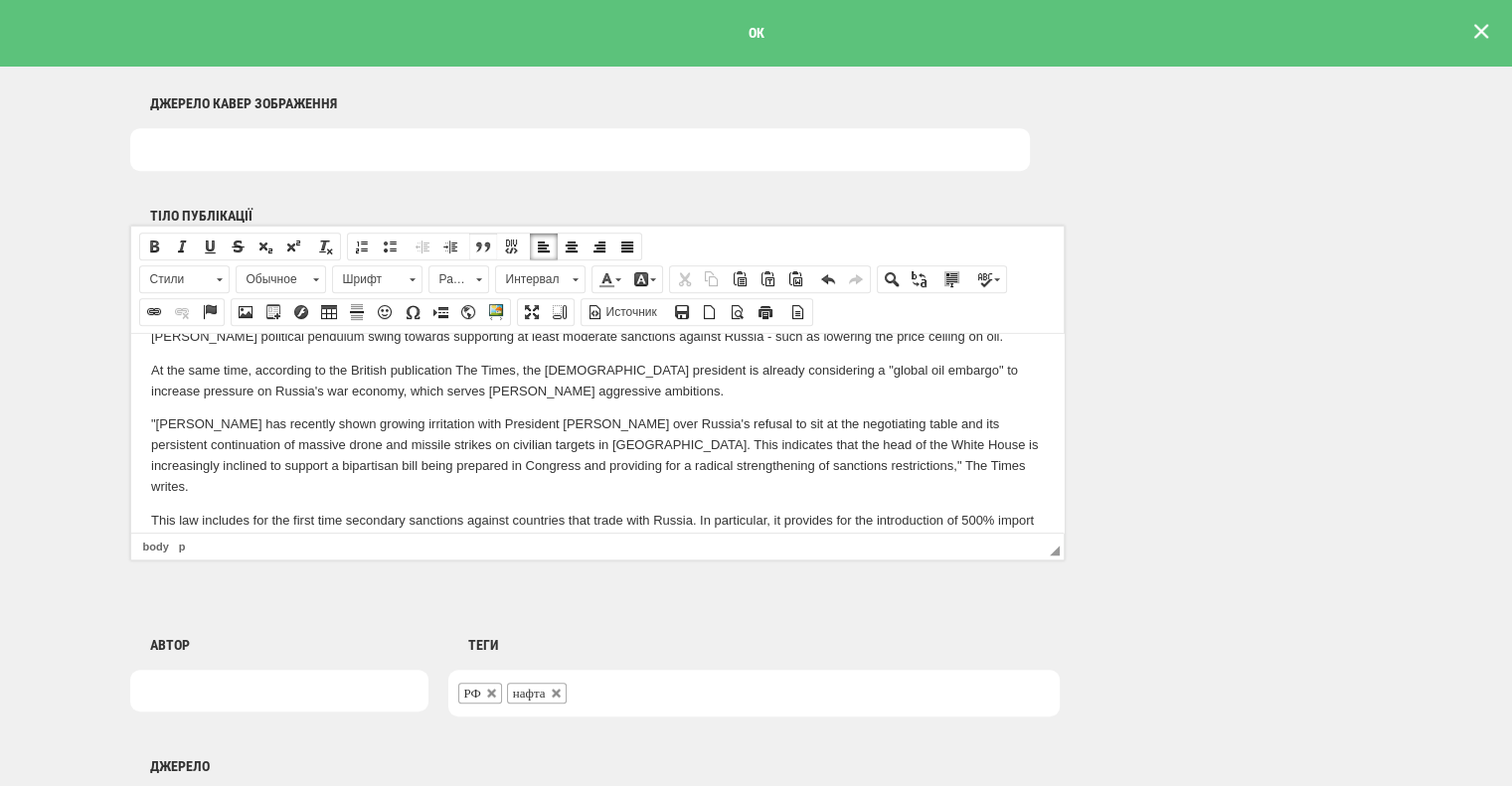 click at bounding box center [483, 246] 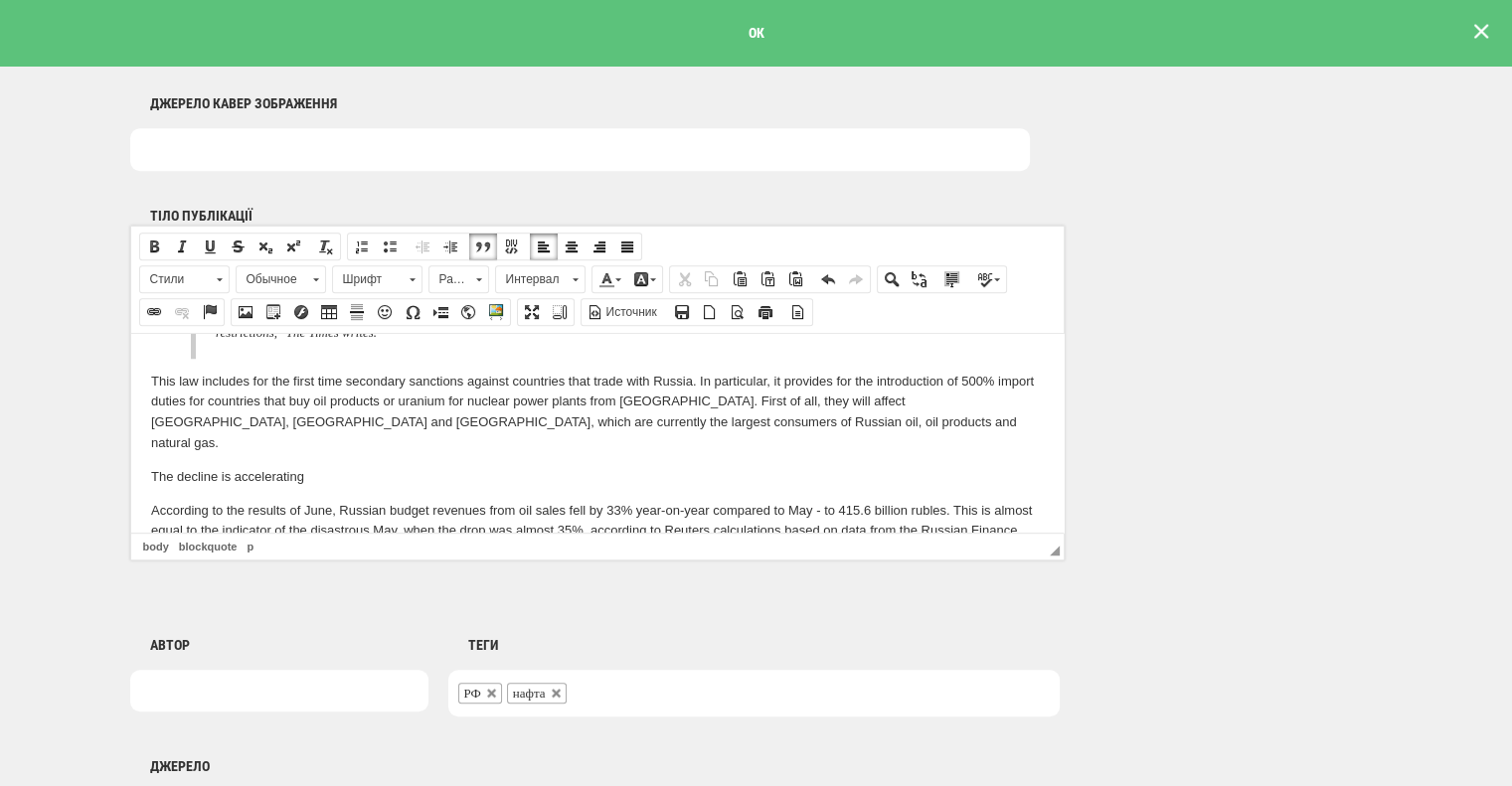 scroll, scrollTop: 1987, scrollLeft: 0, axis: vertical 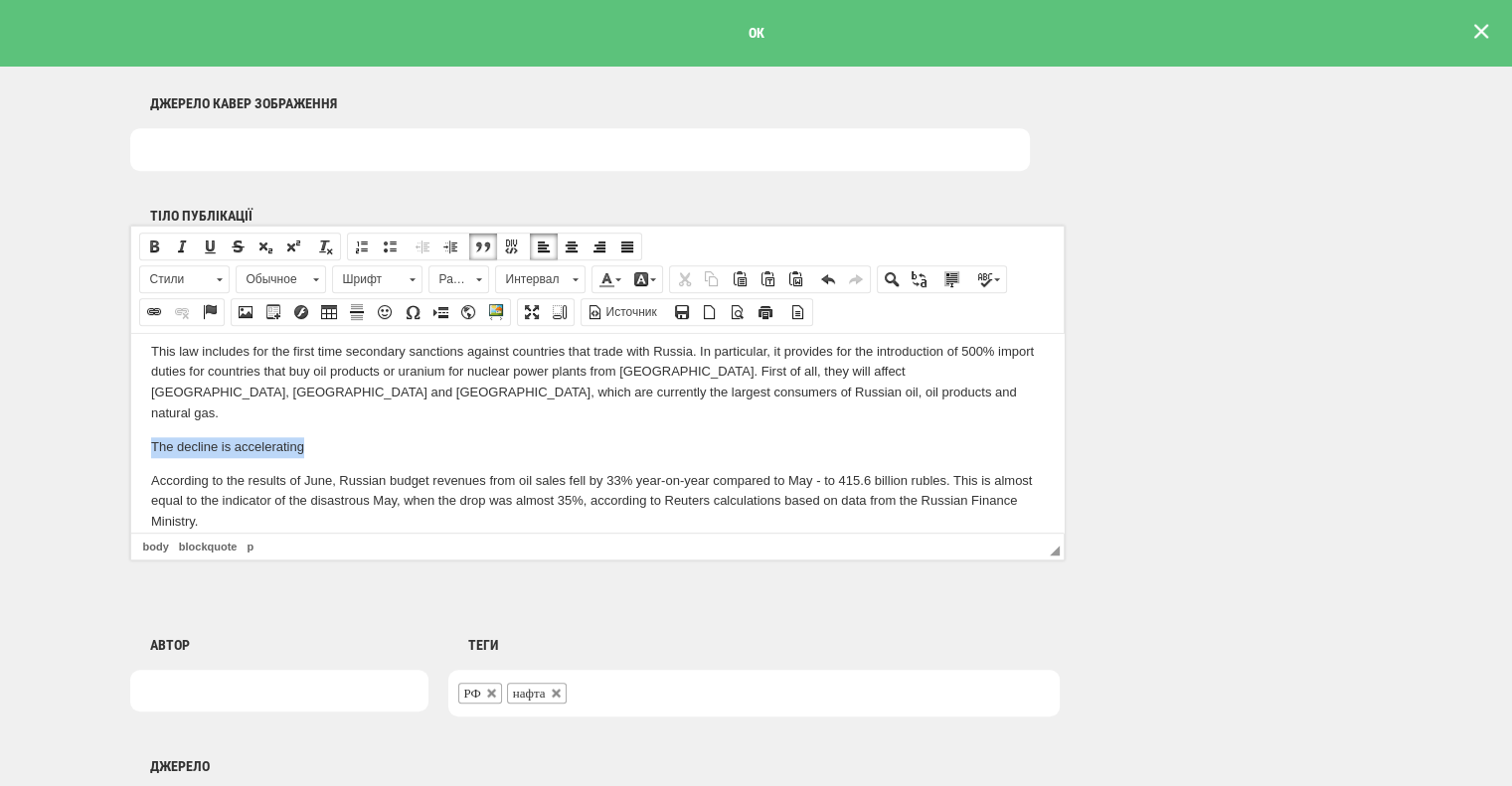 drag, startPoint x: 321, startPoint y: 409, endPoint x: 86, endPoint y: 409, distance: 235 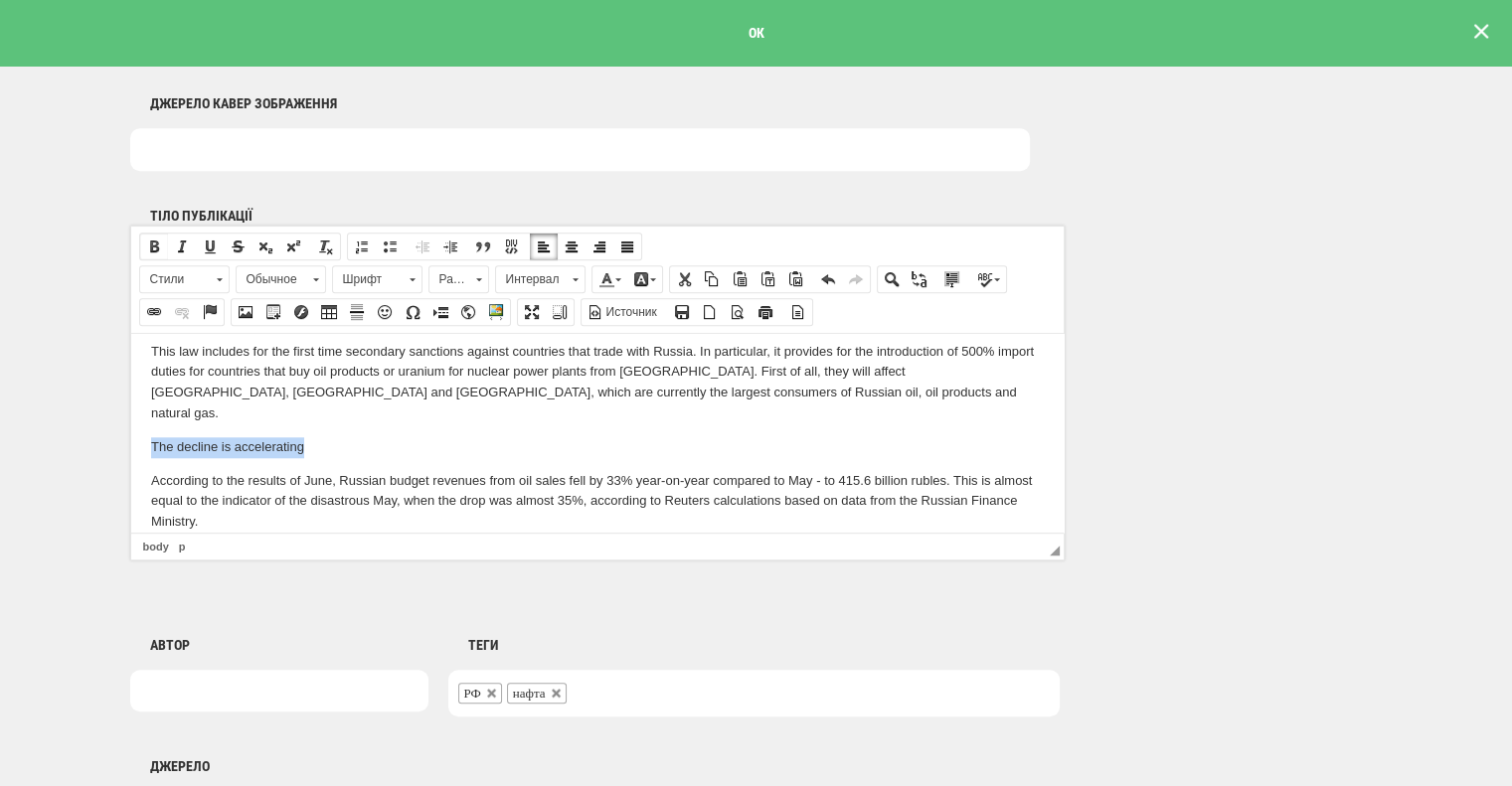 click on "Полужирный" at bounding box center [154, 246] 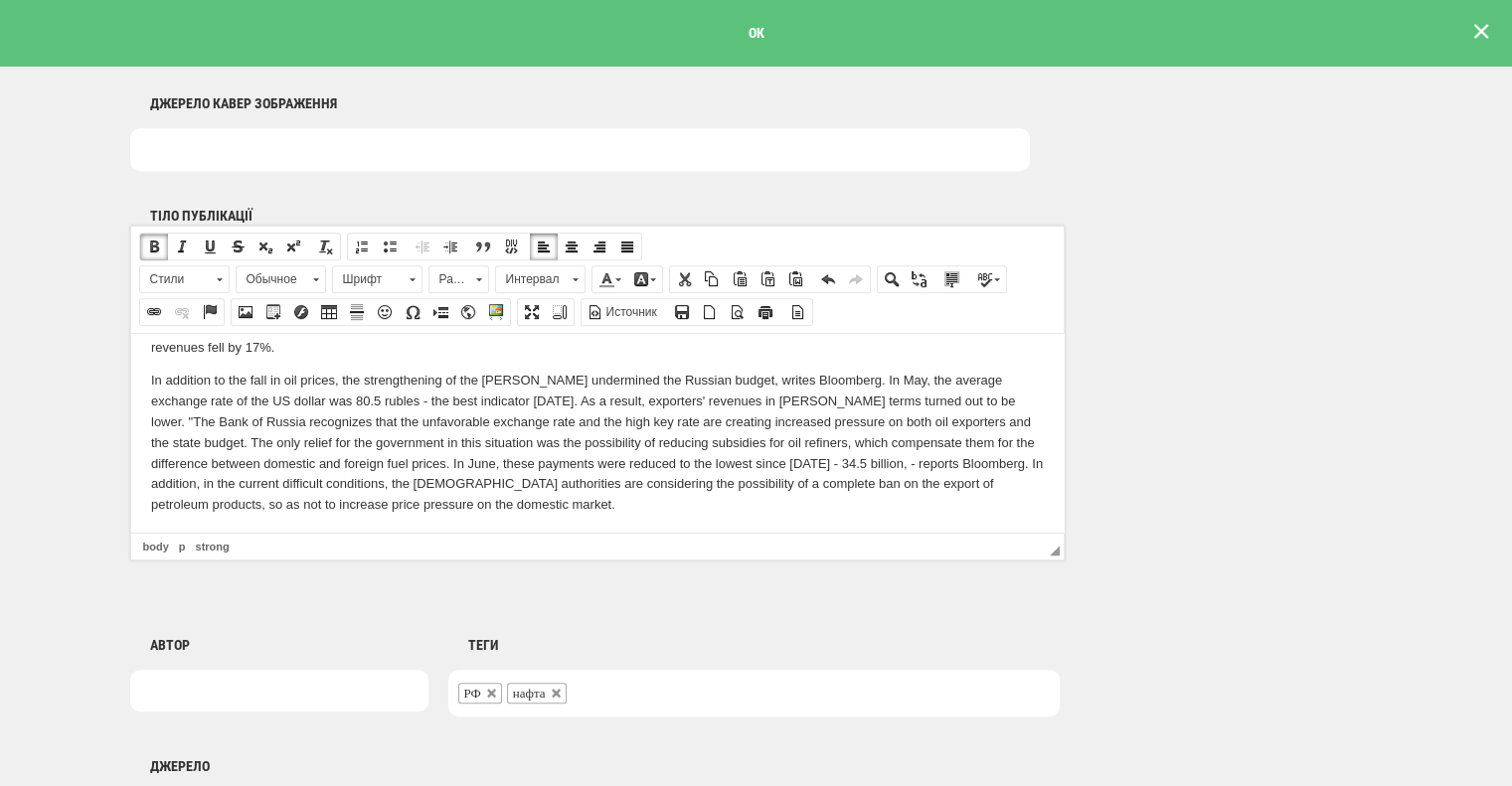 scroll, scrollTop: 2266, scrollLeft: 0, axis: vertical 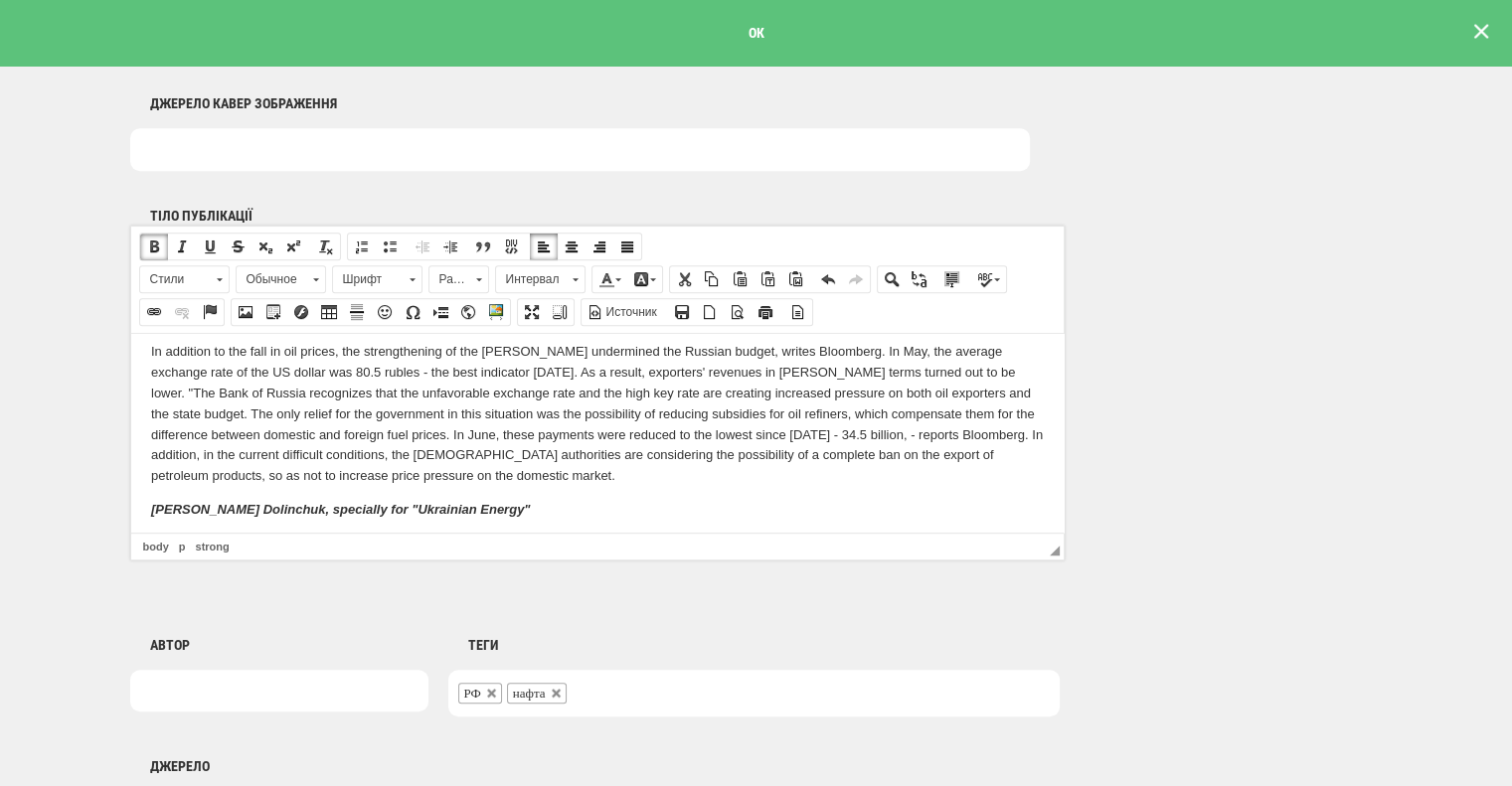 click on "Svitlana Dolinchuk, specially for "Ukrainian Energy"" at bounding box center [596, 509] 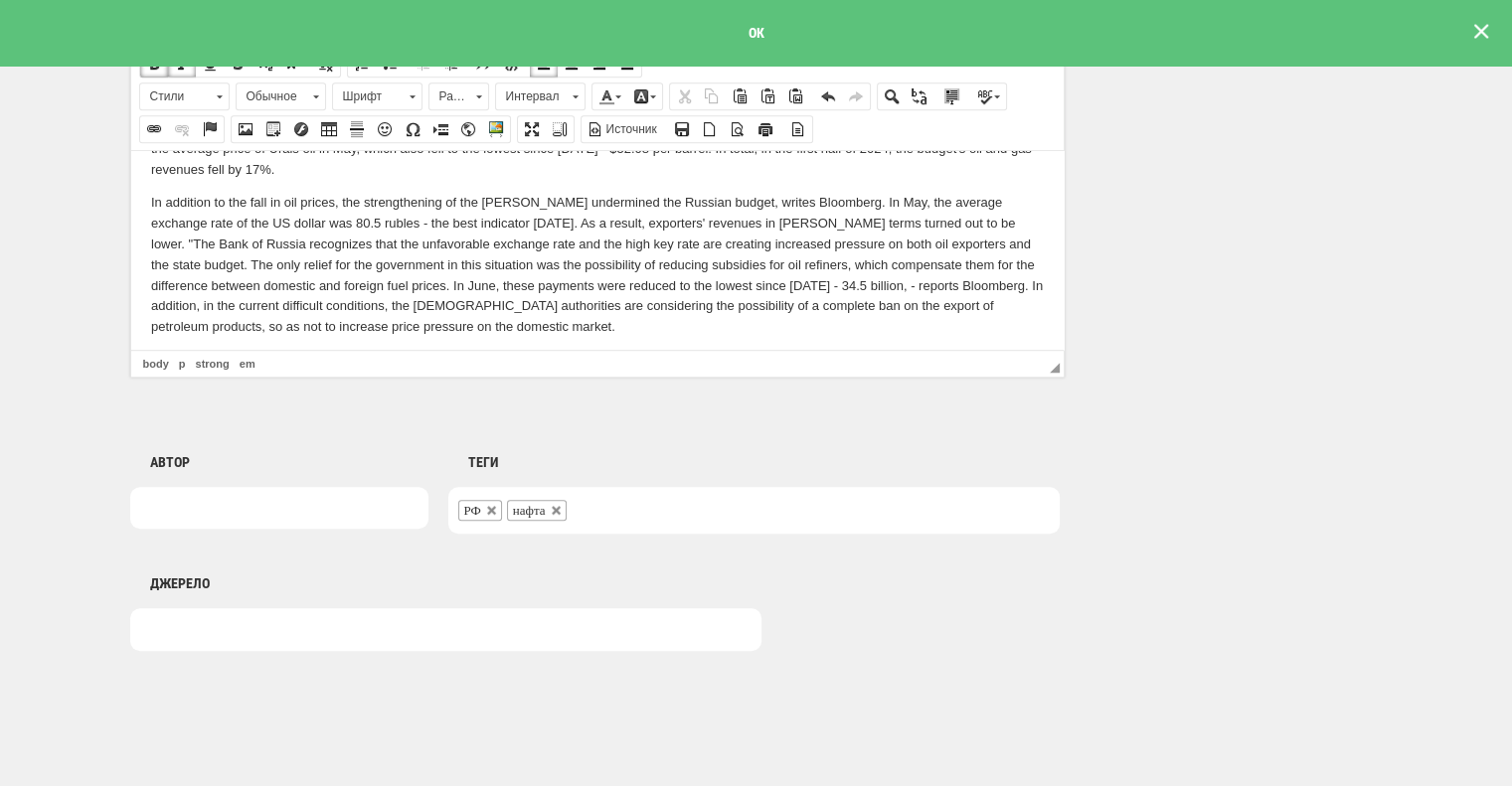 scroll, scrollTop: 1431, scrollLeft: 0, axis: vertical 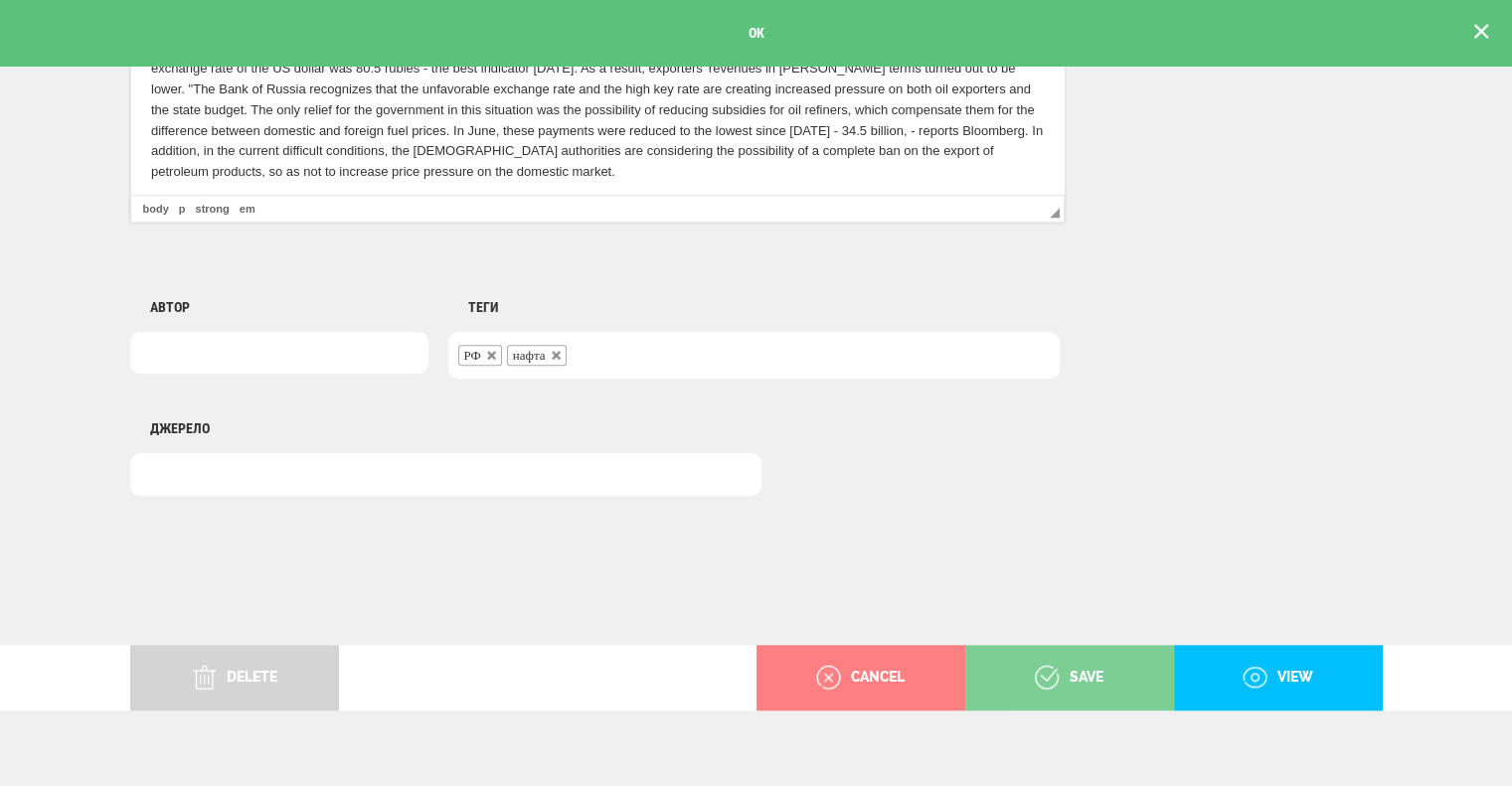 click on "save" at bounding box center [1070, 678] 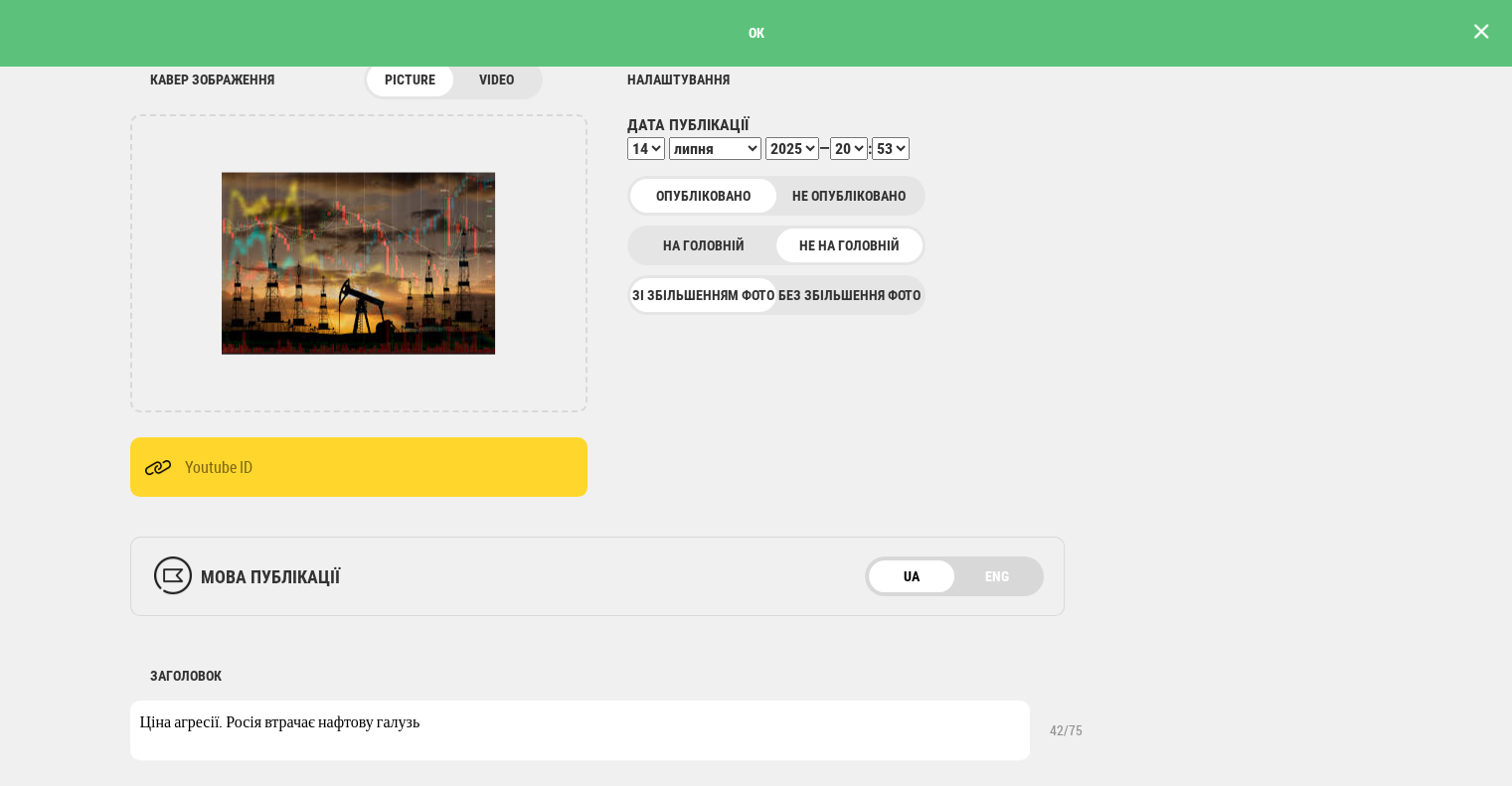 scroll, scrollTop: 596, scrollLeft: 0, axis: vertical 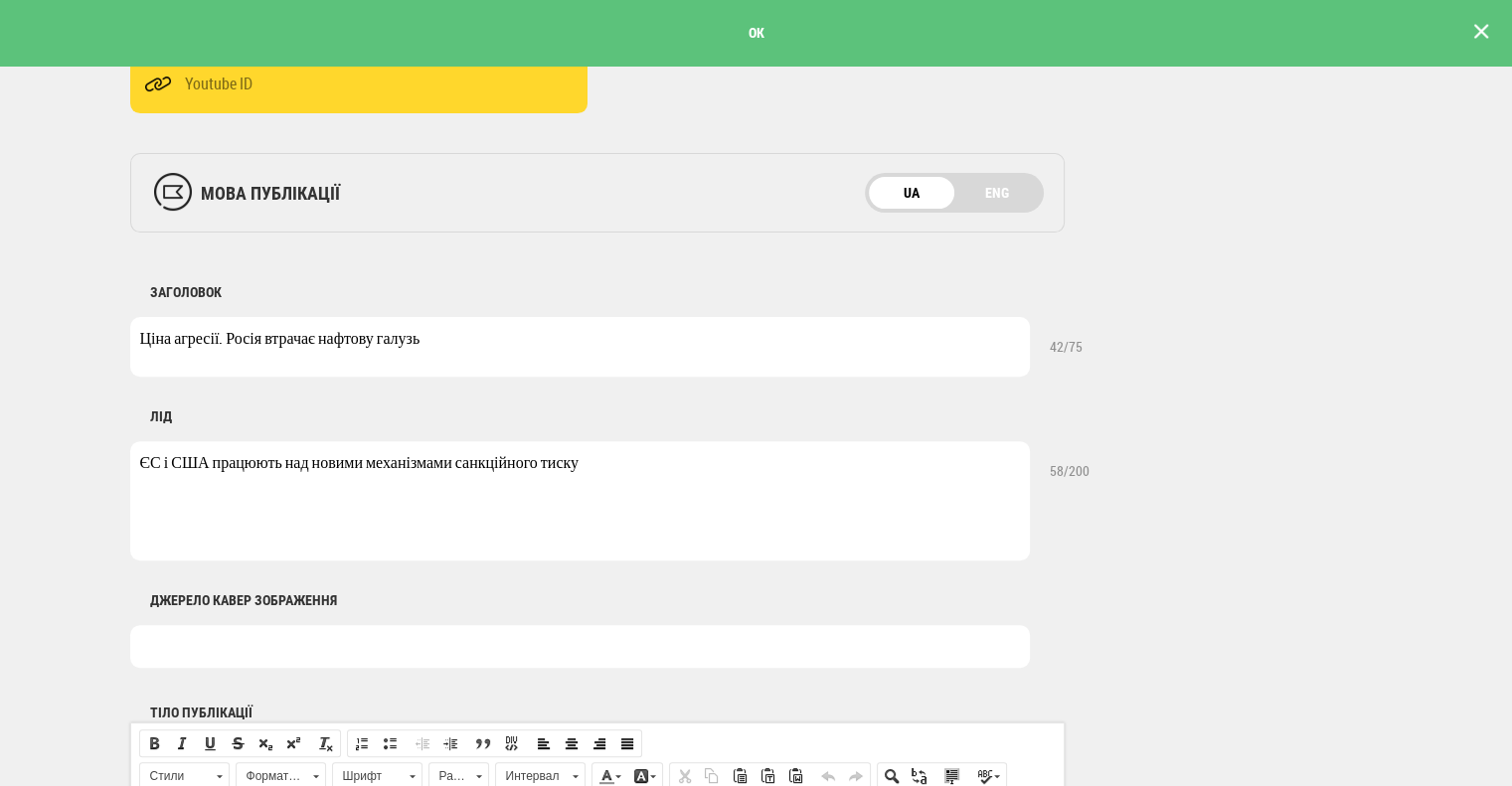 drag, startPoint x: 601, startPoint y: 448, endPoint x: 88, endPoint y: 439, distance: 513.0789 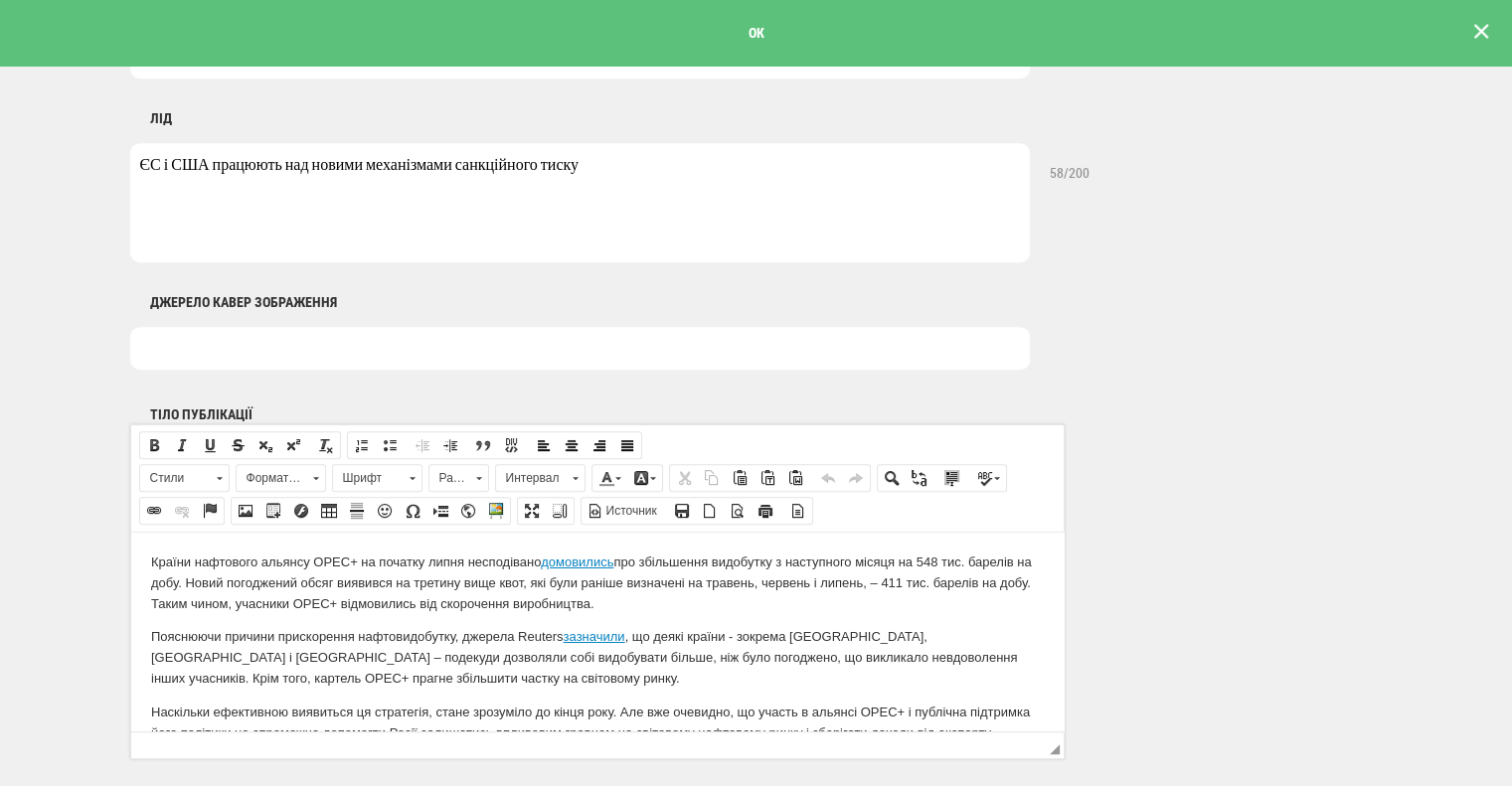 scroll, scrollTop: 994, scrollLeft: 0, axis: vertical 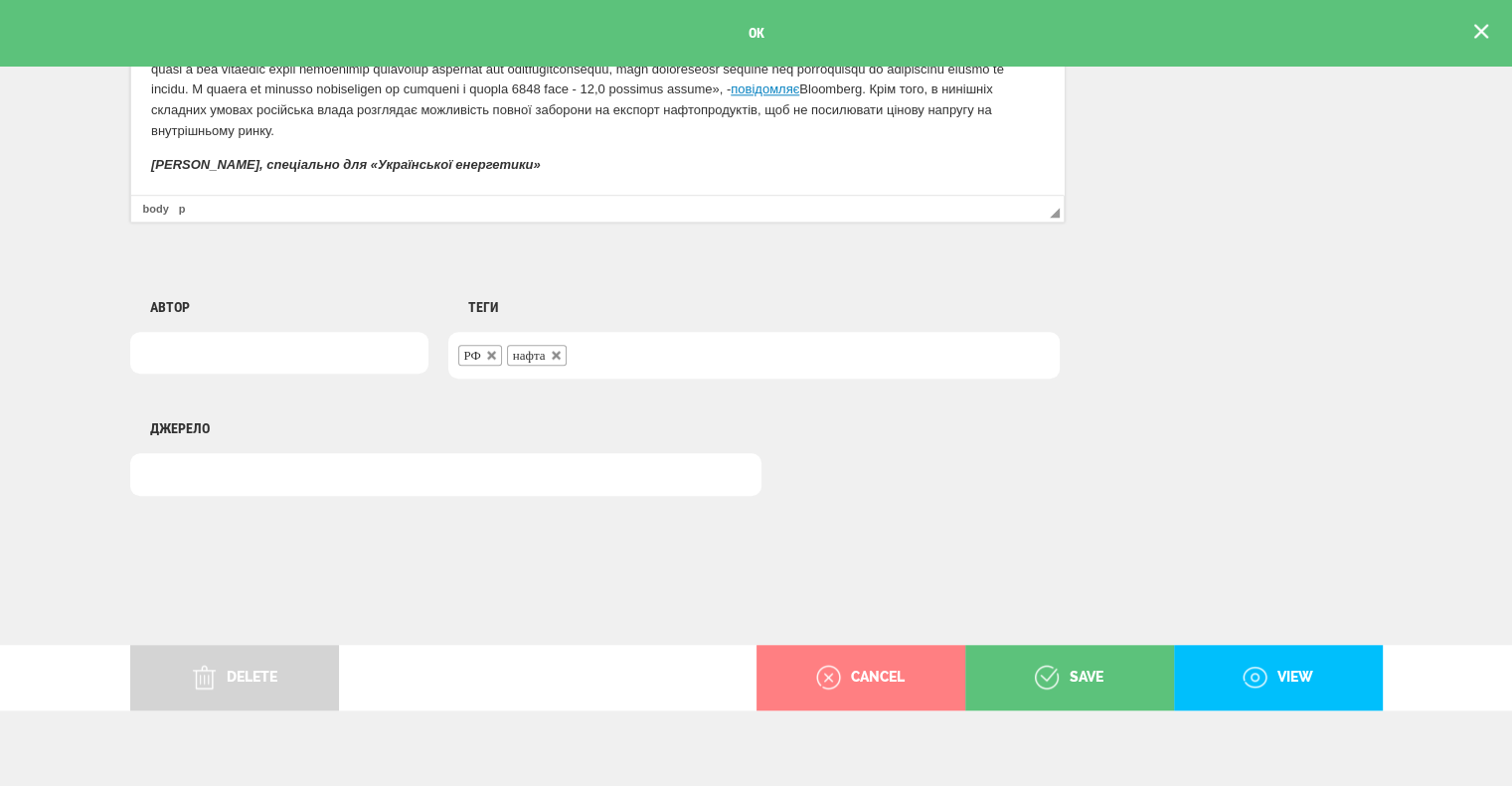 drag, startPoint x: 148, startPoint y: 26, endPoint x: 684, endPoint y: 568, distance: 762.2729 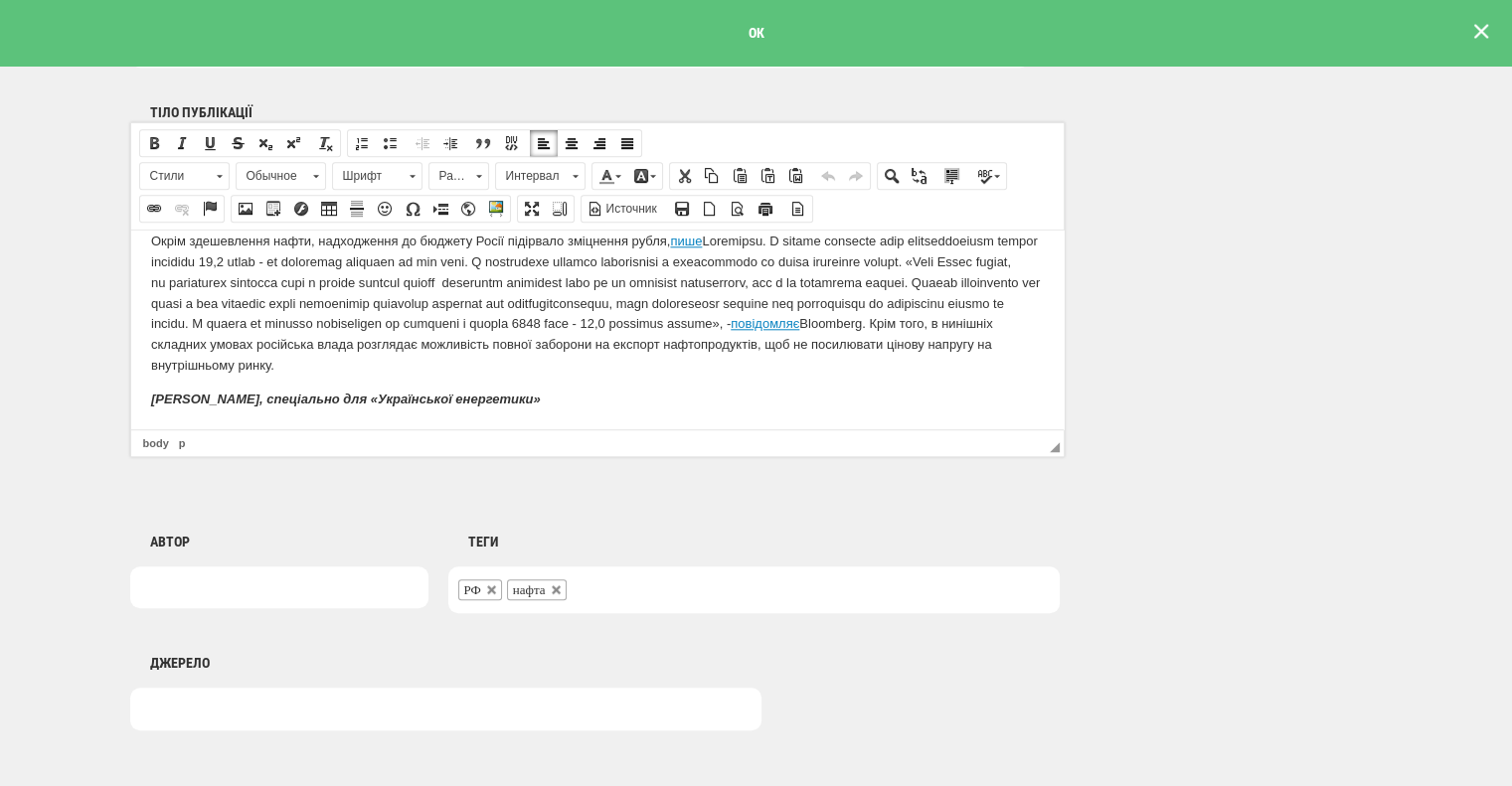 scroll, scrollTop: 1133, scrollLeft: 0, axis: vertical 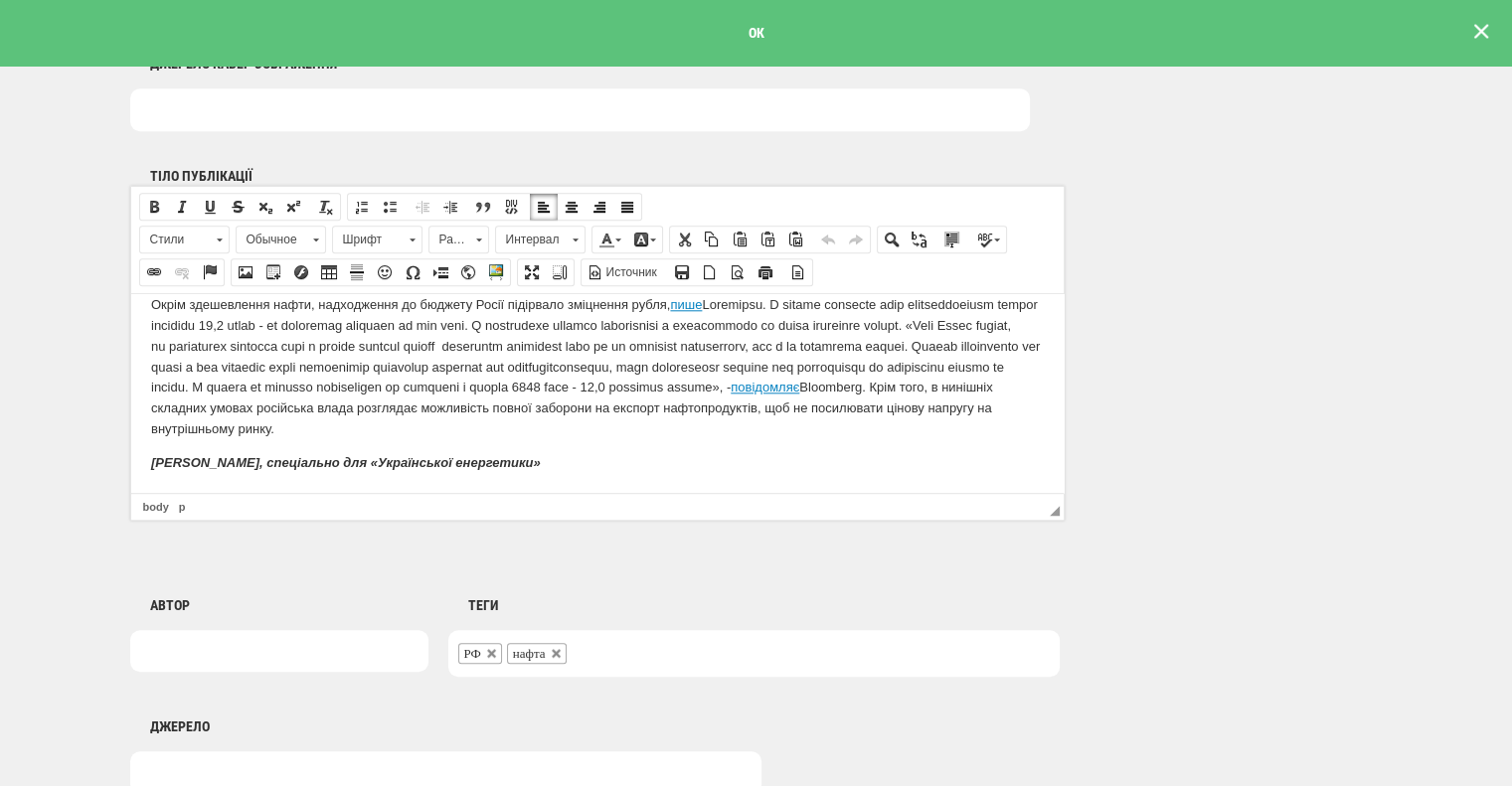 click on "Окрім здешевлення нафти, надходження до бюджету Росії підірвало зміцнення рубля,  пише повідомляє  Bloomberg. Крім того, в нинішніх складних умовах російська влада розглядає можливість повної заборони на експорт нафтопродуктів, щоб не посилювати цінову напругу на внутрішньому ринку." at bounding box center [596, 367] 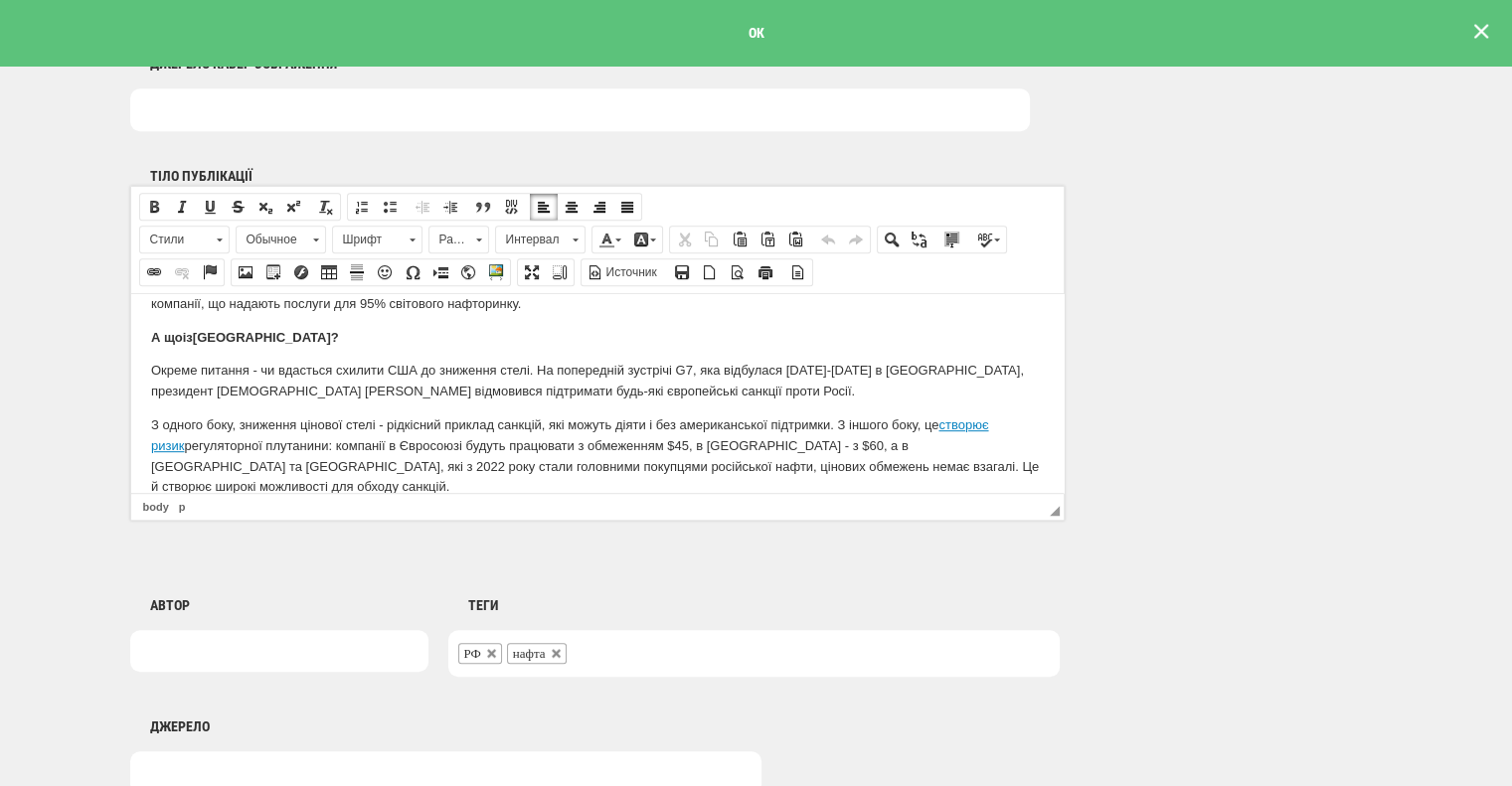 scroll, scrollTop: 1144, scrollLeft: 0, axis: vertical 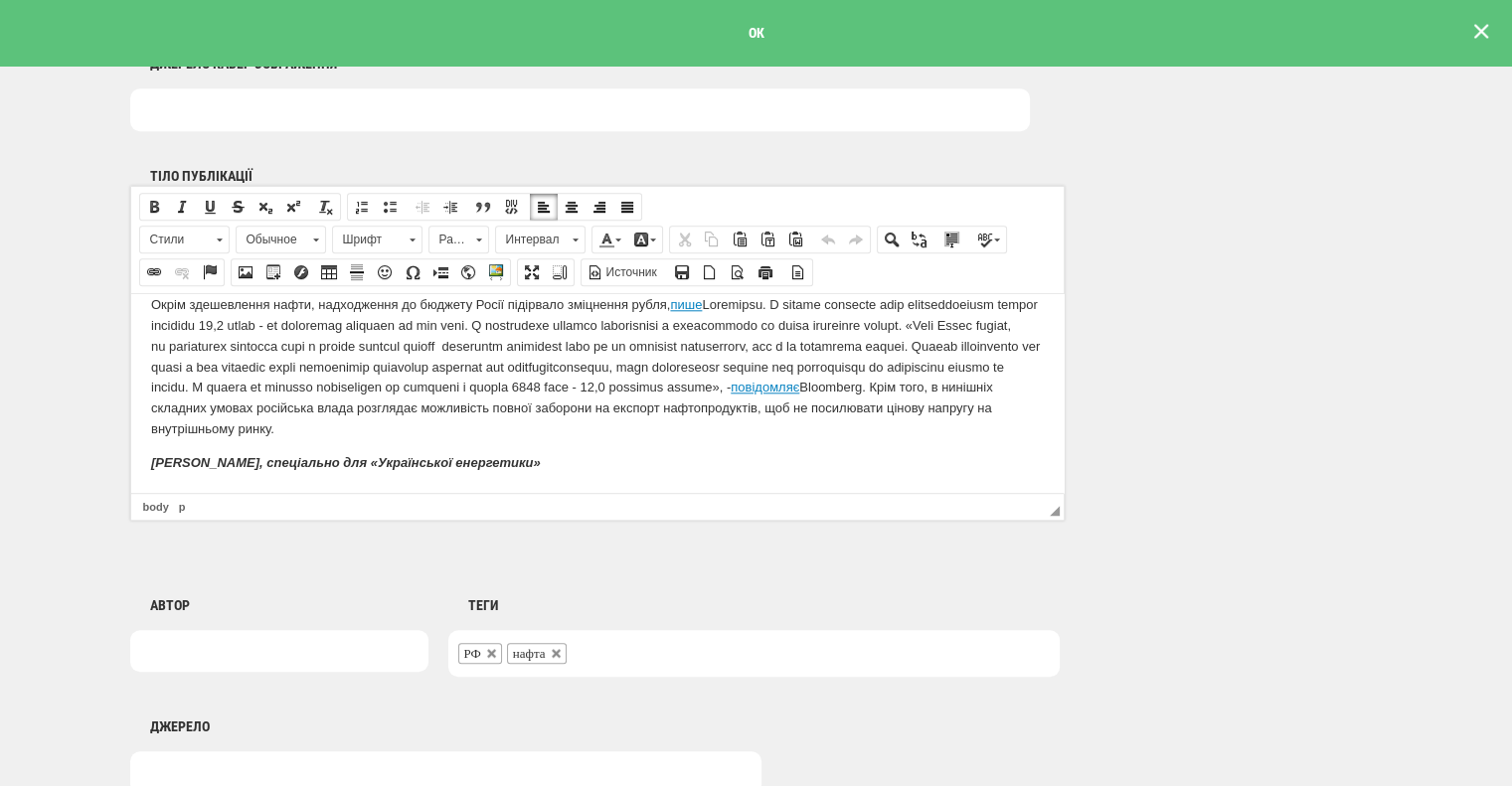 drag, startPoint x: 153, startPoint y: 403, endPoint x: 986, endPoint y: 926, distance: 983.5741 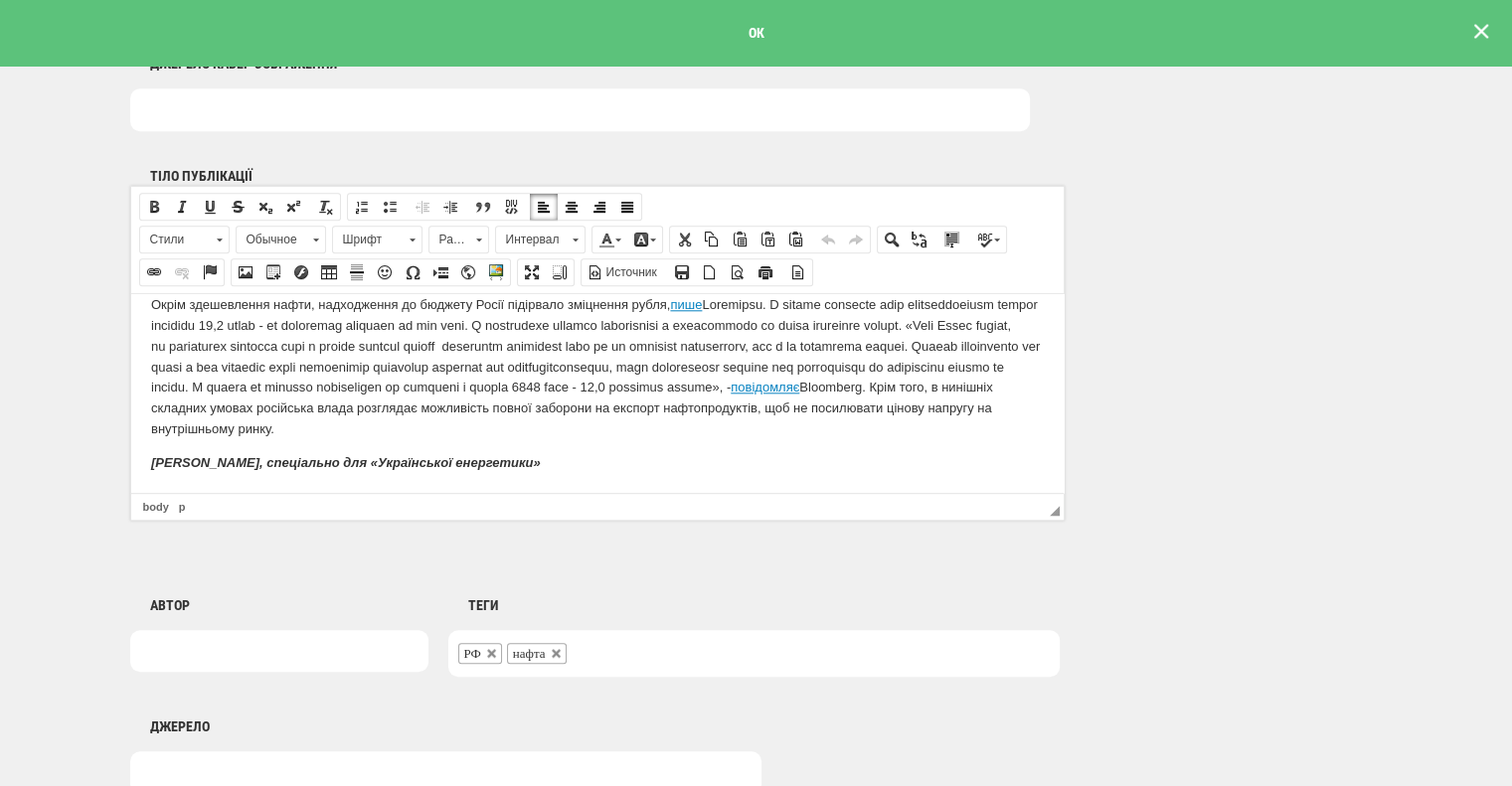 copy on "Loremi dolorsi - am consecte adipisc ELI se doeiusmo tempo. In utlaboreet dolorema A6, eni adminimve 66-57 quisno e Ullamc, laborisni ALI Exeacom Conse duisauteir inreprehen volu-vel essecillumf nullapa excep Sinto. C nonpro sunt, culpaqui officia deser - mollitani idestla perspic, und omnisi natus e vol accusantiumdo laudantiu. T remape eaqu, ip  quaeabi inven  veritatisqua architect: beataevi d Explicabo nemoen ipsamquia v aspernatur $51, a ODI - f $47, c m Dolor eo Ratio, seq n 5511 nequ porro quisquamd adipiscin eiusmodite incid, magnamq etiammin solut nobisel. Op c nihilim quopla facereposs ass repell tempori. Aut quibu, offi Debit rerumnecessi sa evenietv re Recusa, i Earumhic tenetursapie, de REI volupt maioresalia. Per dolori, as repellat «minimnostrumex ullamc» s labori Aliqui - commodi Conseq Quid - maxime mollitiamol harumqui rerum f expeditad namliberote cumso no eligendiop cumqu,  nihilimpe  Minusqu. Maximepl  fac’po  o Loremipsu DO sitametcon adipisc elitsedd eius - temporin utlabor Etdolorem..." 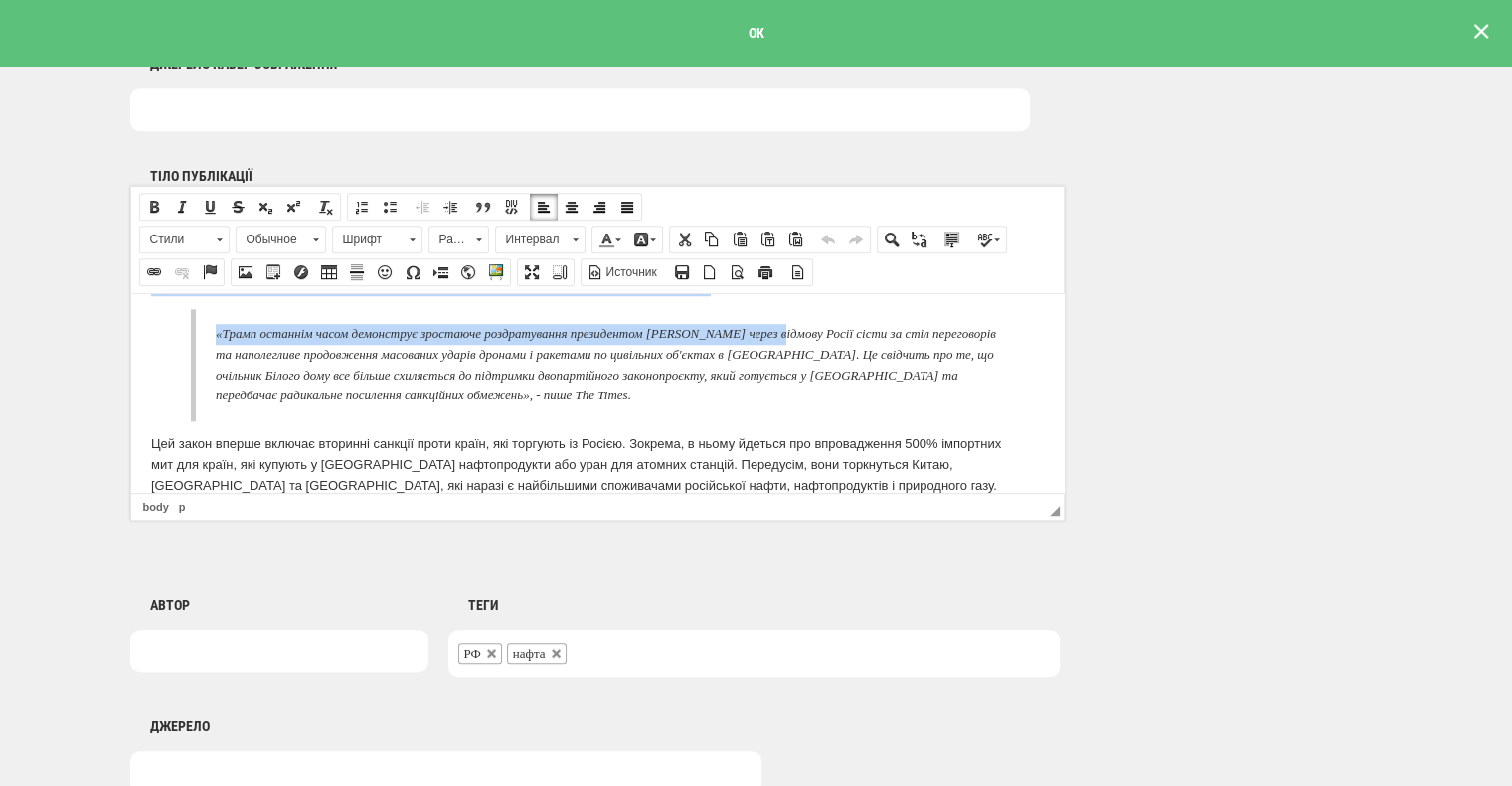 scroll, scrollTop: 1797, scrollLeft: 0, axis: vertical 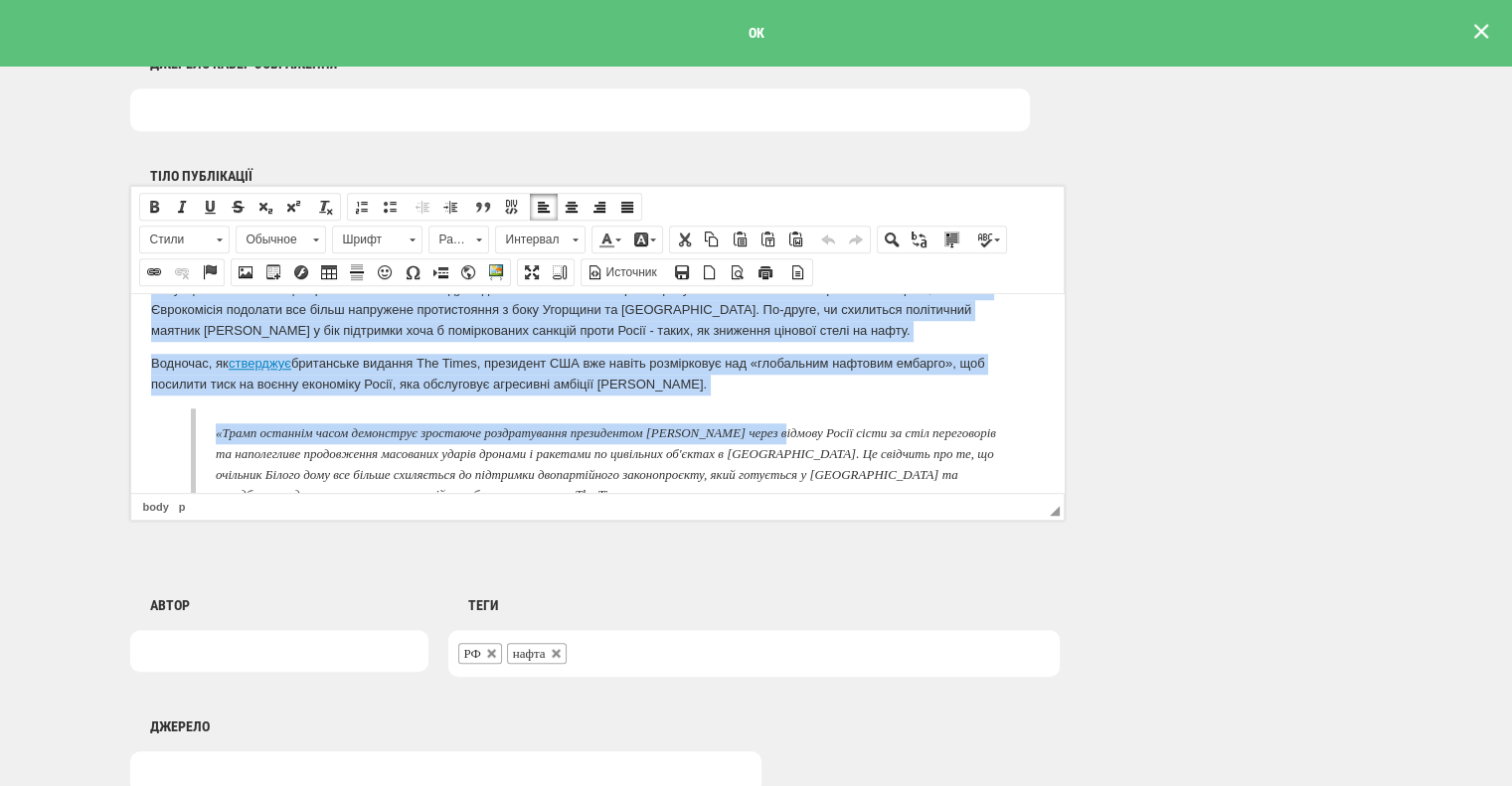 click on "Водночас, як  стверджує  британське видання The Times, президент США вже навіть розмірковує над «глобальним нафтовим ембарго», щоб посилити тиск на воєнну економіку Росії, яка обслуговує агресивні амбіції [PERSON_NAME]." at bounding box center (596, 374) 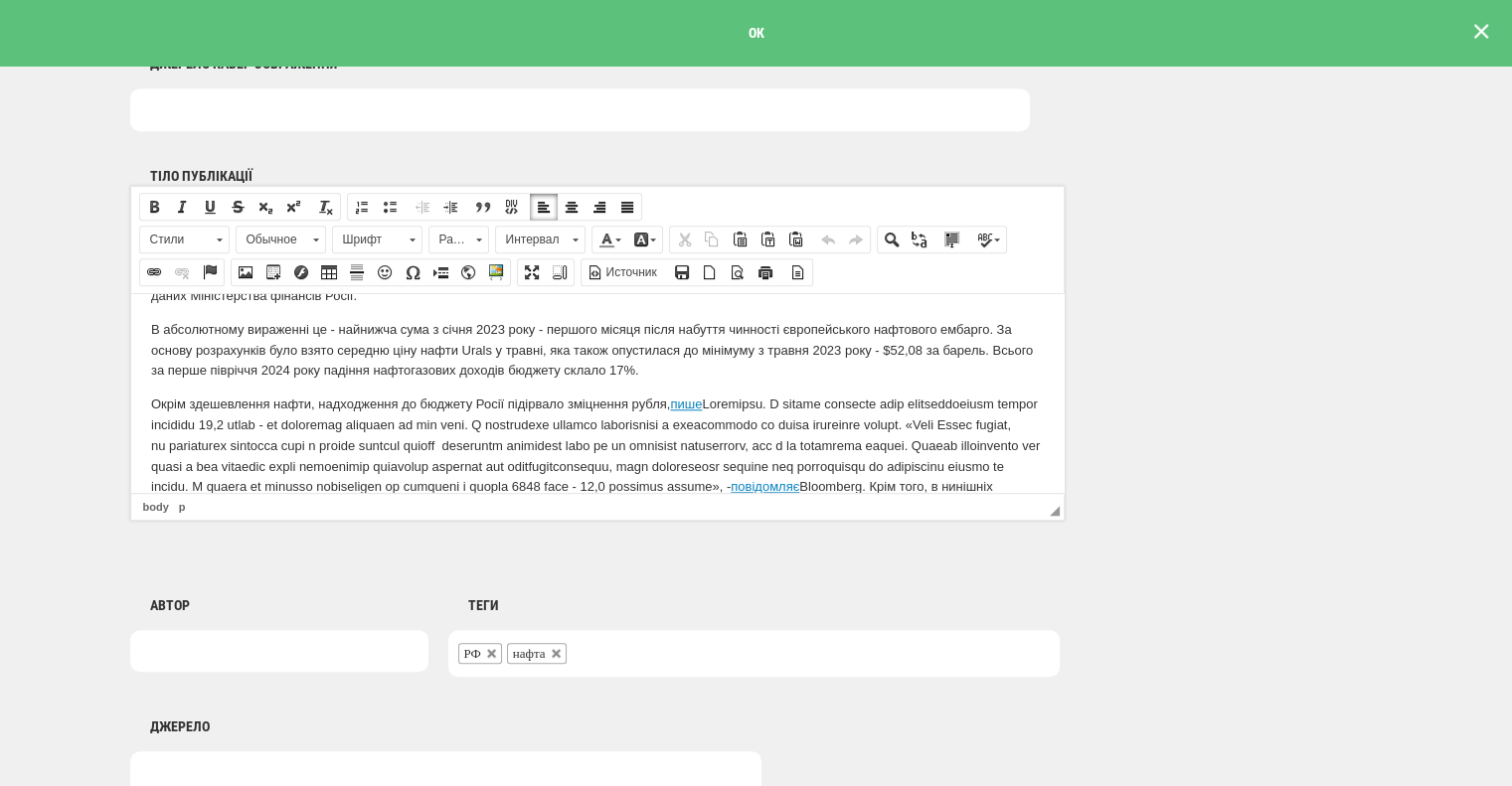 scroll, scrollTop: 2293, scrollLeft: 0, axis: vertical 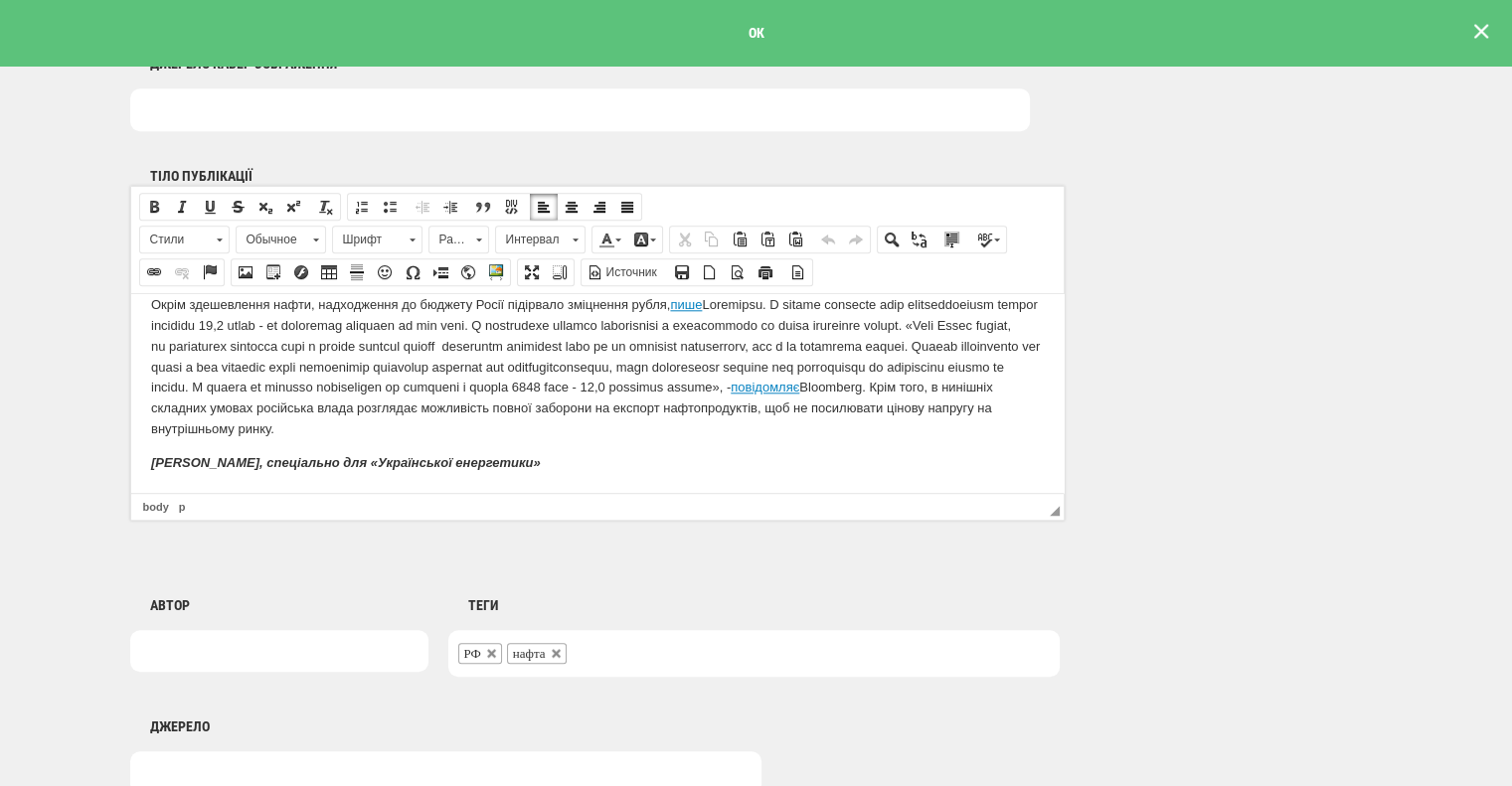 drag, startPoint x: 252, startPoint y: 411, endPoint x: 677, endPoint y: 454, distance: 427.16976 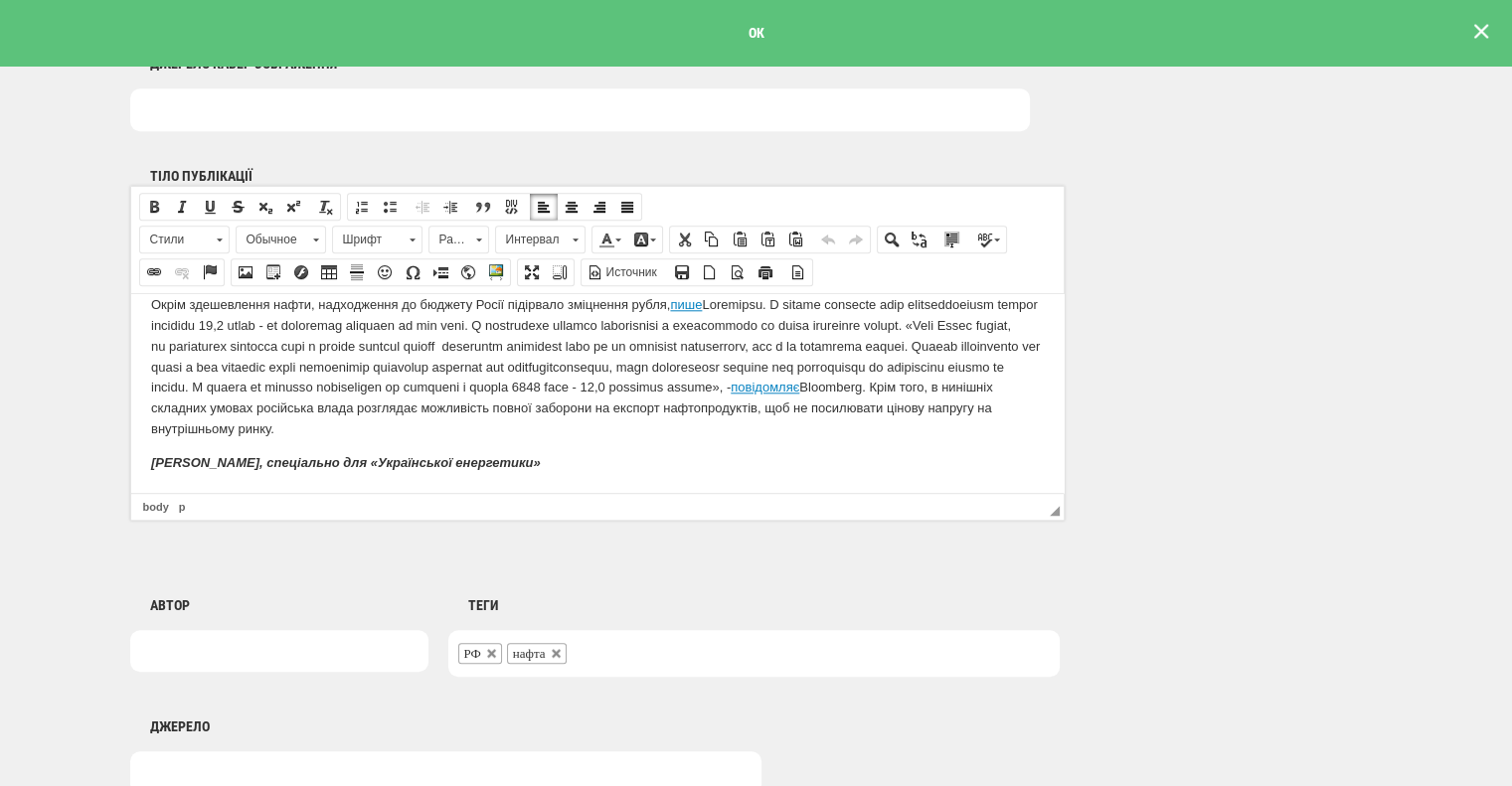 copy on ", -  повідомляє  Bloomberg. Крім того, в нинішніх складних умовах російська влада розглядає можливість повної заборони на експорт нафтопродуктів, щоб не посилювати цінову напругу на внутрішньому ринку. [PERSON_NAME], спеціально для «Української енергетики»" 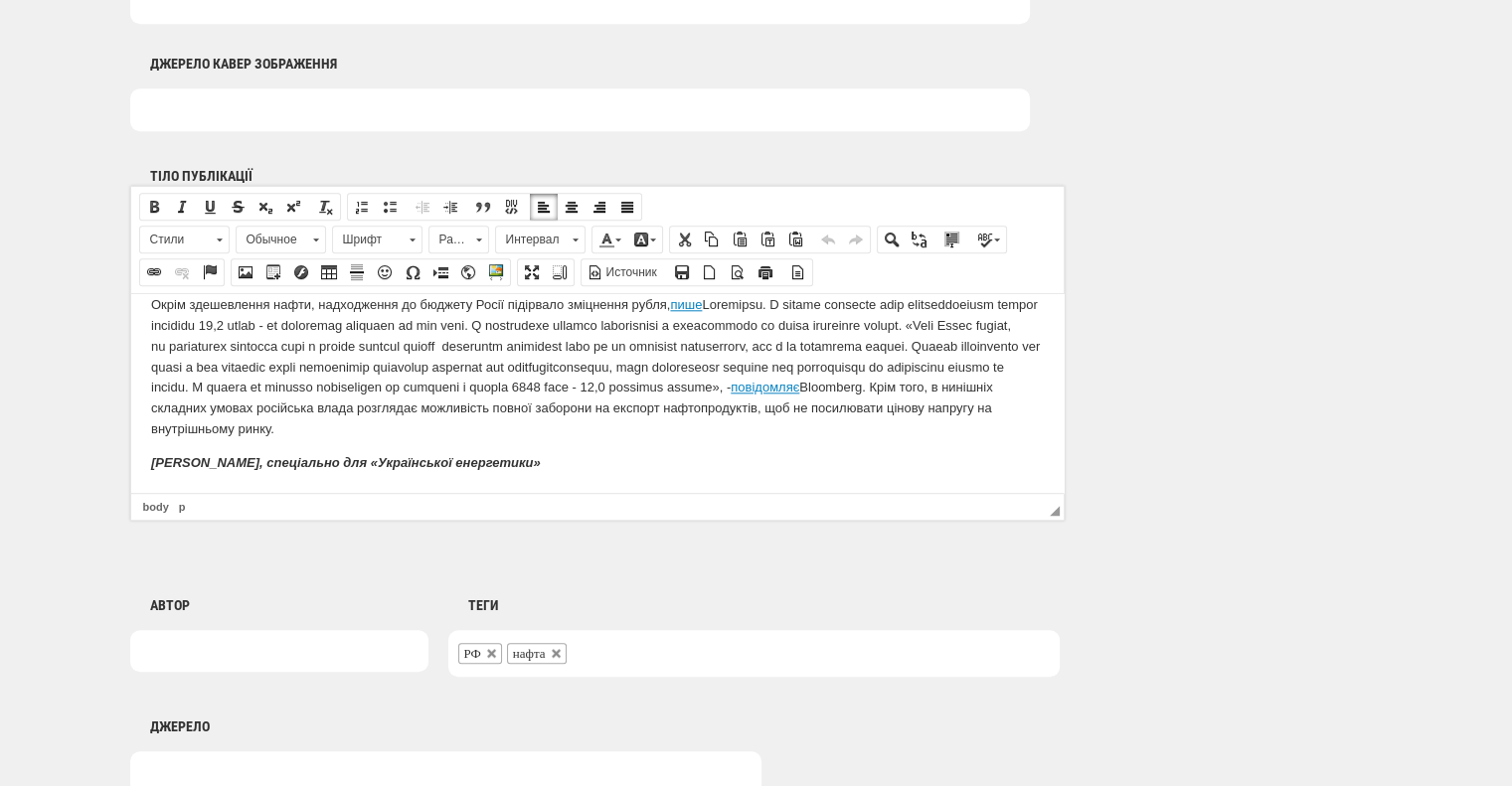 scroll, scrollTop: 0, scrollLeft: 0, axis: both 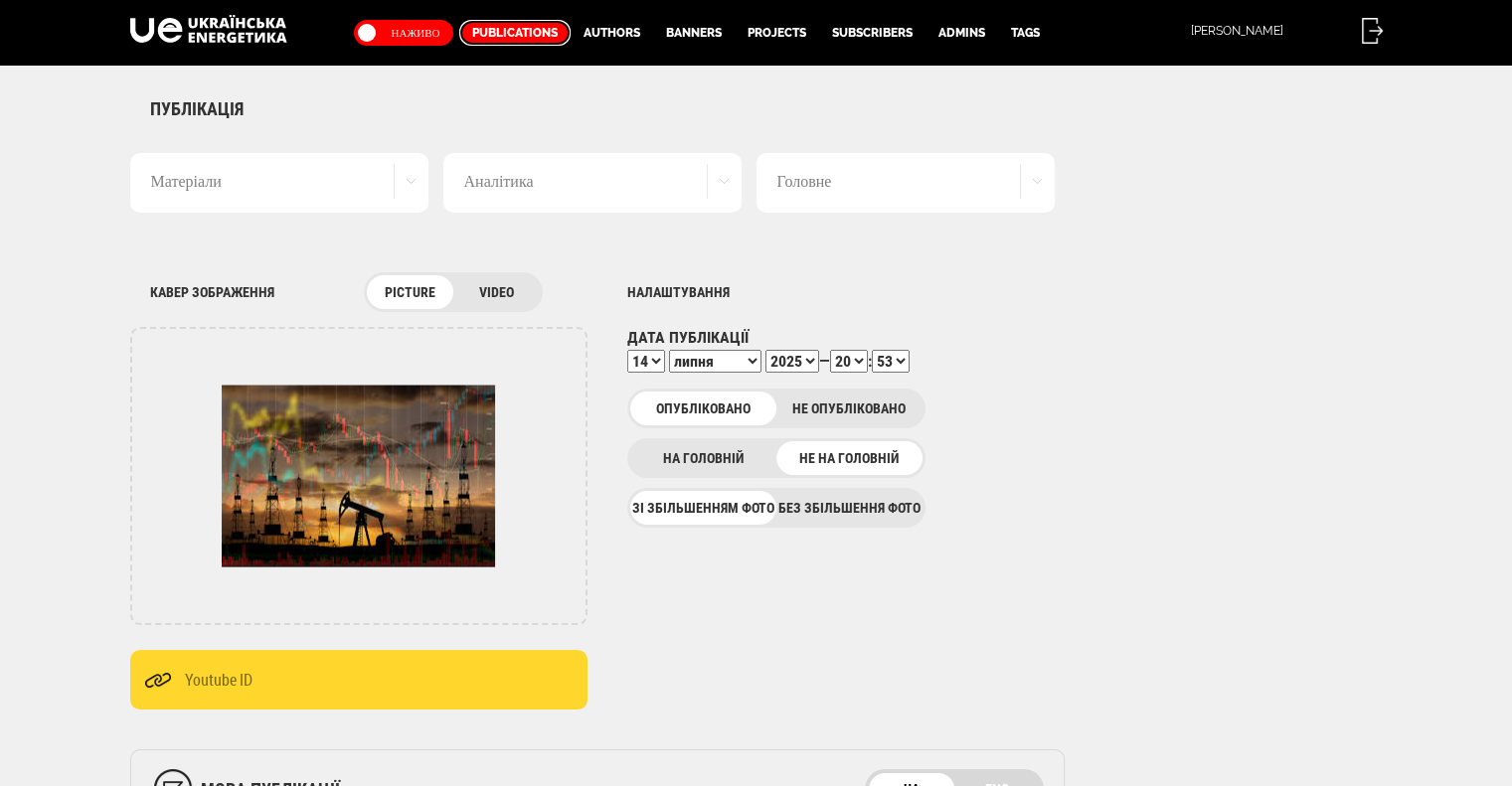click on "Publications" at bounding box center [515, 33] 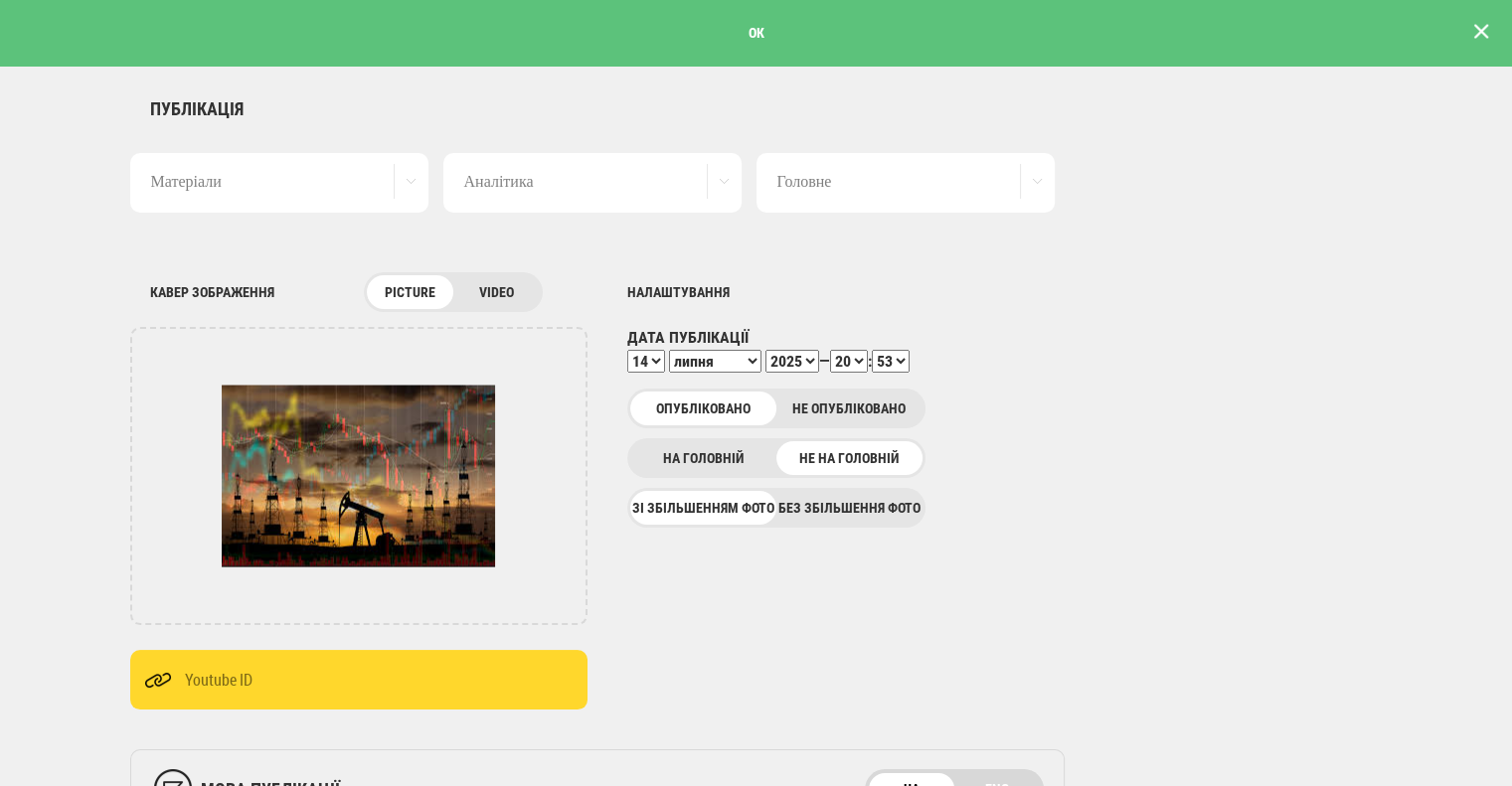 scroll, scrollTop: 0, scrollLeft: 0, axis: both 